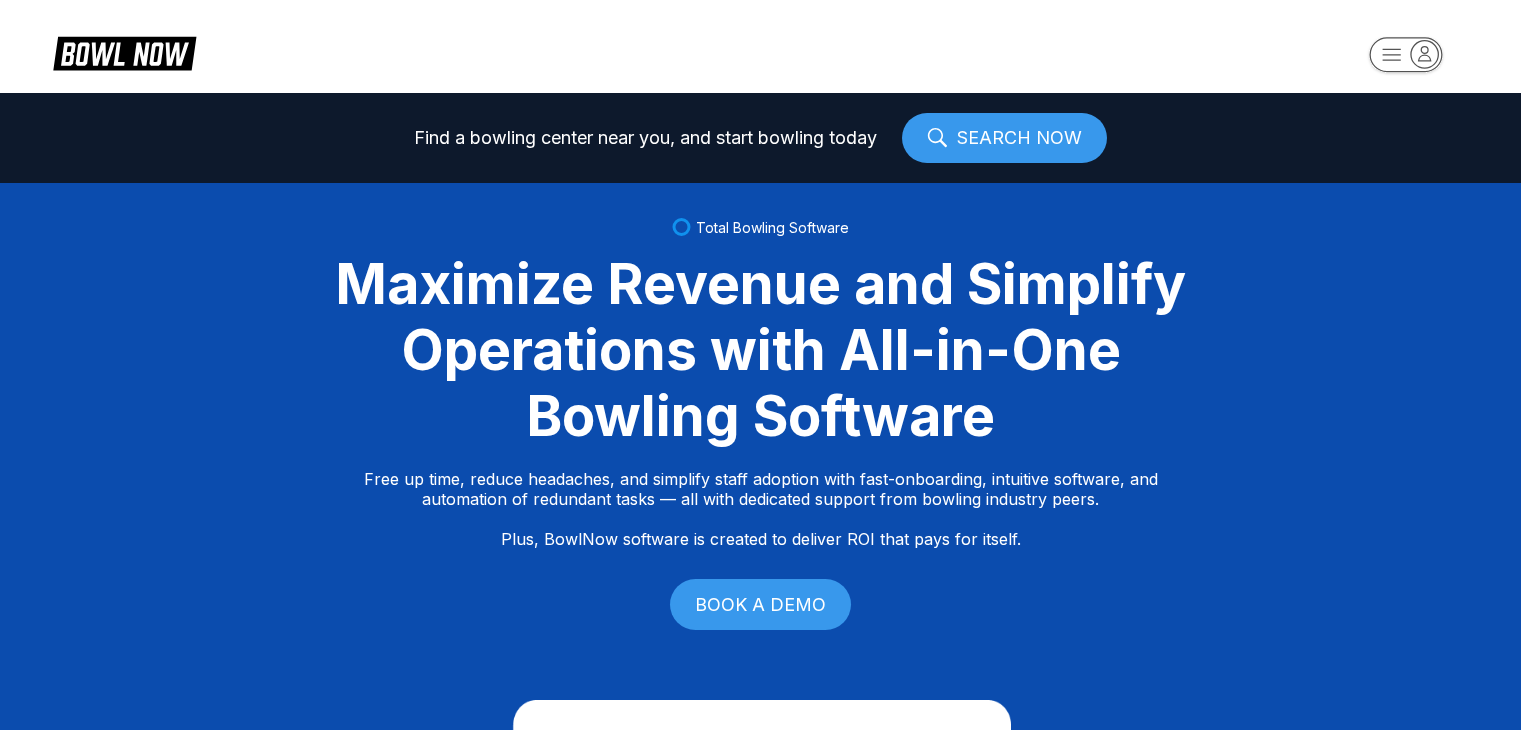 scroll, scrollTop: 0, scrollLeft: 0, axis: both 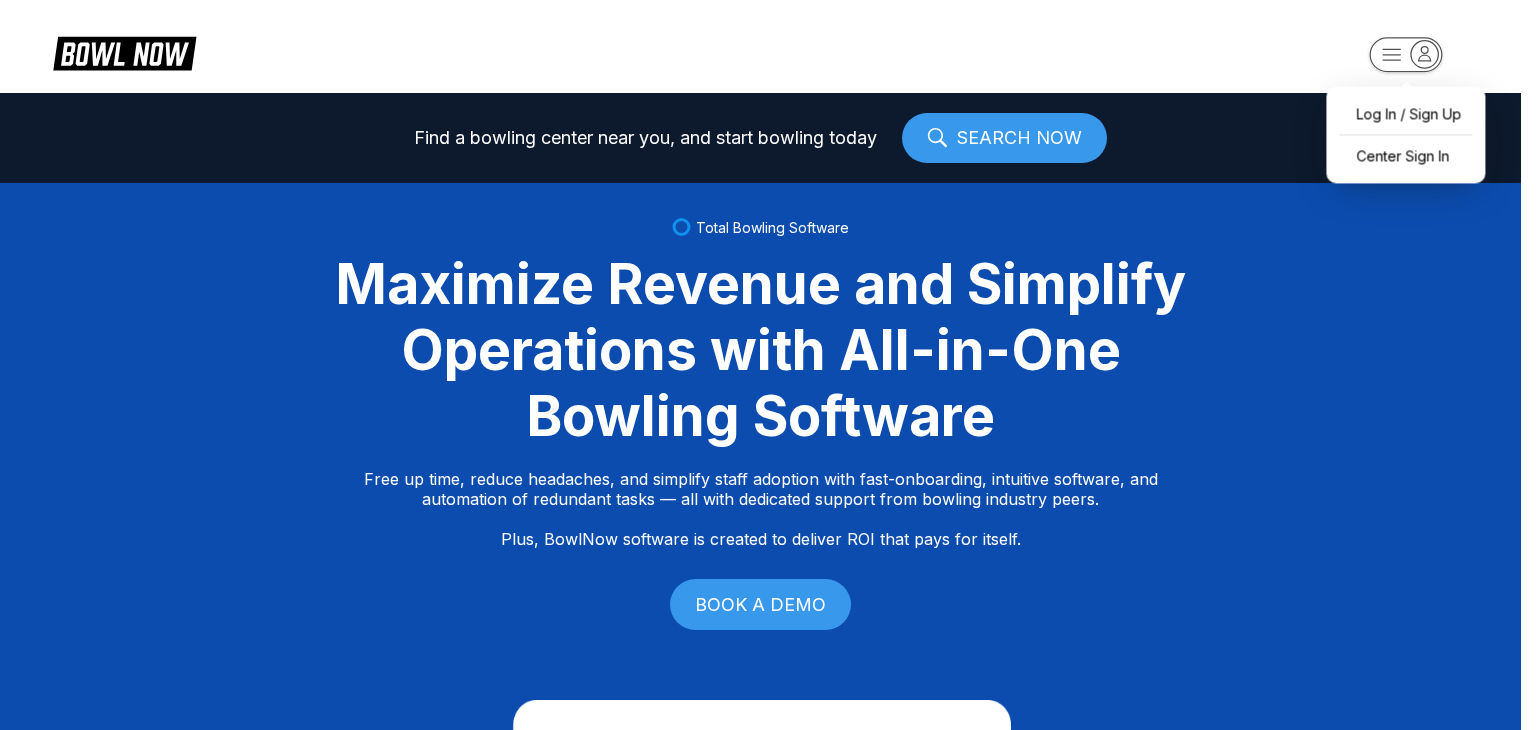 click on "Log In / Sign Up Center Sign In Find a bowling center near you, and start bowling today SEARCH NOW Total Bowling Software Maximize Revenue and Simplify Operations with All-in-One Bowling Software Free up time, reduce headaches, and simplify staff adoption with fast-onboarding, intuitive software, and  automation of redundant tasks — all with dedicated support from bowling industry peers. Plus, BowlNow software is created to deliver ROI that pays for itself. BOOK A DEMO Free Up Time With Fast Onboarding We know time is critical, so we’ve streamlined our onboarding process to be fast and hassle-free. Even better, you’ll have on-demand, hands-on support from bowling industry peers. Intuitive Software to Simplify Staff Adoption Our platform is built to be intuitive, modern, and easy-to-use, ensuring your staff can quickly adopt and stay focused on what matters most—delivering an exceptional customer experience. Automation of Redundant Tasks Created to Deliver ROI That Pays for Itself Fast Track Step One" at bounding box center [768, 365] 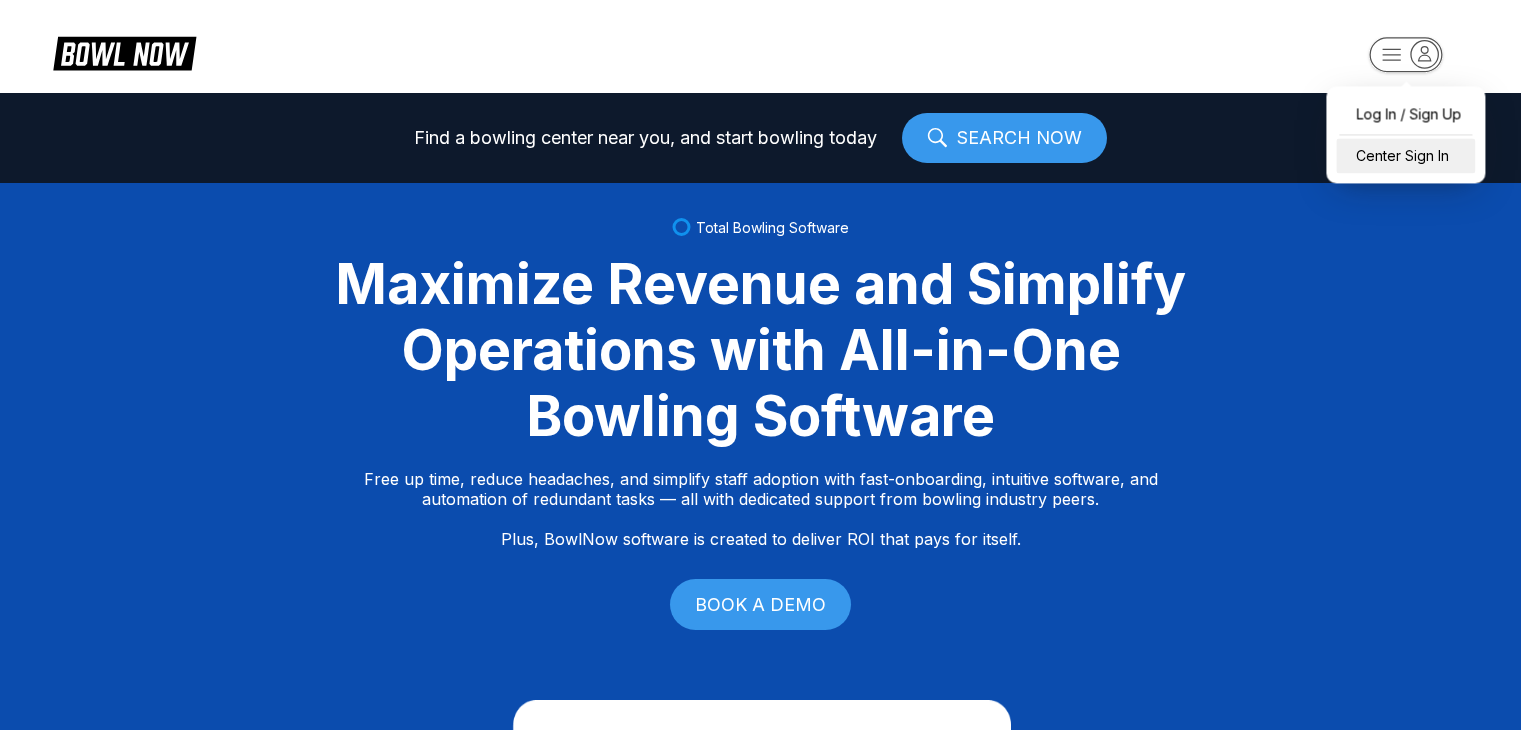 click on "Center Sign In" at bounding box center [1405, 155] 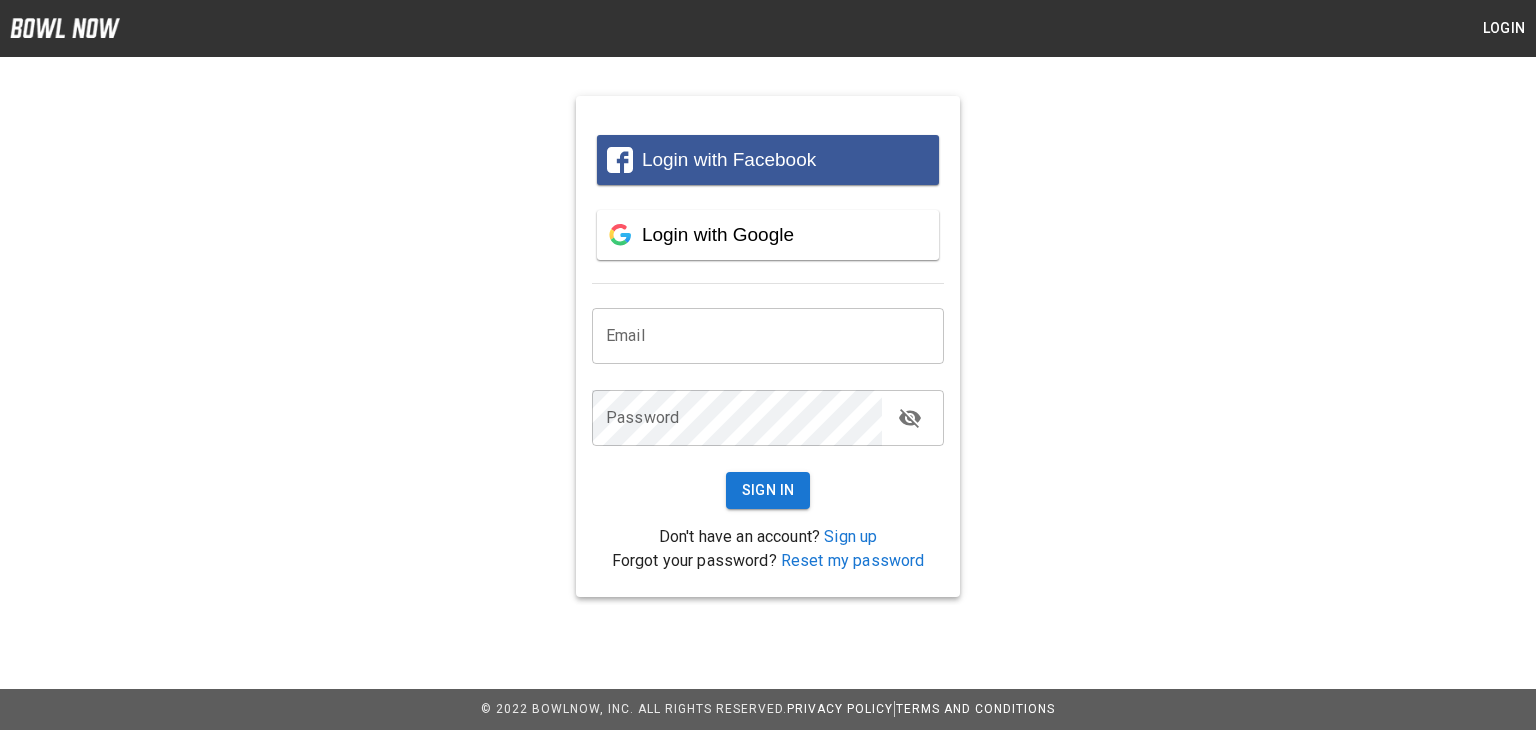 scroll, scrollTop: 0, scrollLeft: 0, axis: both 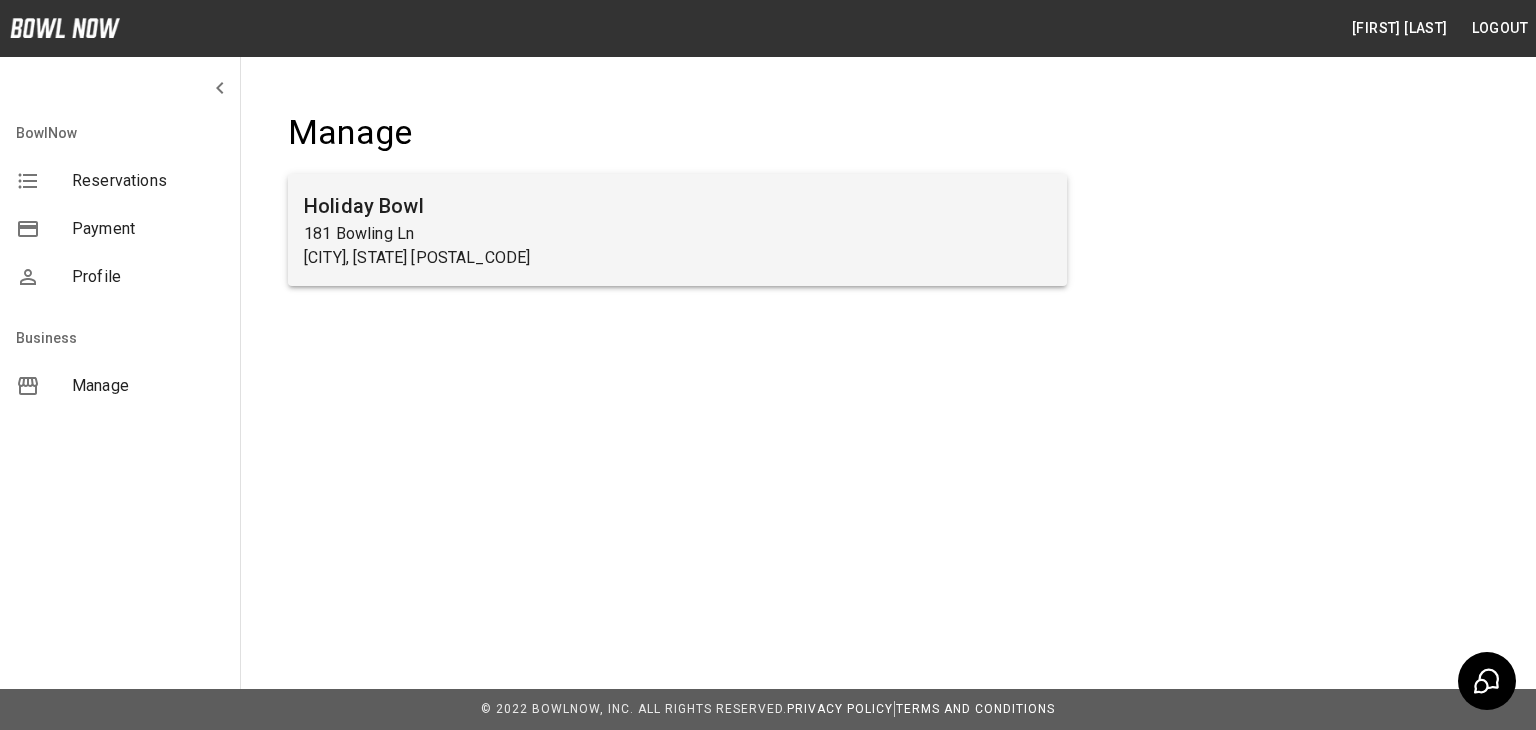 click on "181 Bowling Ln" at bounding box center (677, 234) 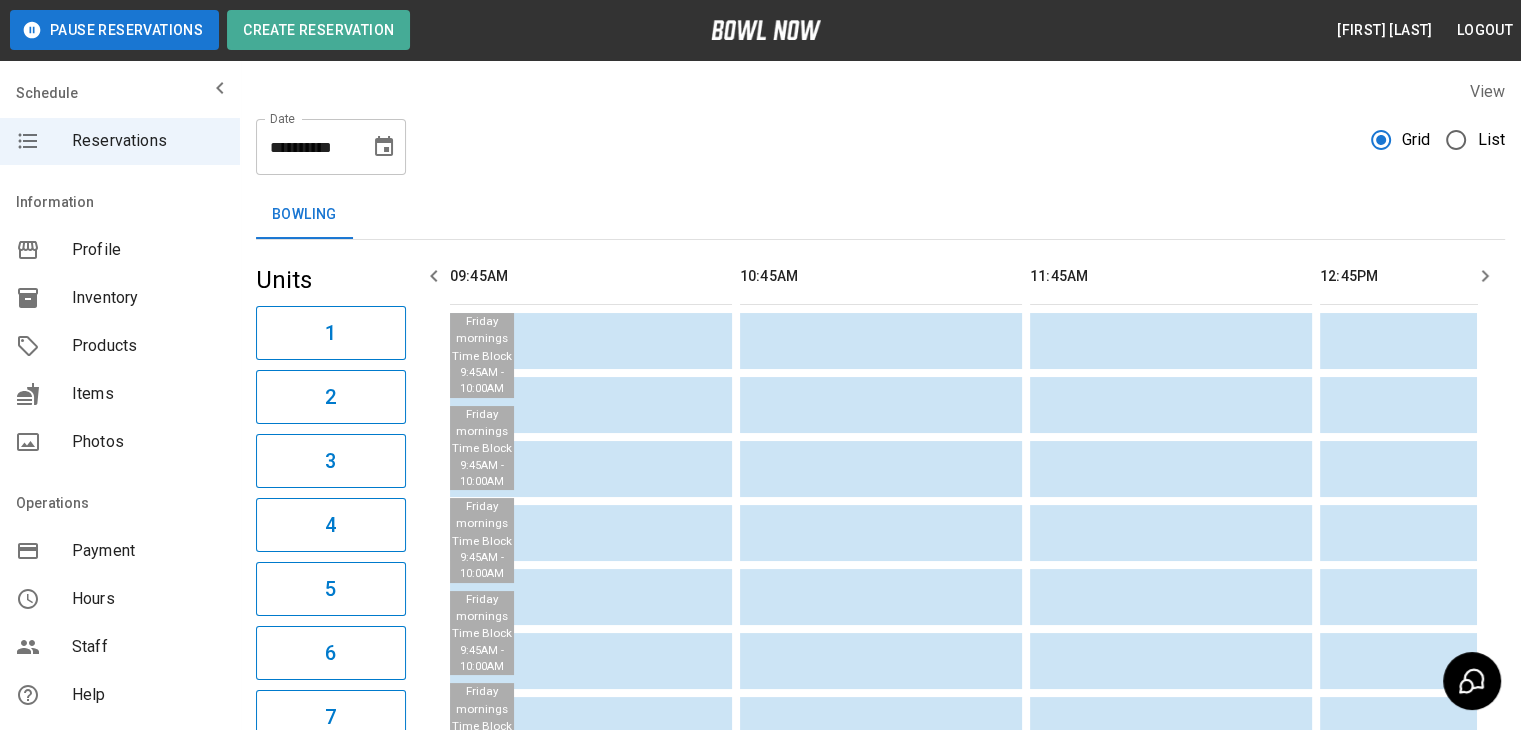 scroll, scrollTop: 0, scrollLeft: 1160, axis: horizontal 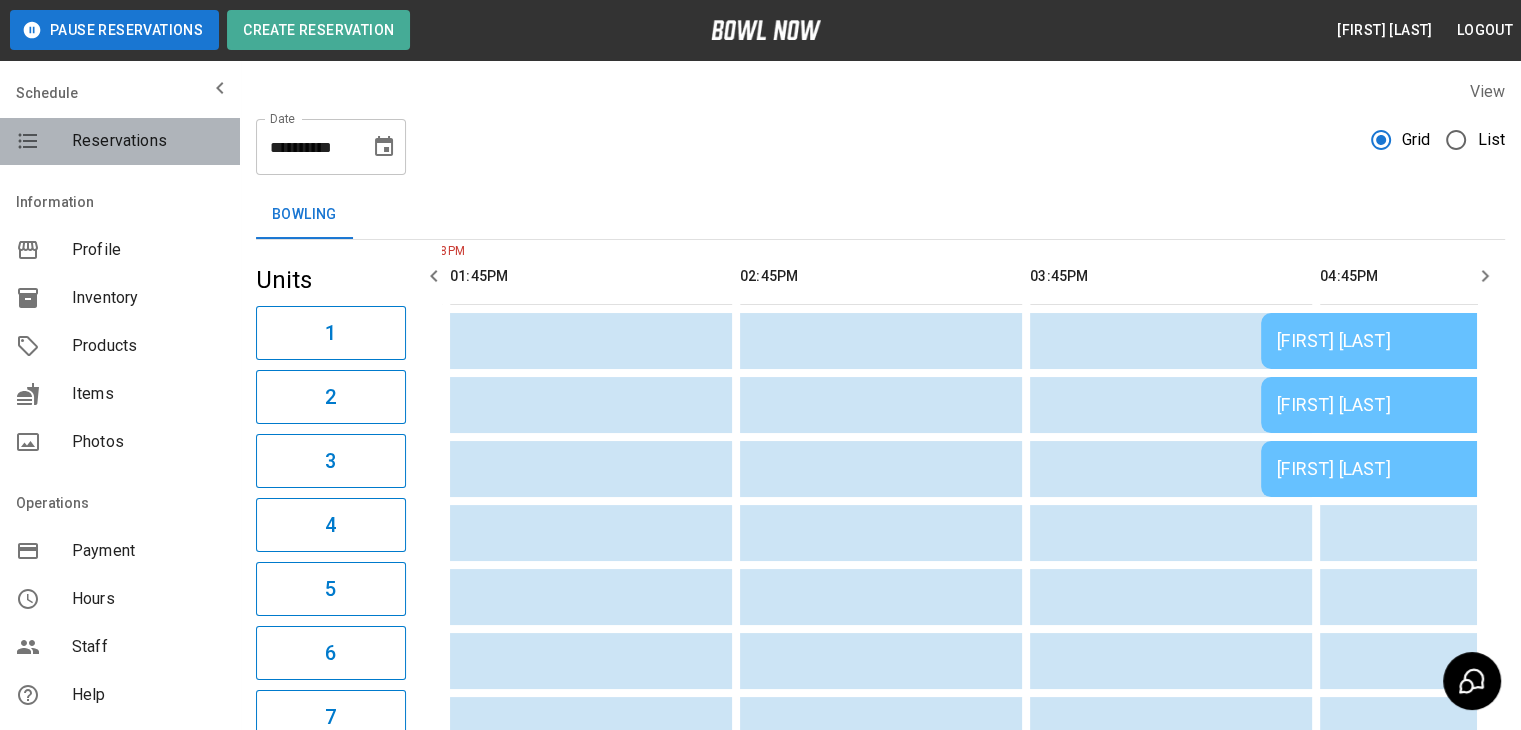 click on "Reservations" at bounding box center (148, 141) 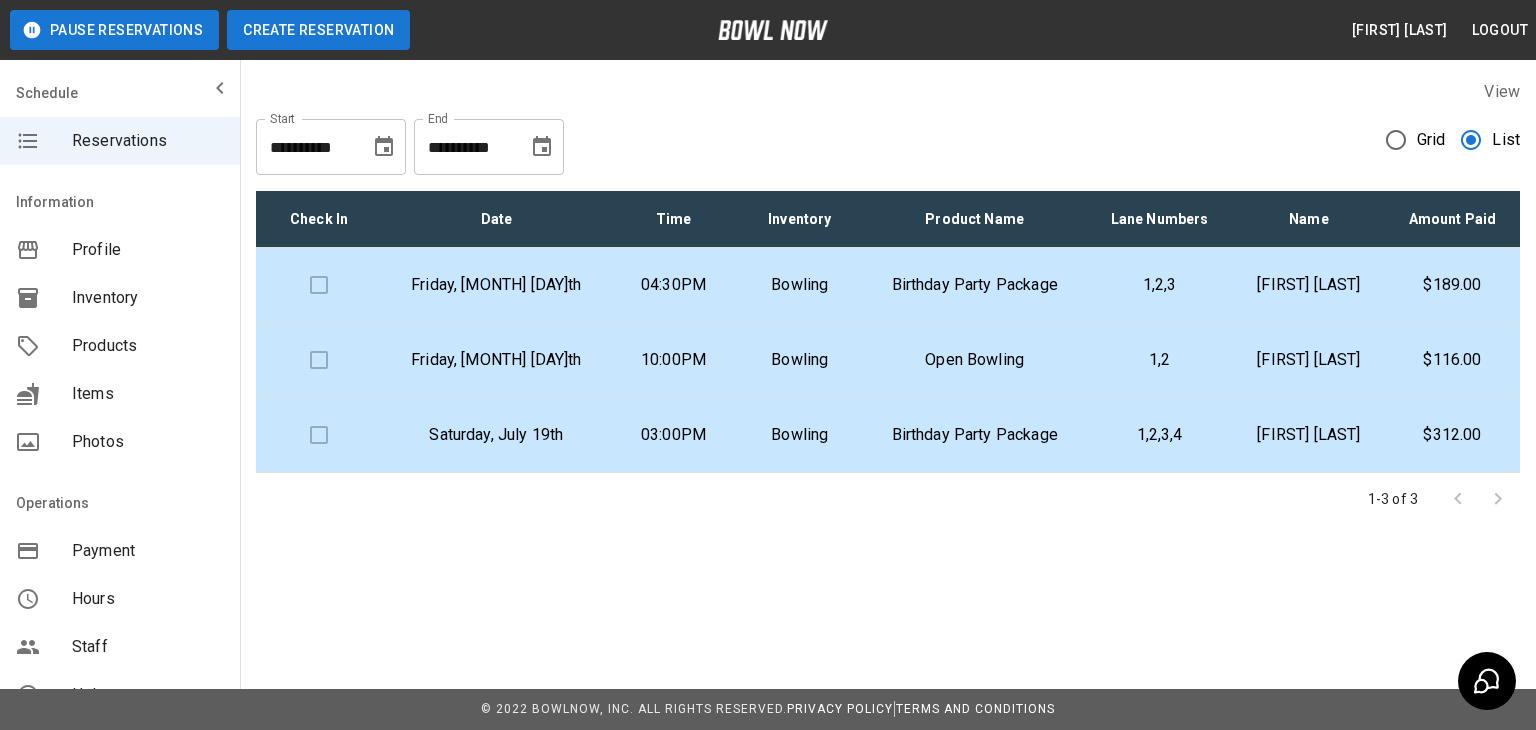 click on "Create Reservation" at bounding box center (318, 30) 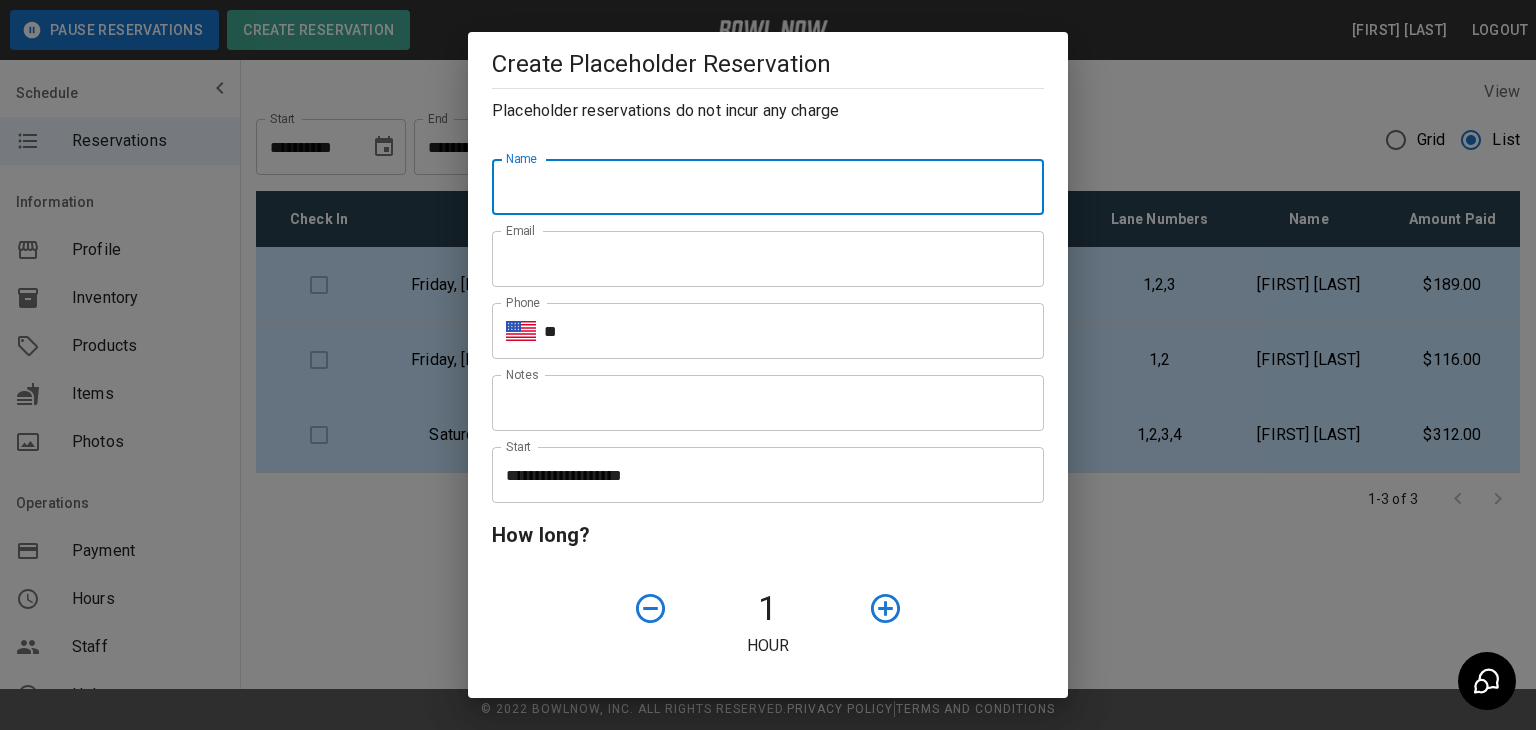 click on "Name" at bounding box center [768, 187] 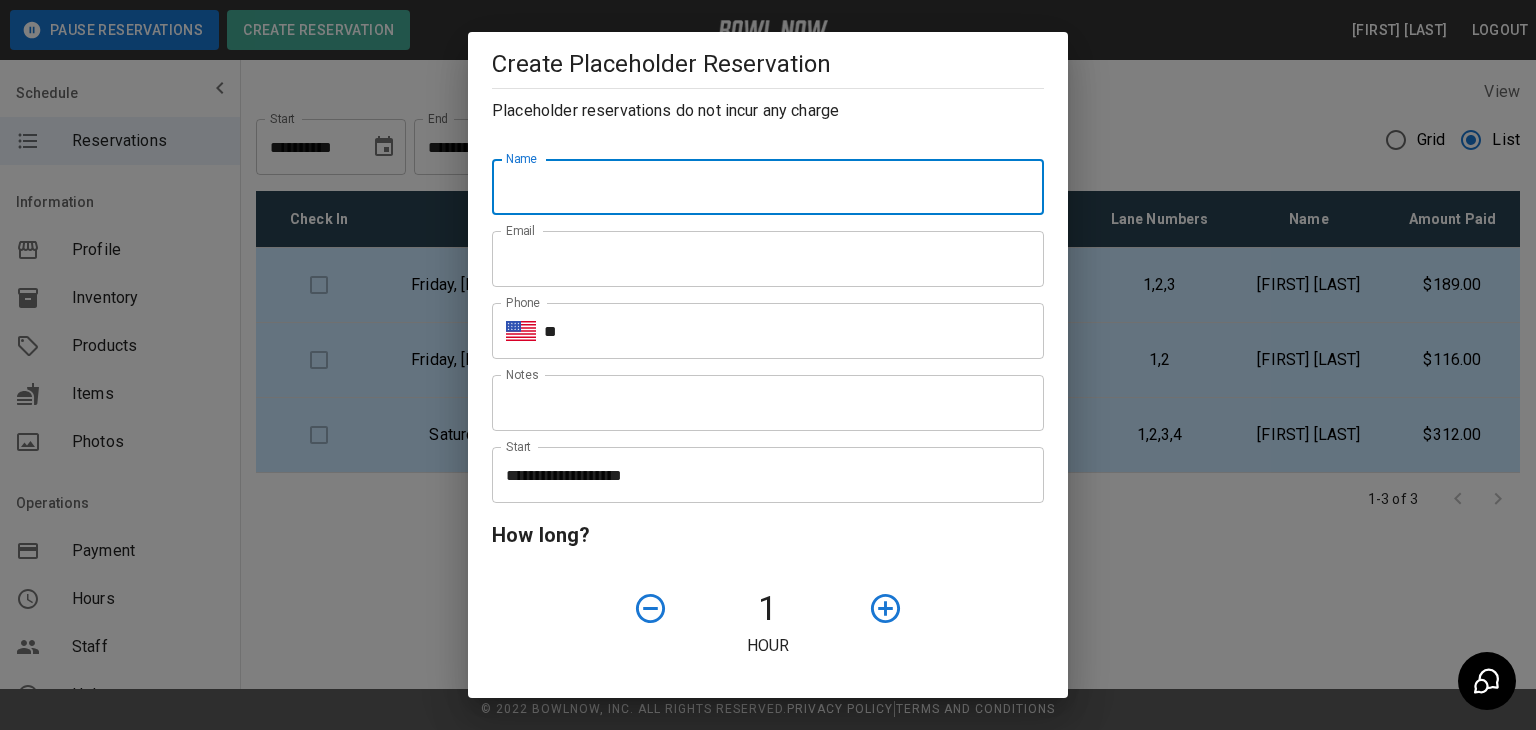 click on "**********" at bounding box center [768, 365] 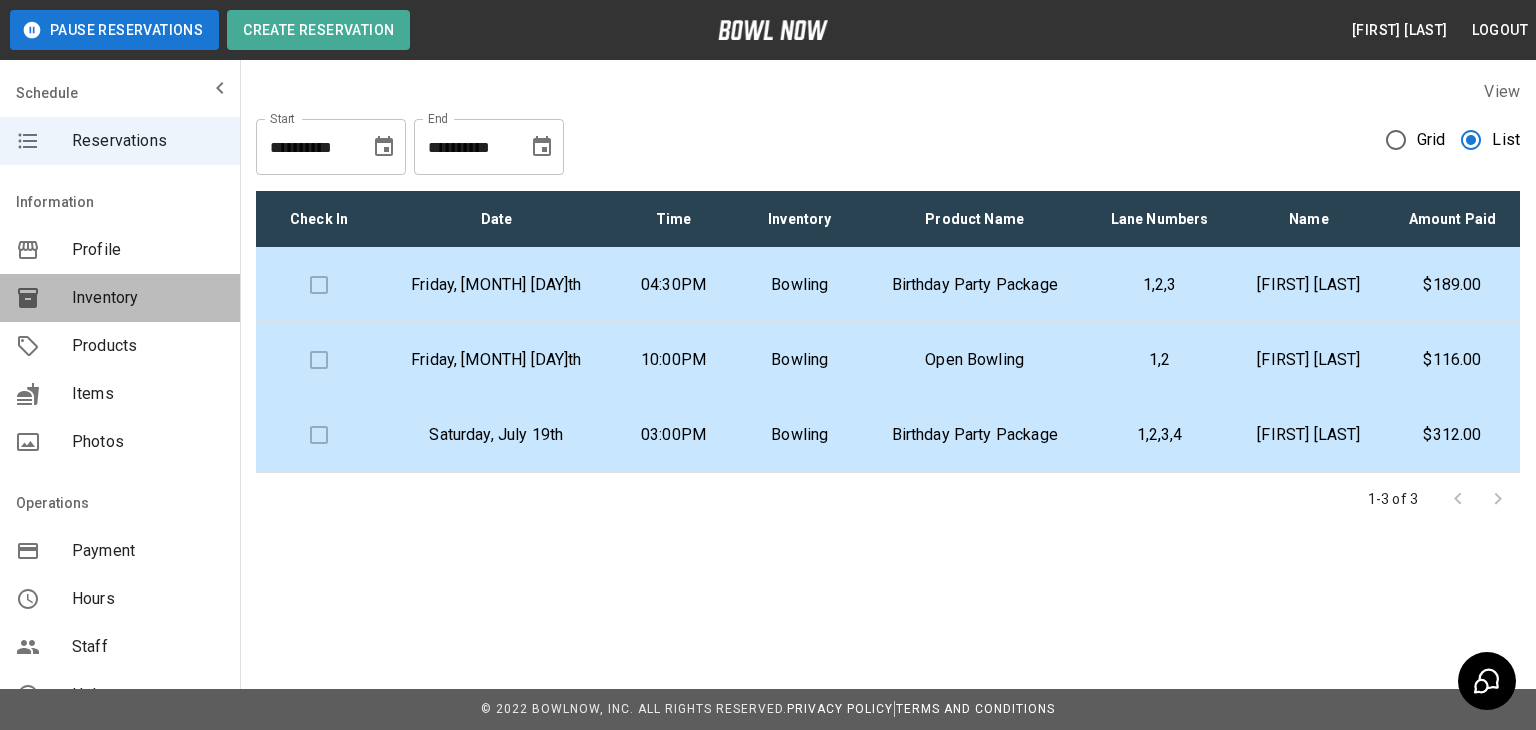 click on "Inventory" at bounding box center [148, 298] 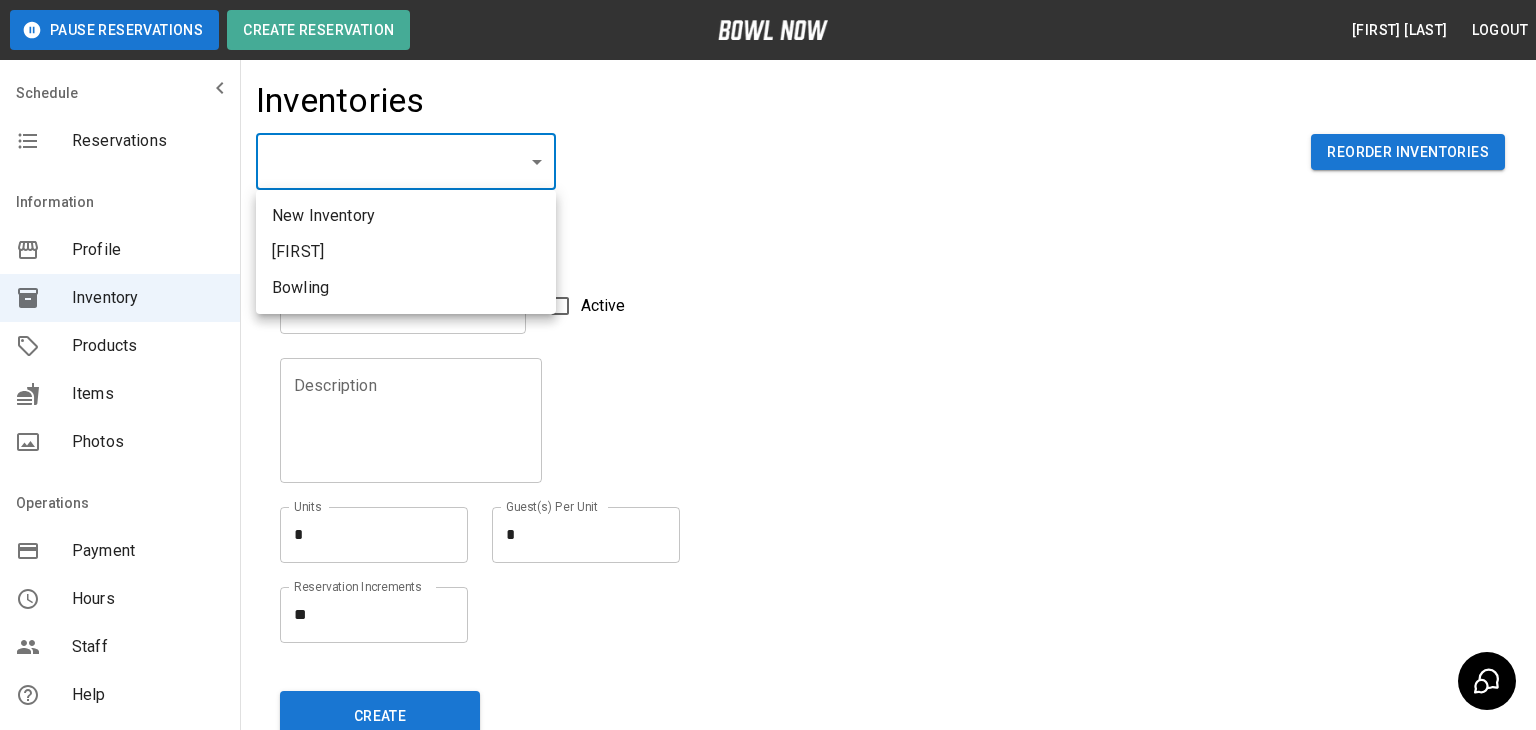 click on "Pause Reservations Create Reservation [FIRST] [LAST] Logout Schedule Reservations Information Profile Inventory Products Items Photos Operations Payment Hours Staff Help Reports Integrations Contacts User Account Inventories ​ ​ Reorder Inventories Details Name Name Active Description Description Units * * Units Guest(s) Per Unit * * Guest(s) Per Unit Reservation Increments ** * Reservation Increments Create © 2022 BowlNow, Inc. All Rights Reserved. Privacy Policy   |   Terms and Conditions /businesses/08T85ft5dm8UDXXmImNw/inventories [FIRST] [LAST] Logout Reservations Profile Inventory Products Items Photos Payment Hours Staff Help Reports Integrations Contacts Account New Inventory [FIRST]" at bounding box center (768, 440) 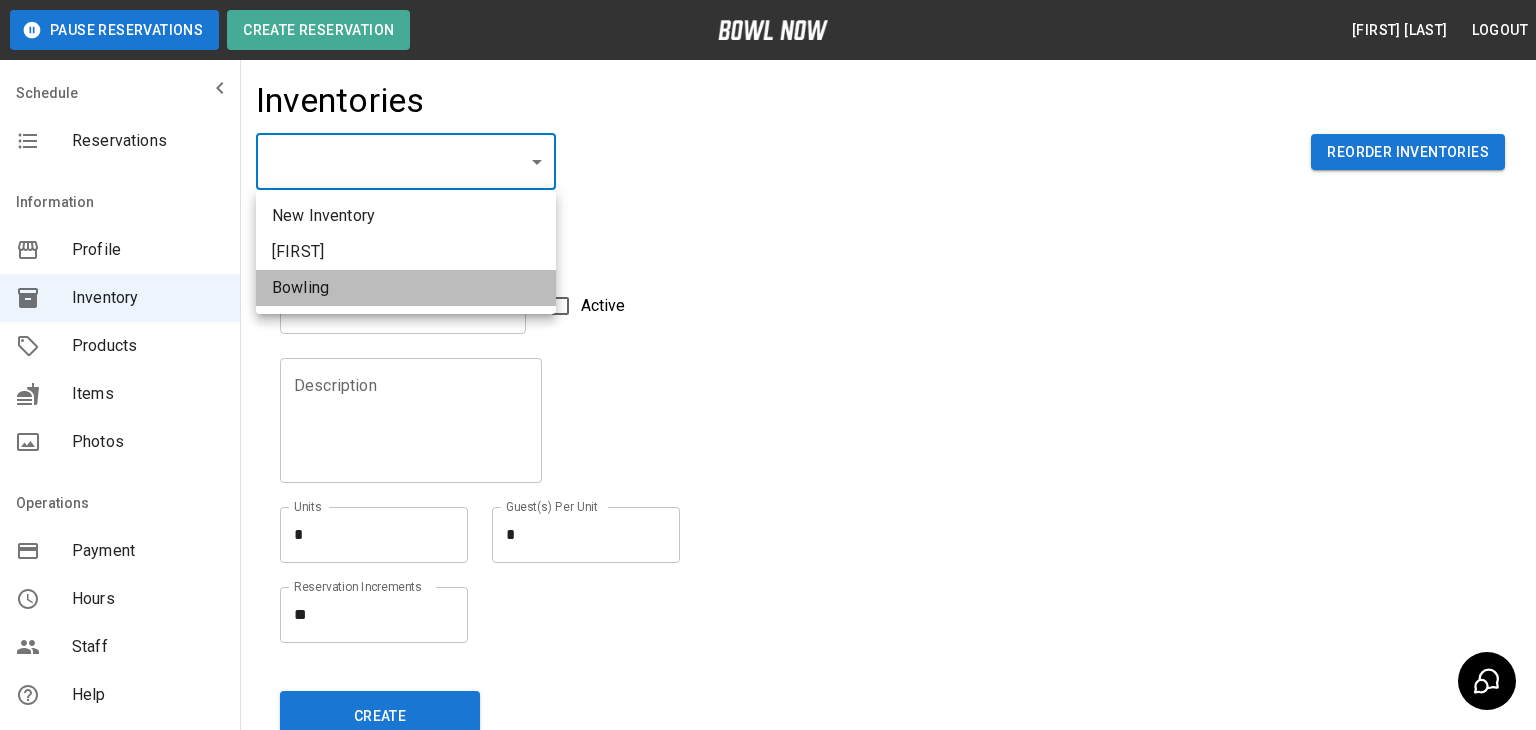 click on "Bowling" at bounding box center [406, 288] 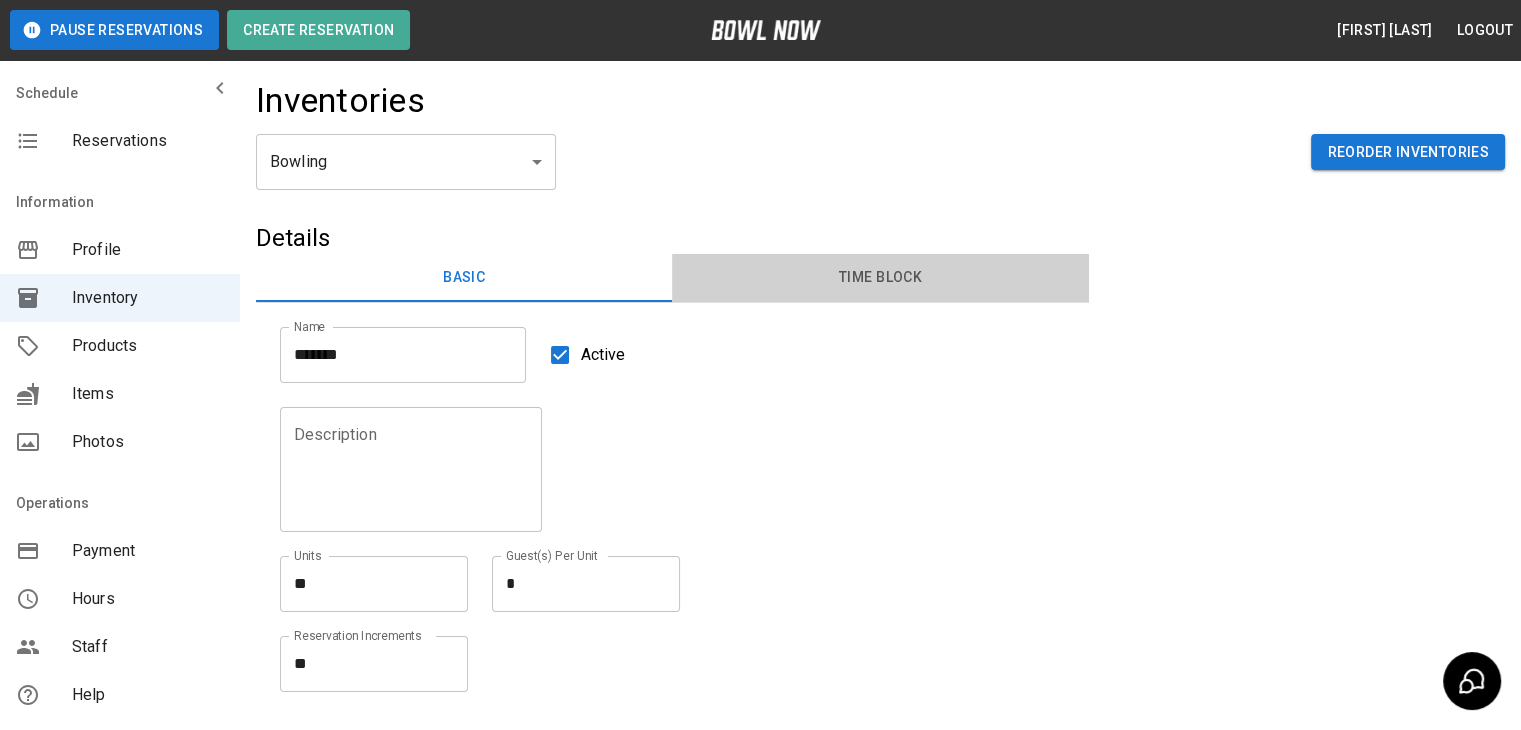 click on "Time Block" at bounding box center [880, 278] 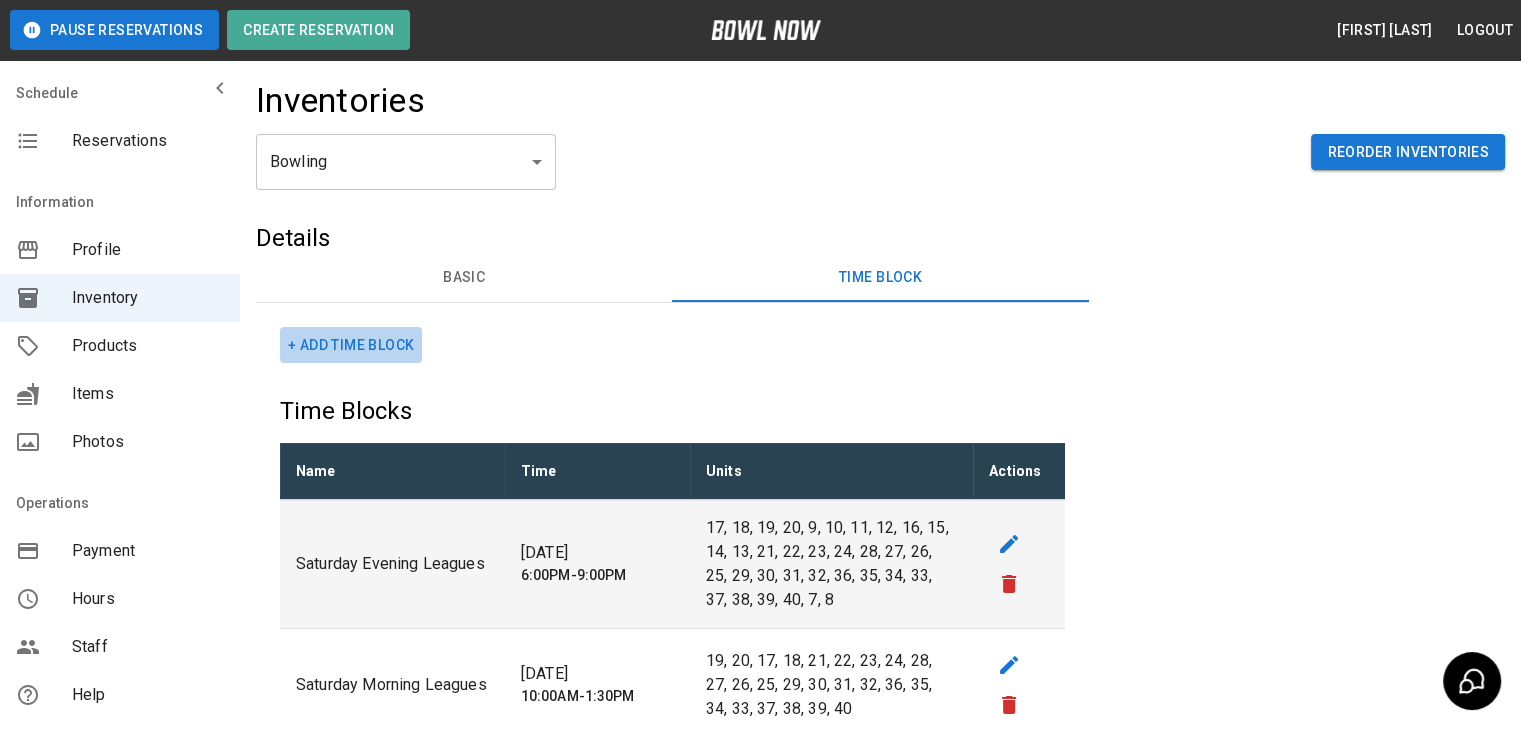 click on "+ Add Time Block" at bounding box center (351, 345) 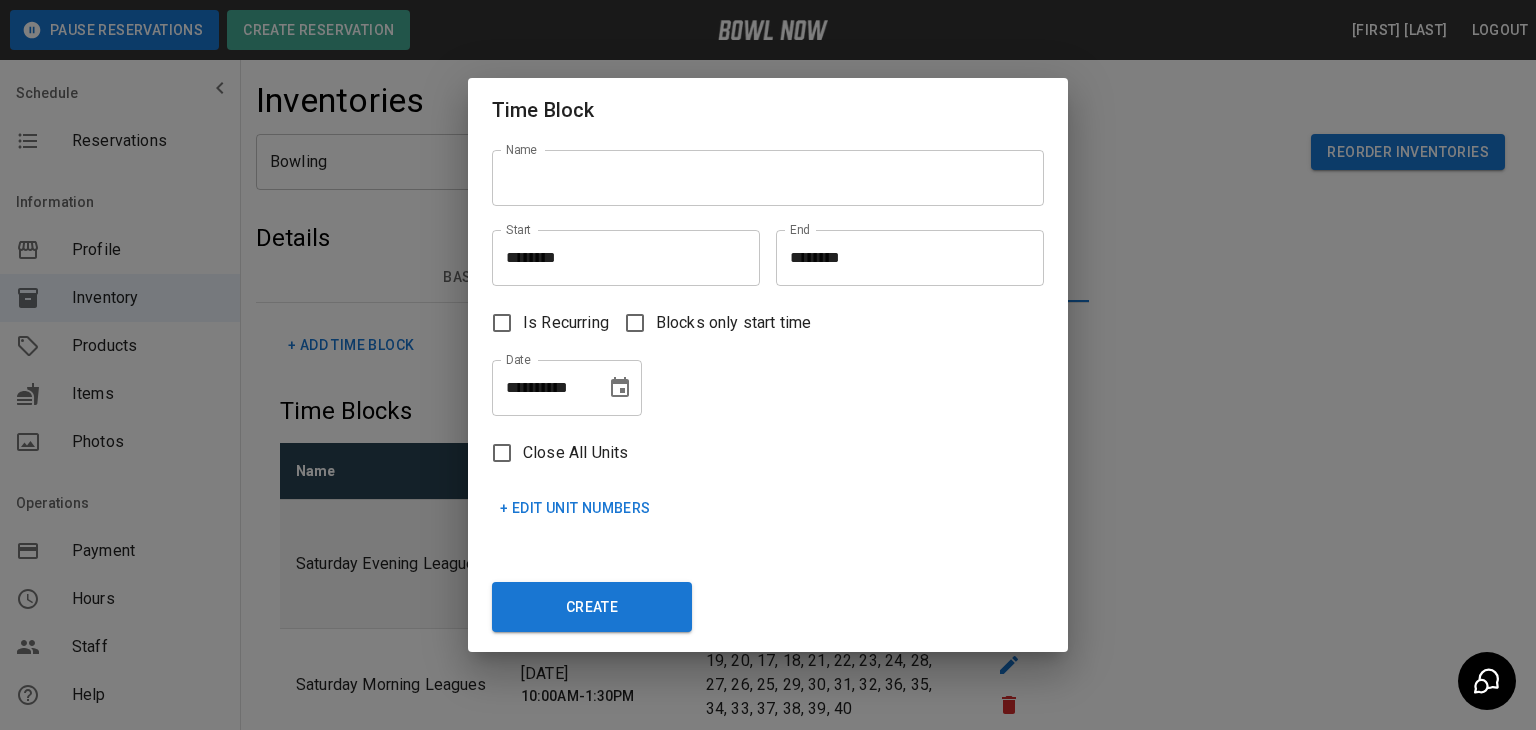 click on "Name" at bounding box center [768, 178] 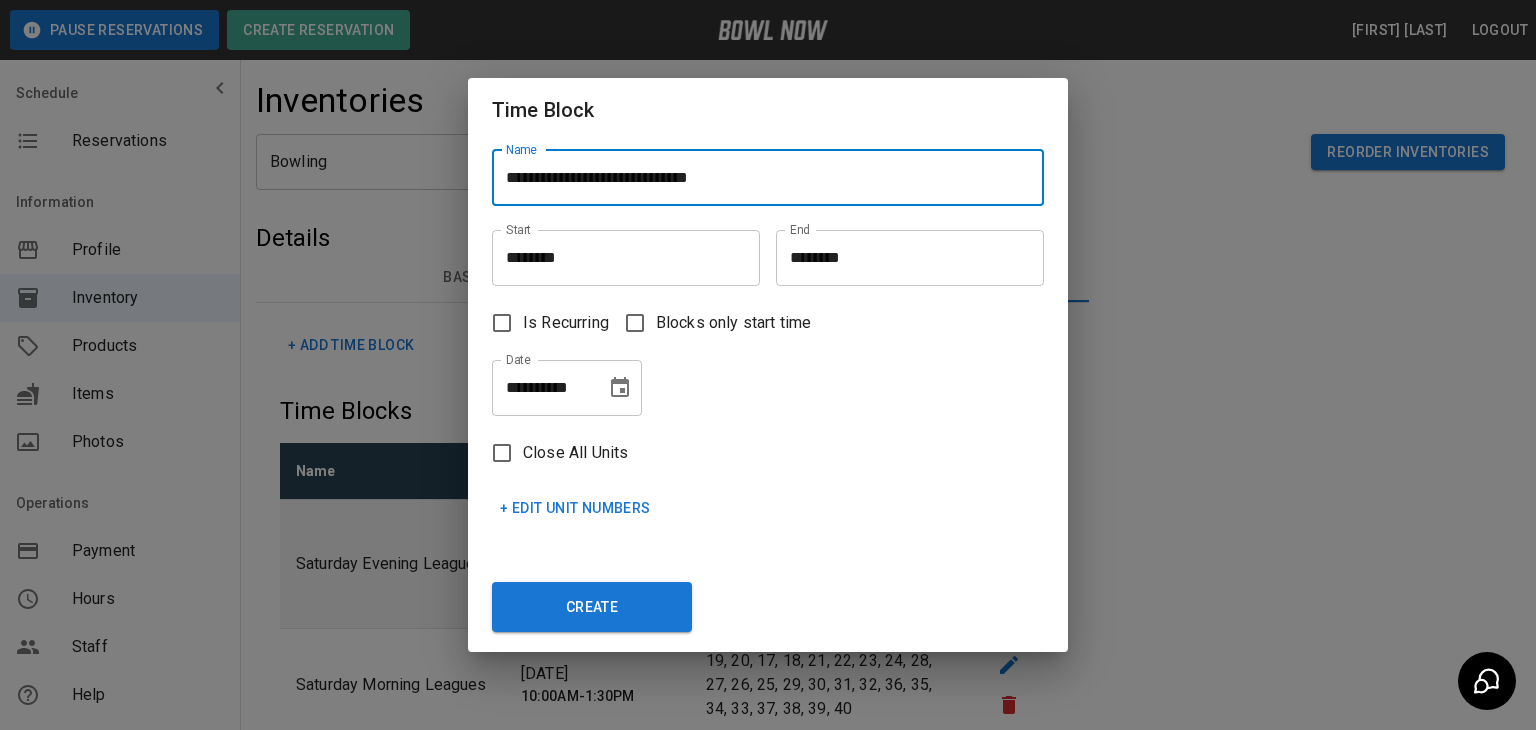 type on "**********" 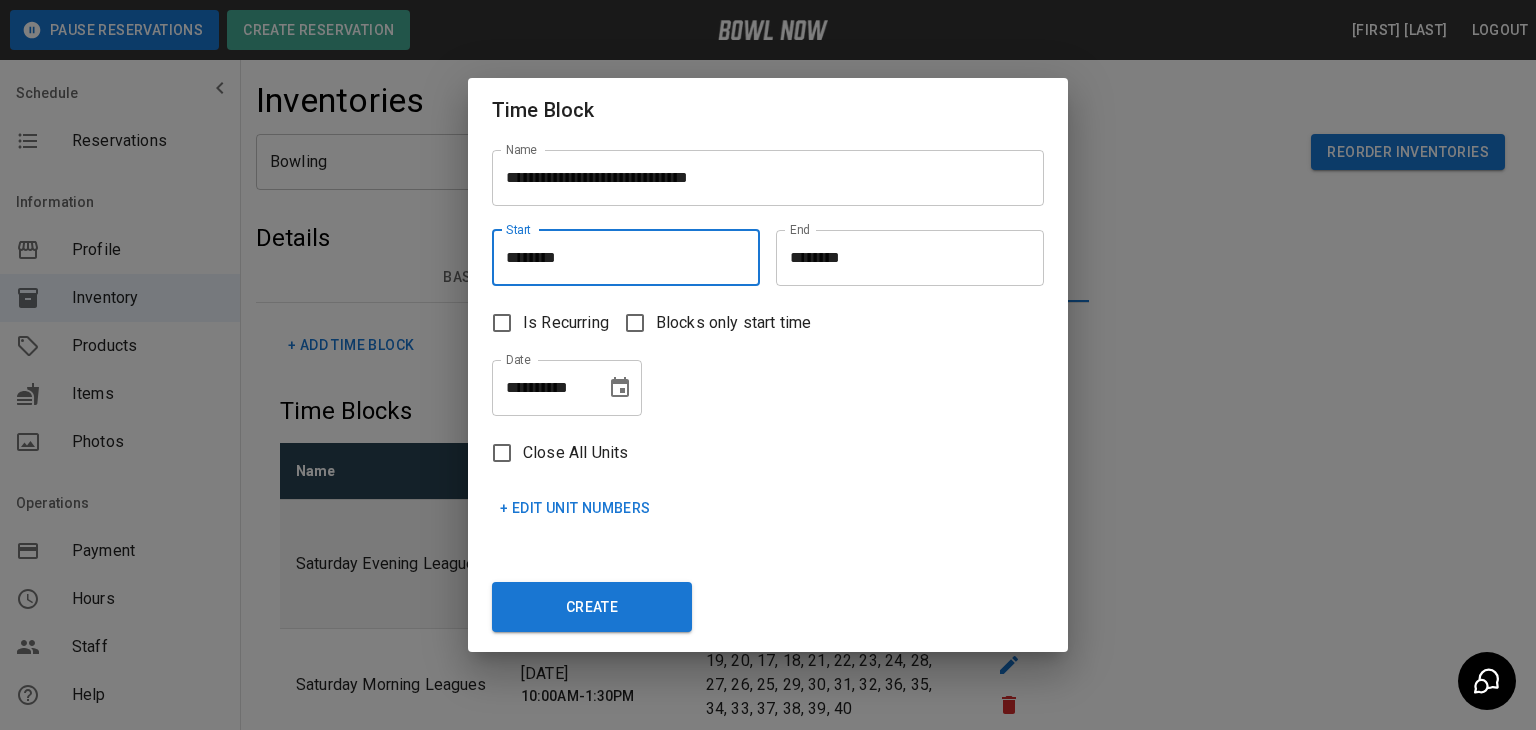 click on "********" at bounding box center [619, 258] 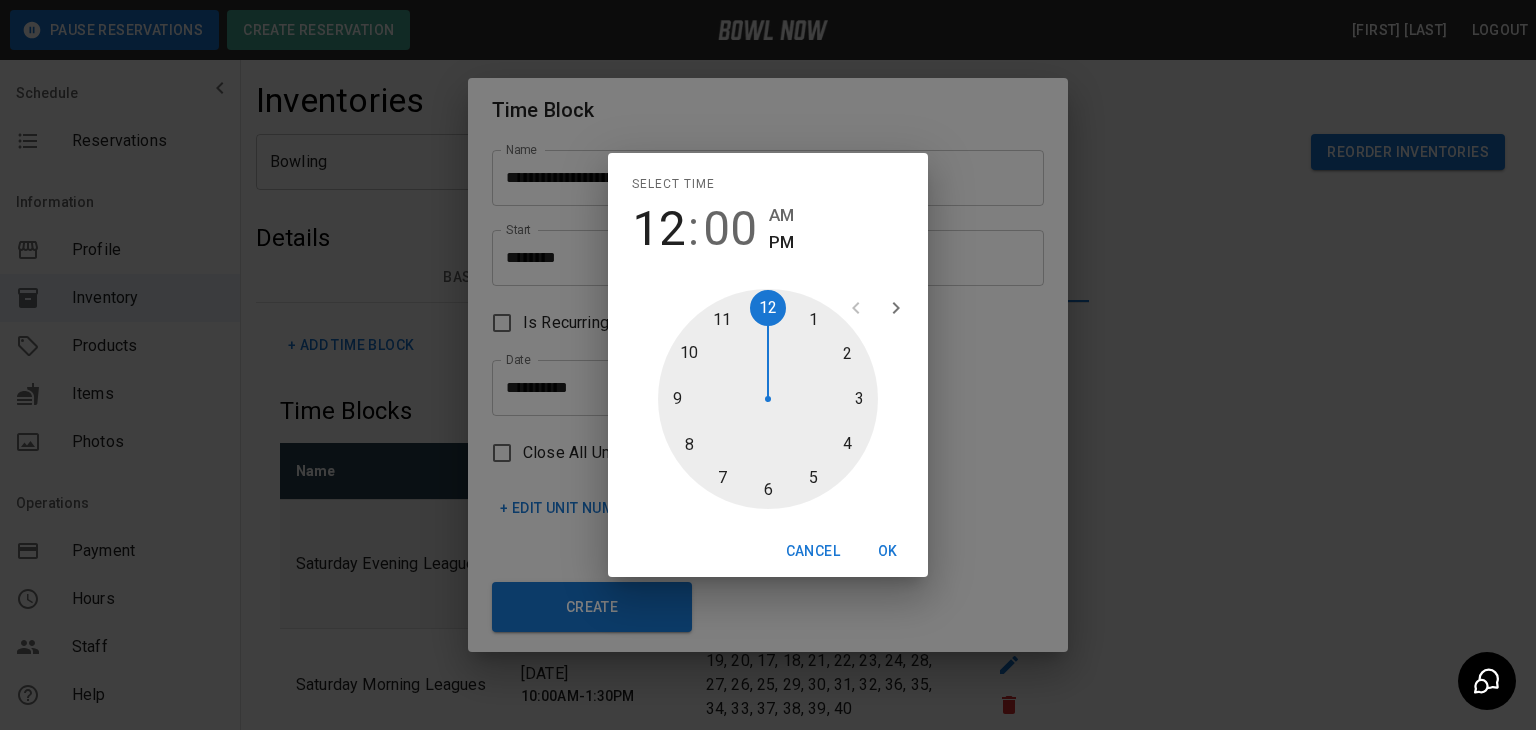 click at bounding box center (768, 399) 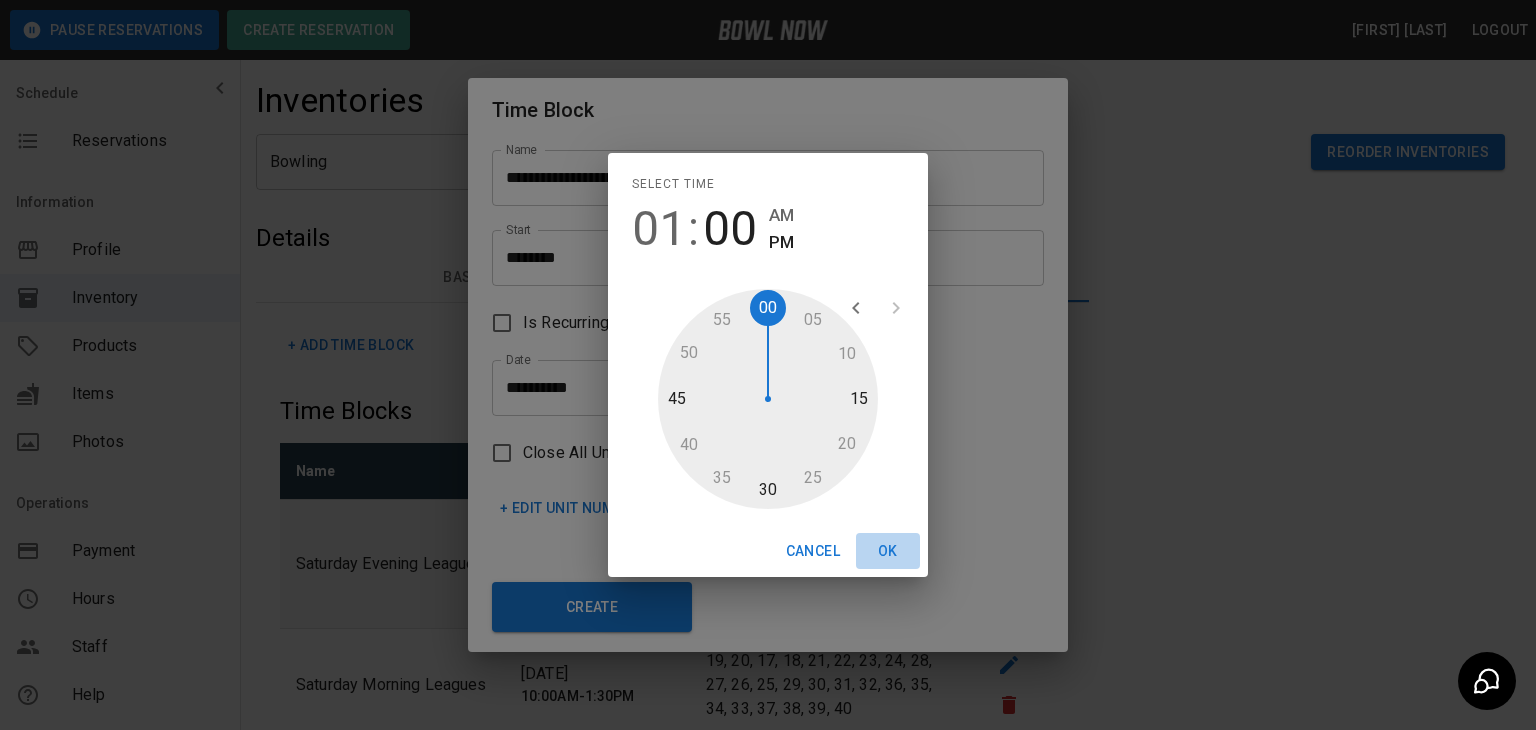 click on "OK" at bounding box center [888, 551] 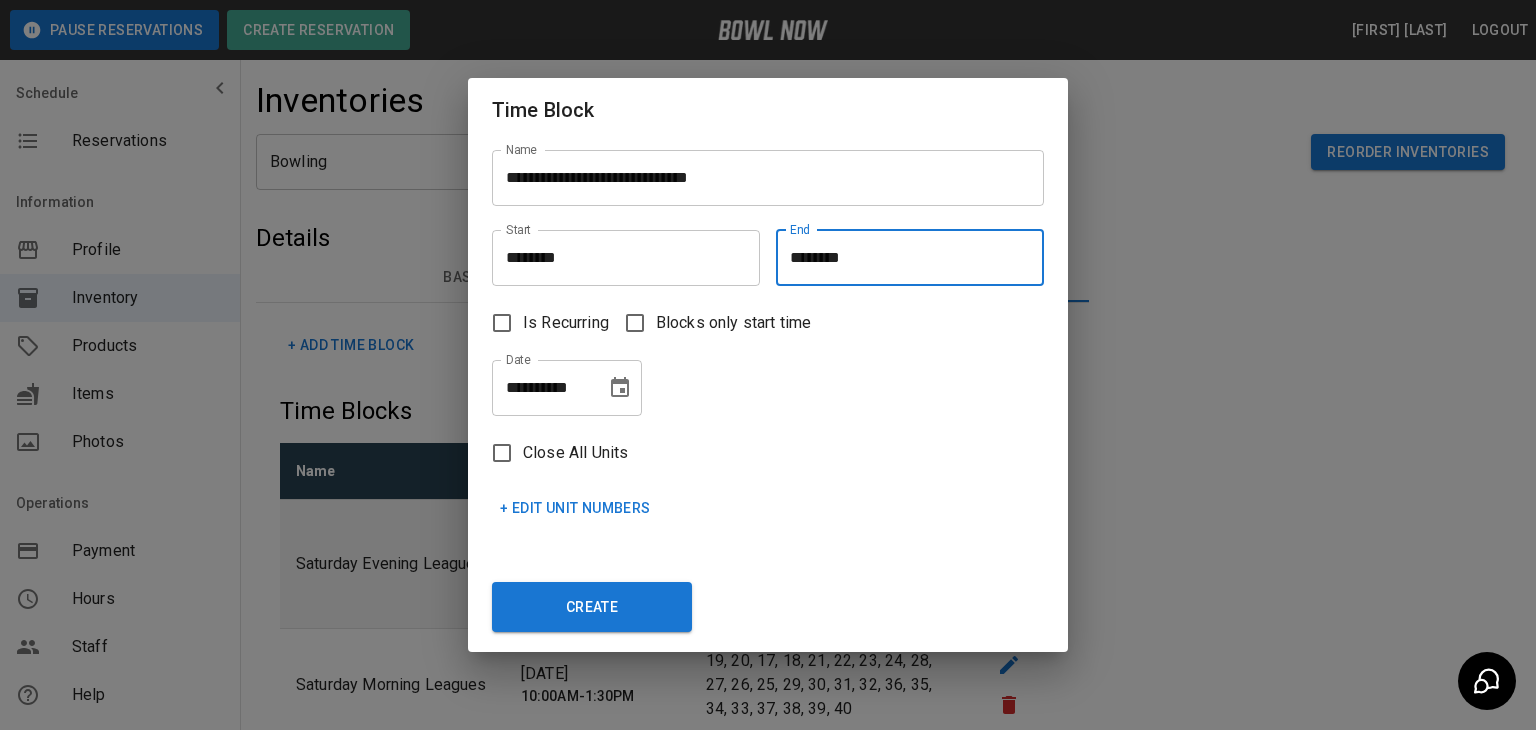 click on "********" at bounding box center (903, 258) 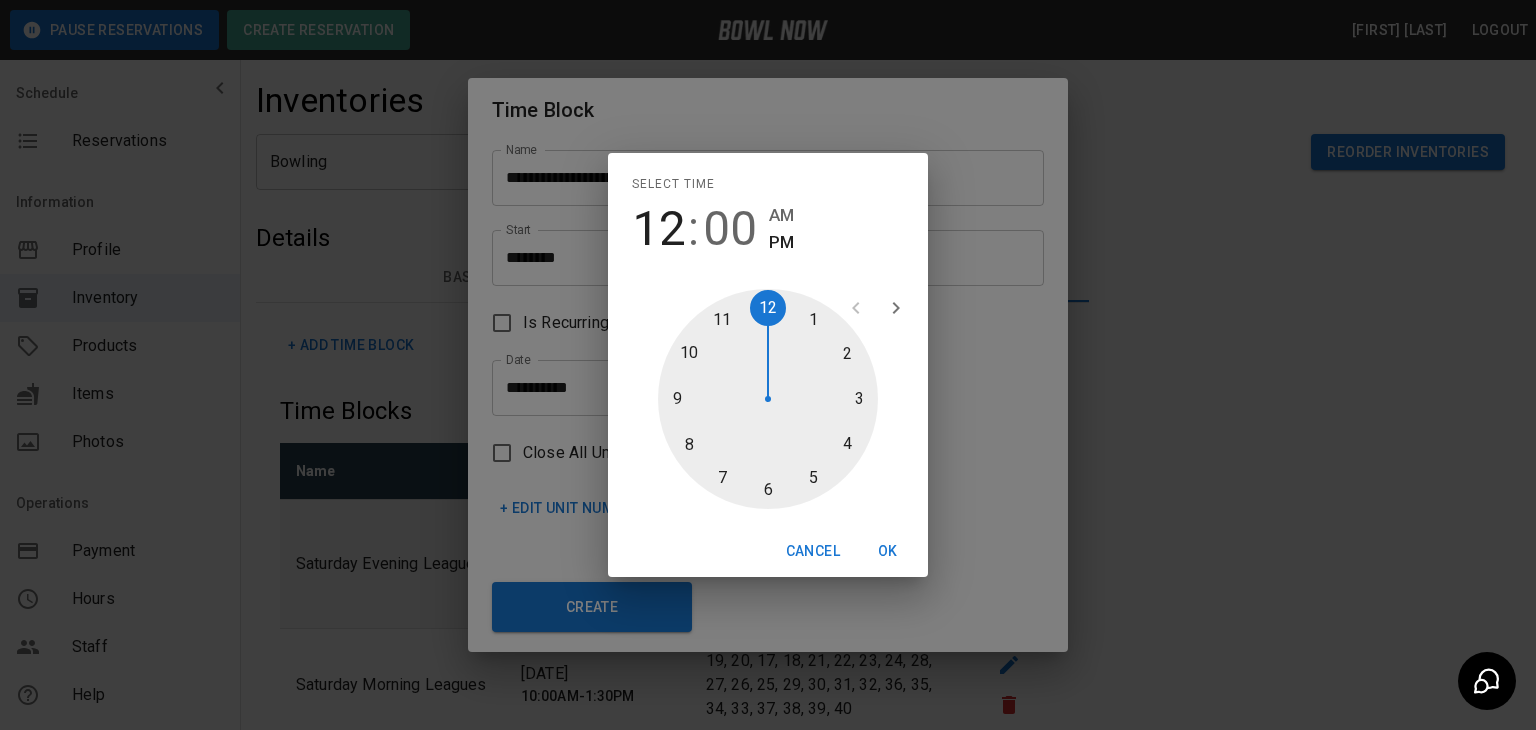 click at bounding box center [768, 399] 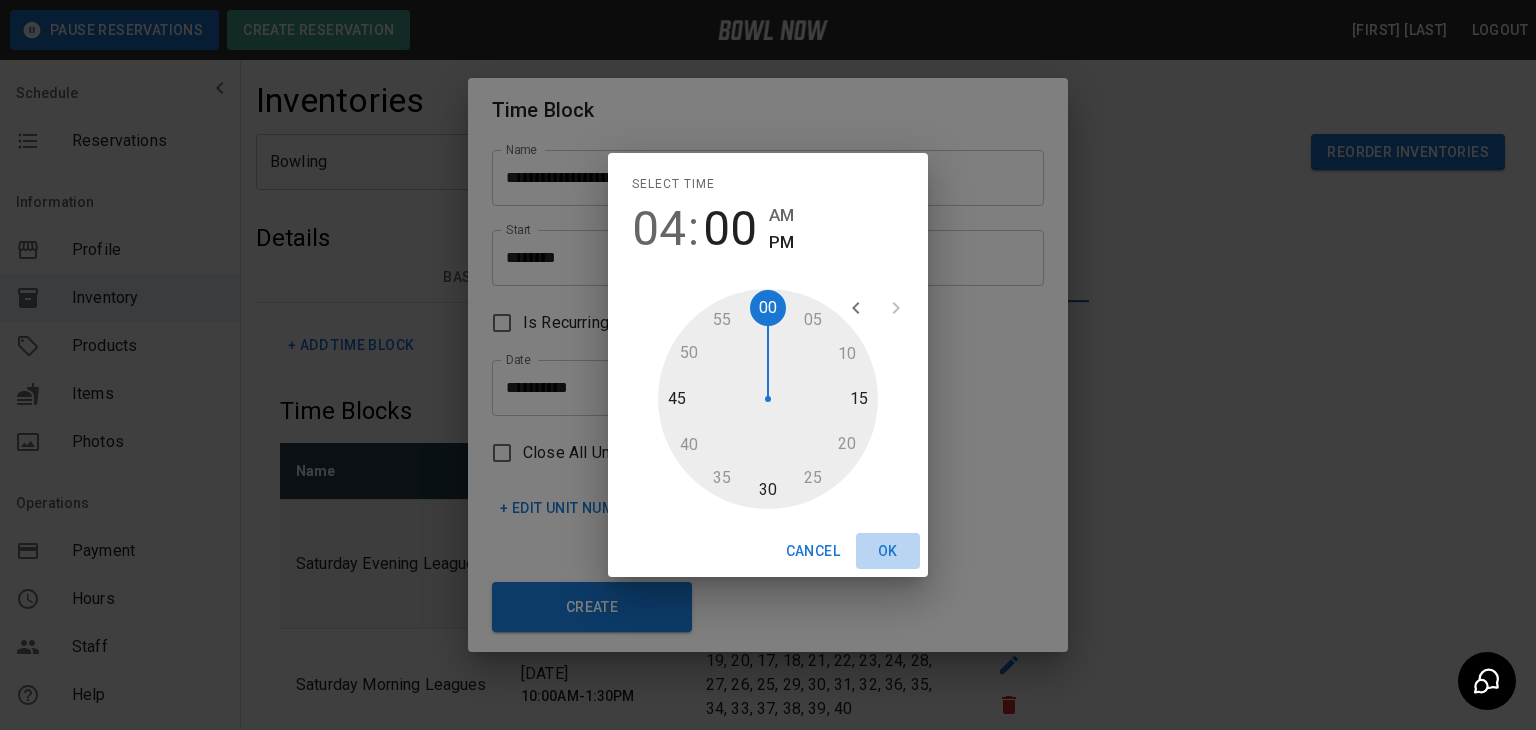 click on "OK" at bounding box center [888, 551] 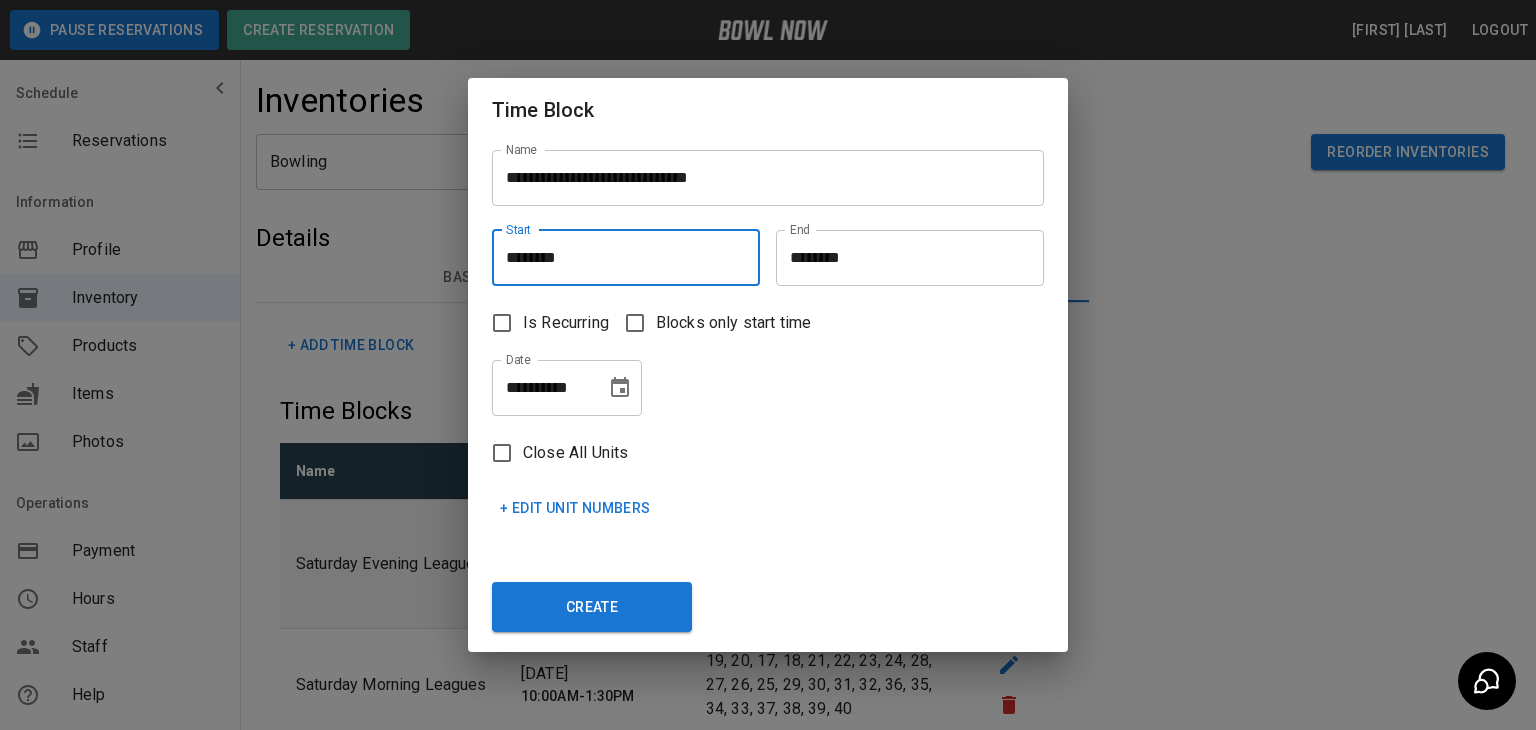 click on "********" at bounding box center [619, 258] 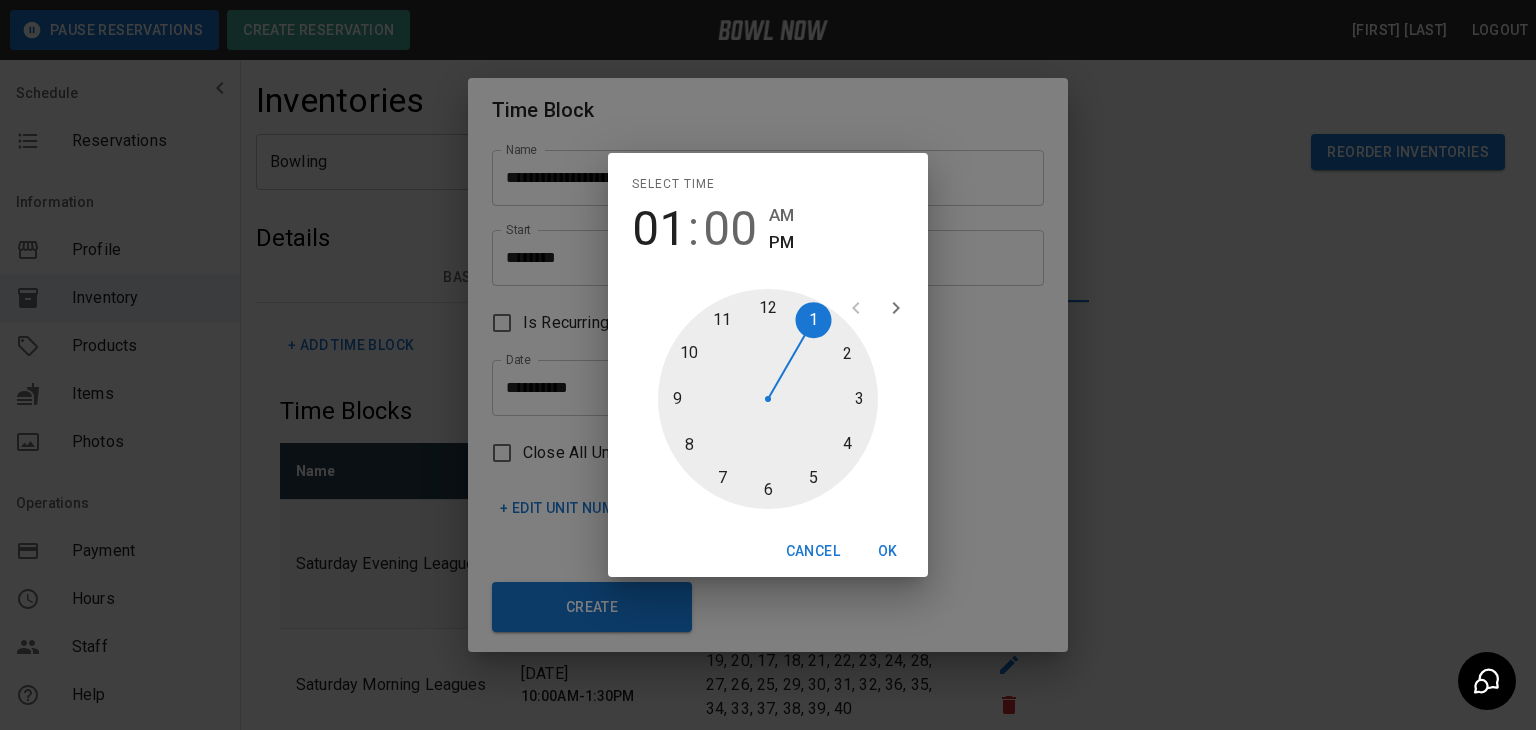 click at bounding box center [768, 399] 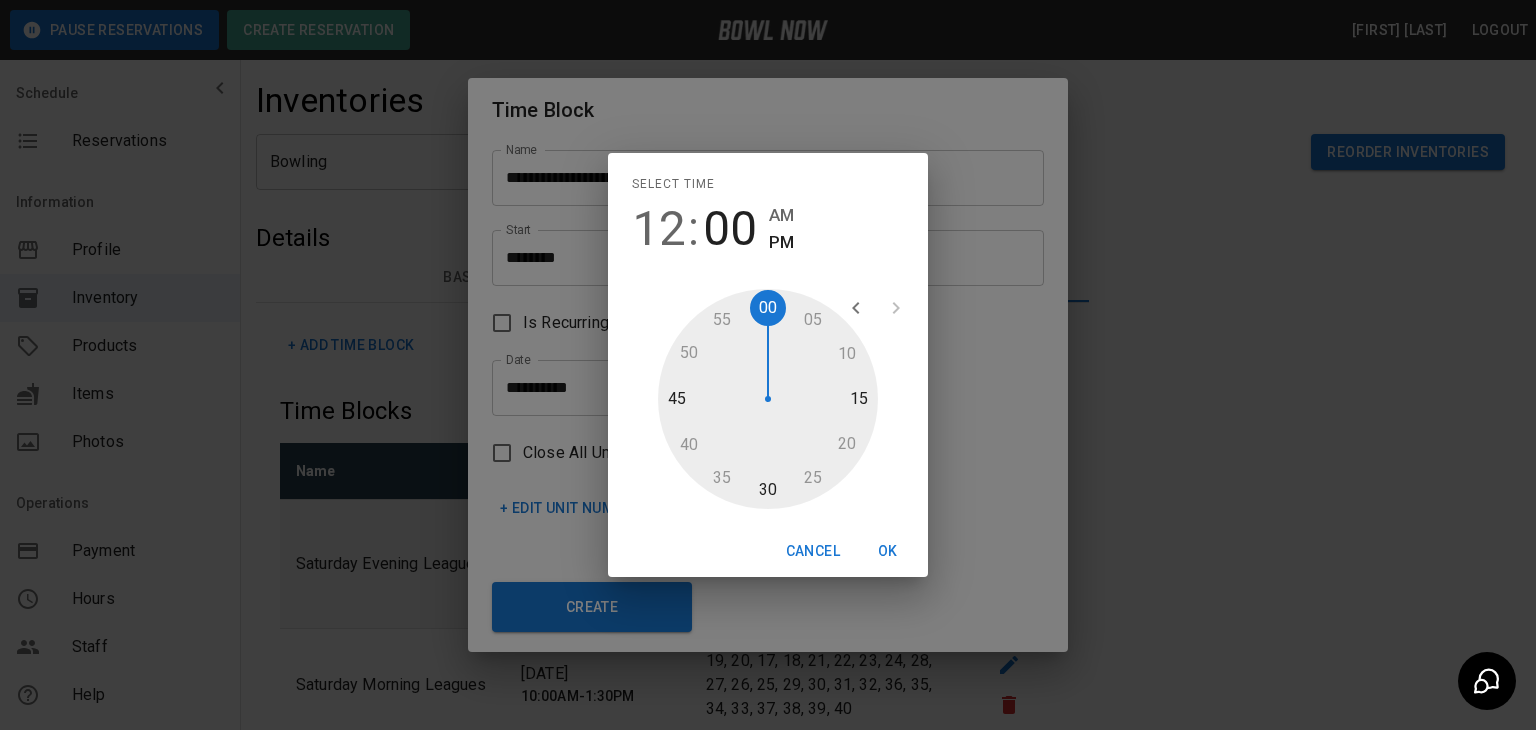 click on "OK" at bounding box center (888, 551) 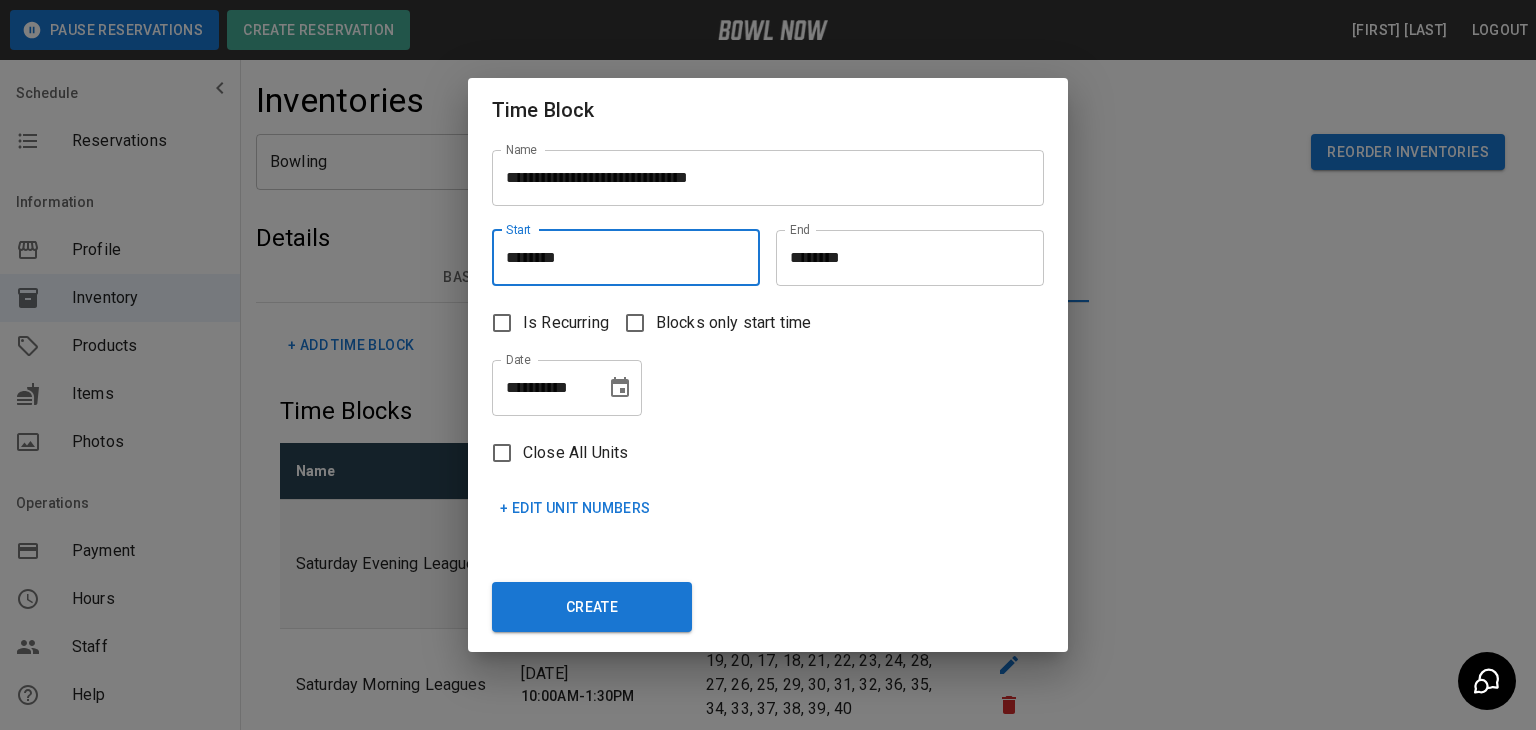 click on "********" at bounding box center (903, 258) 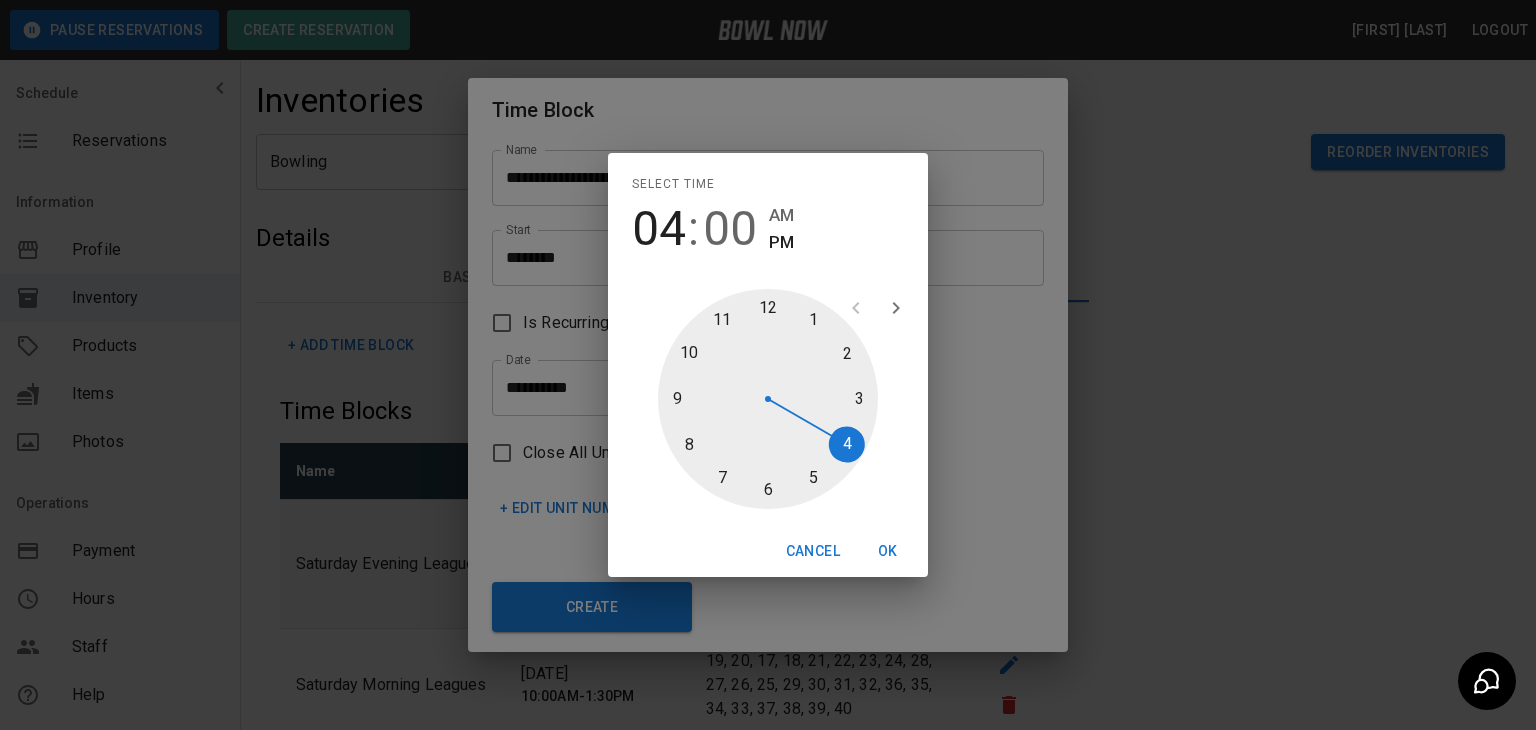 click at bounding box center (768, 399) 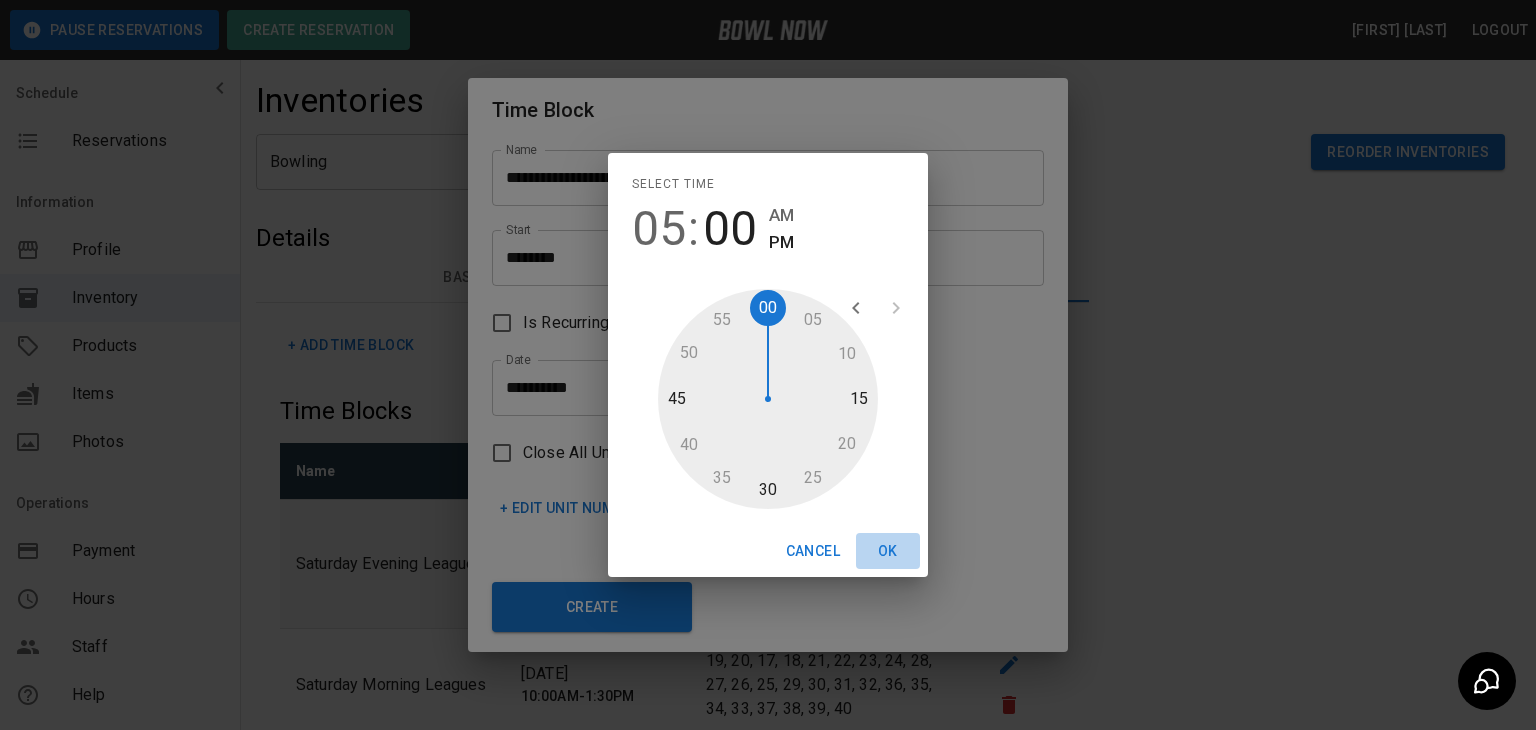 click on "OK" at bounding box center [888, 551] 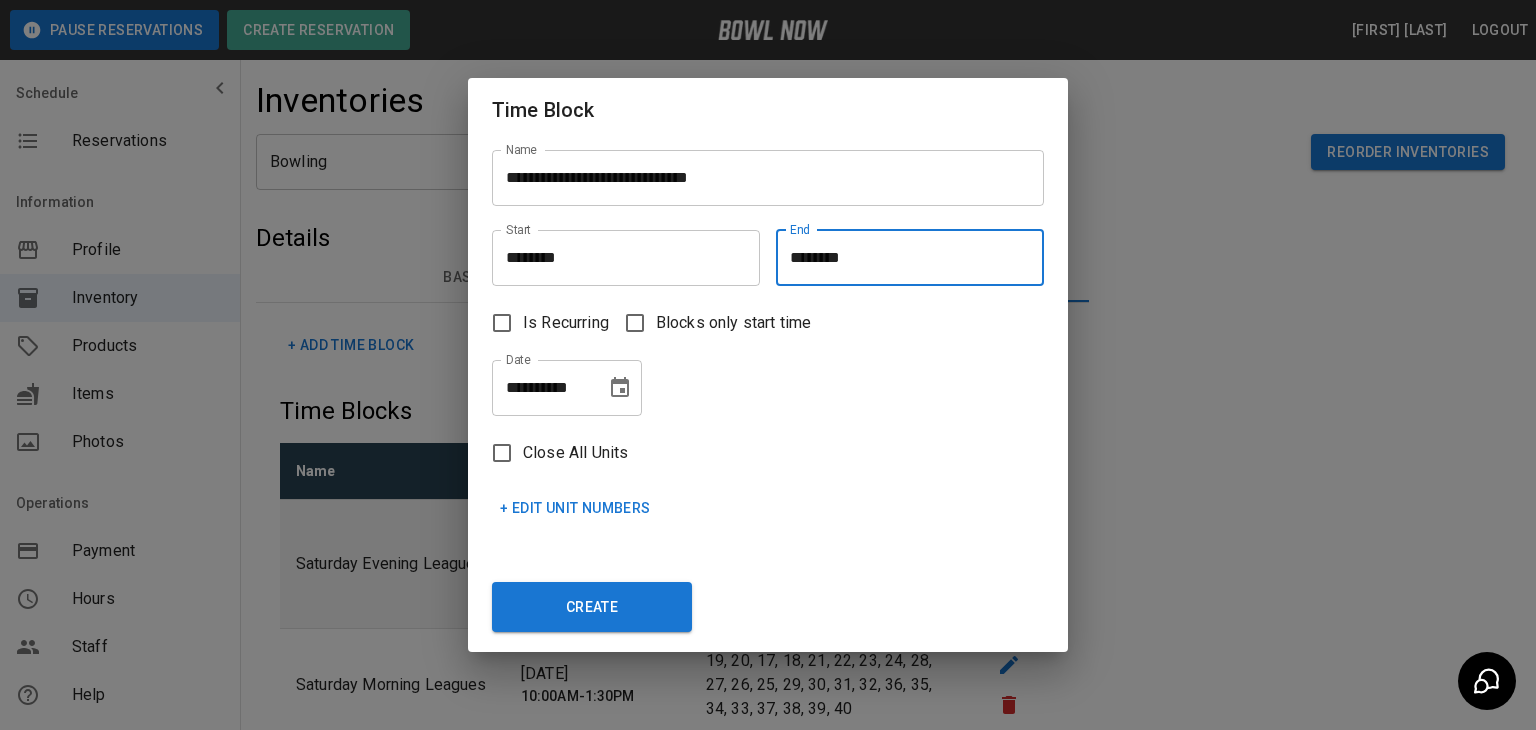 click 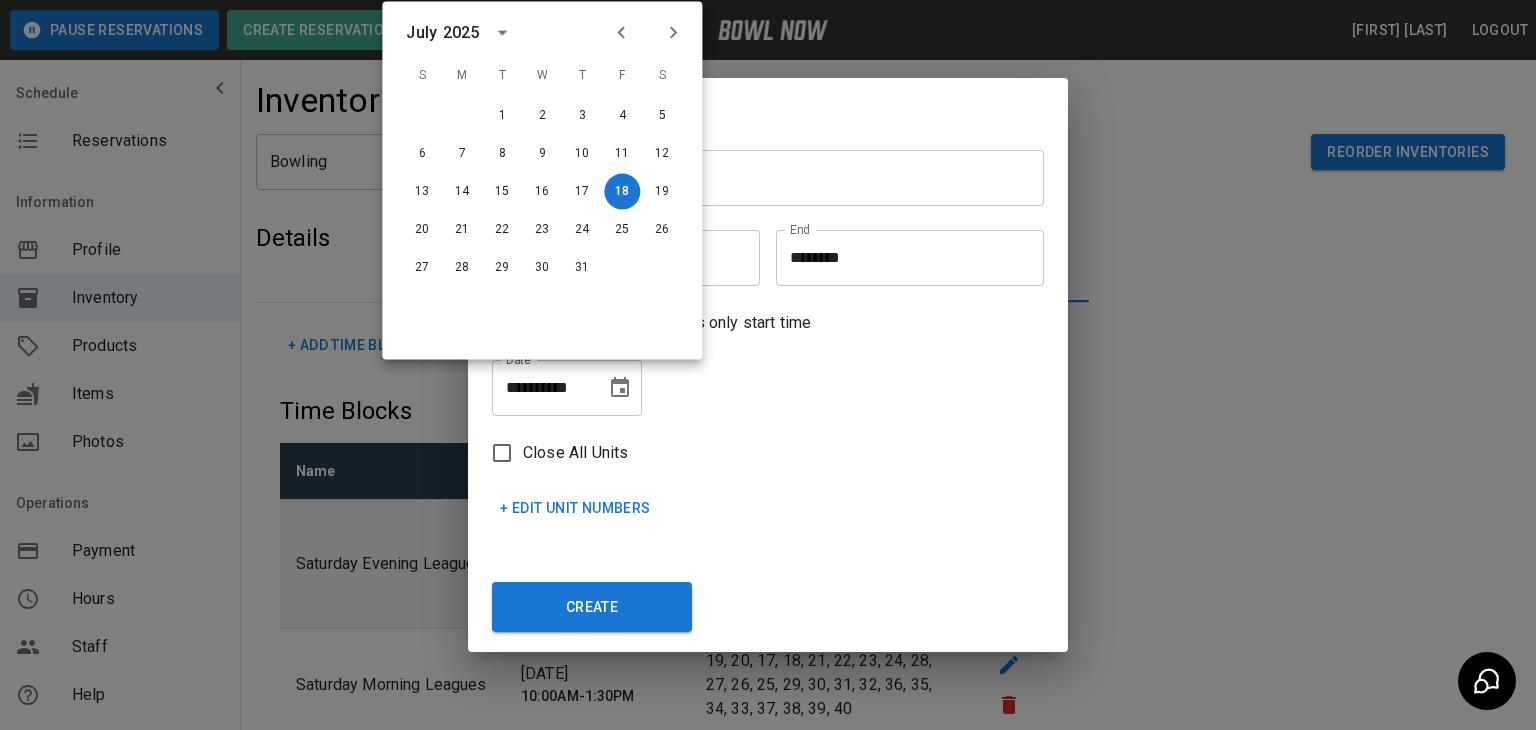 click 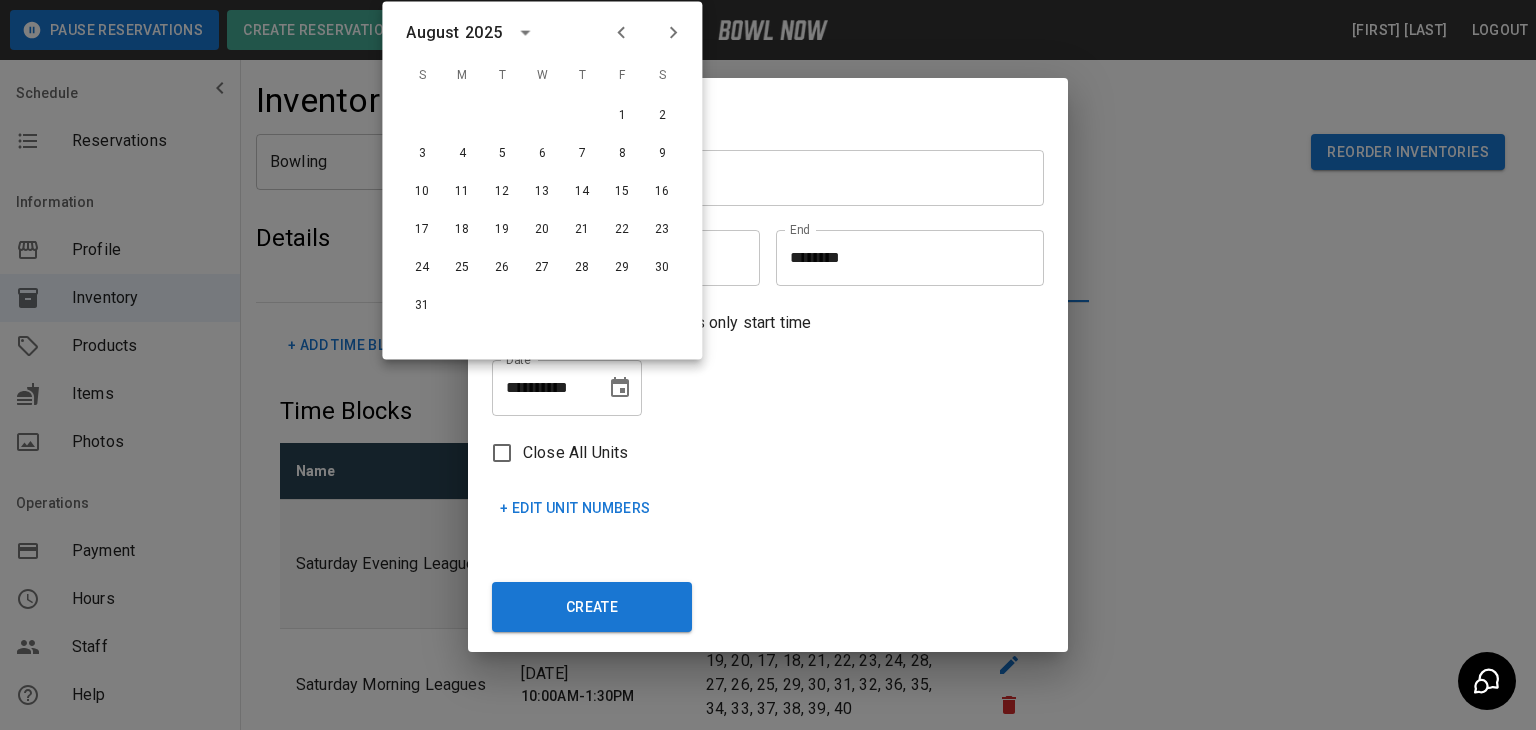 click 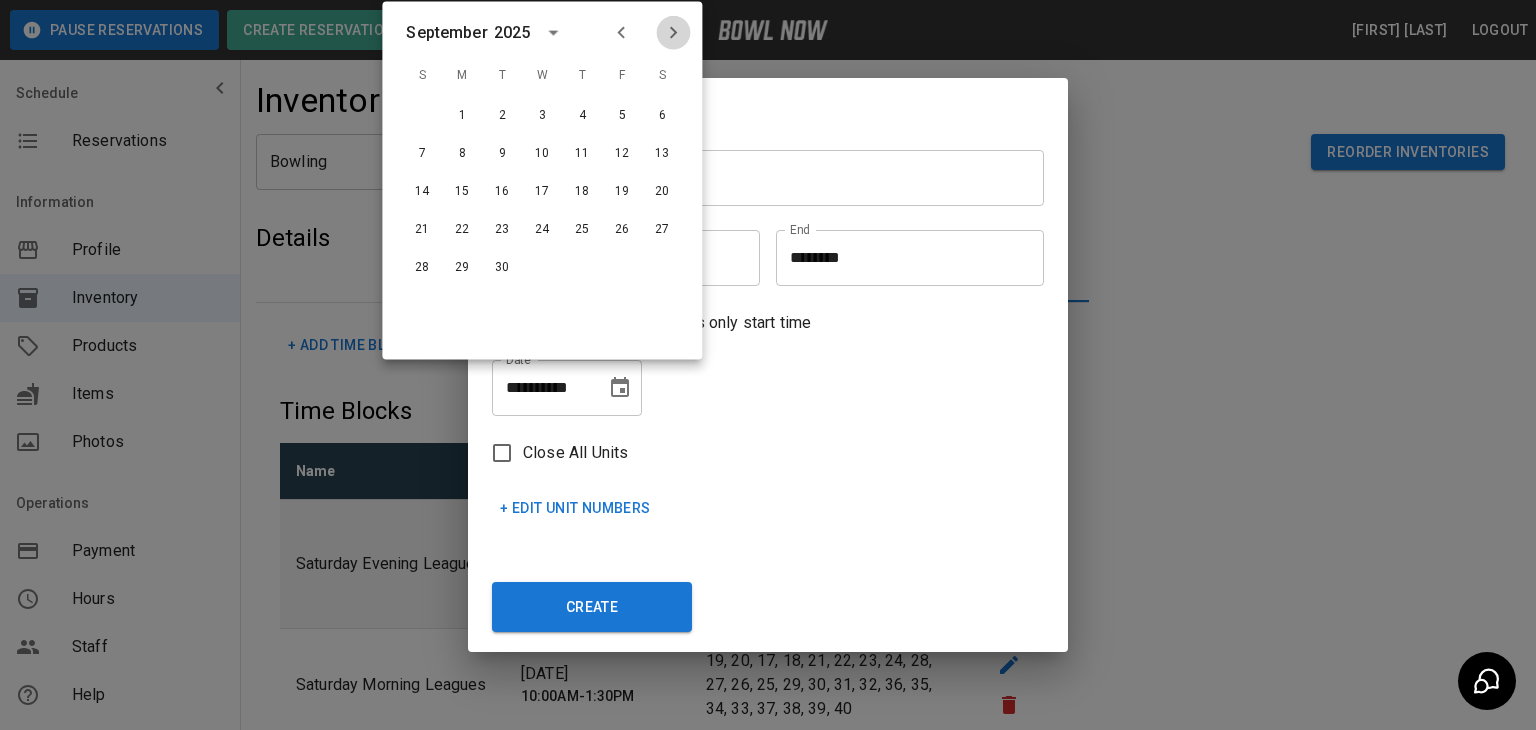 click 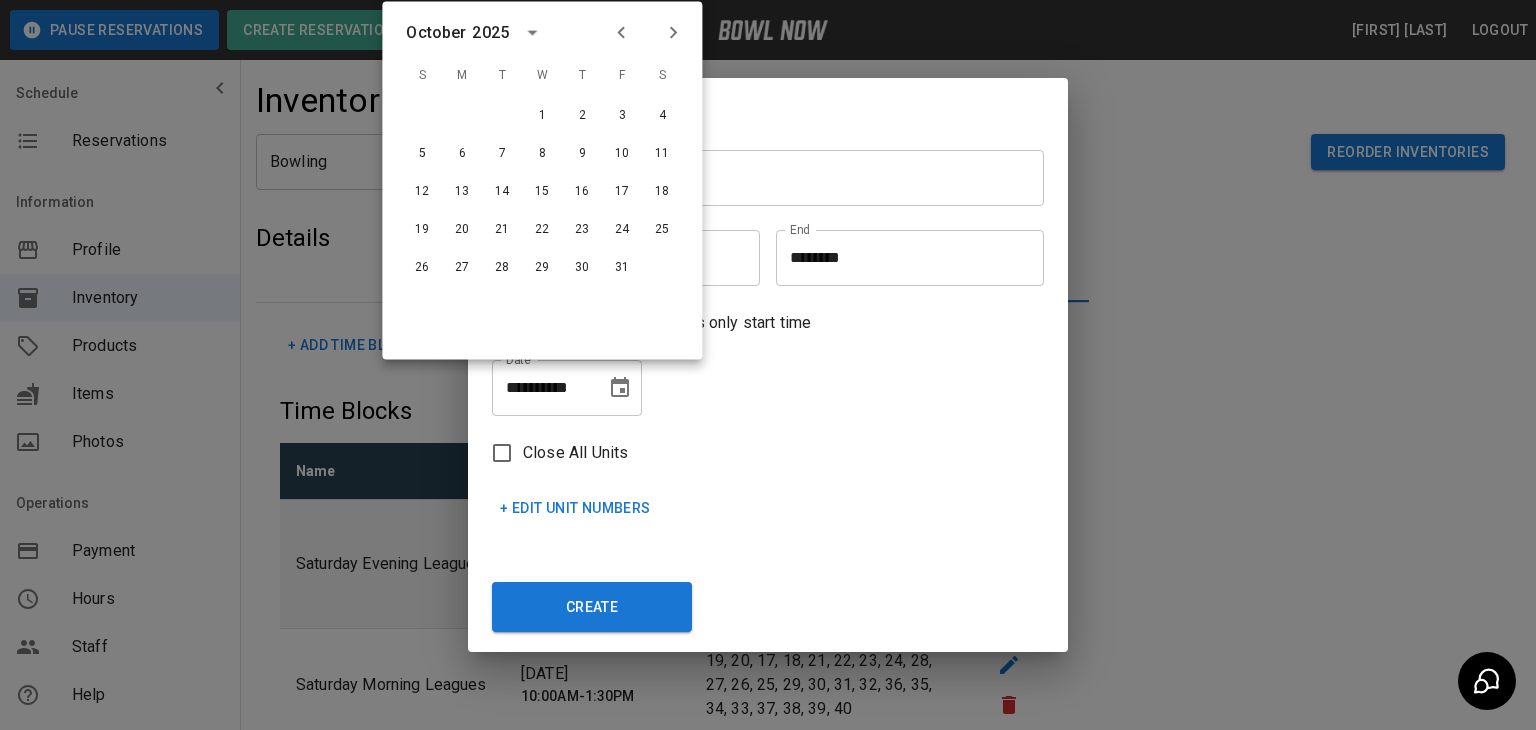 click 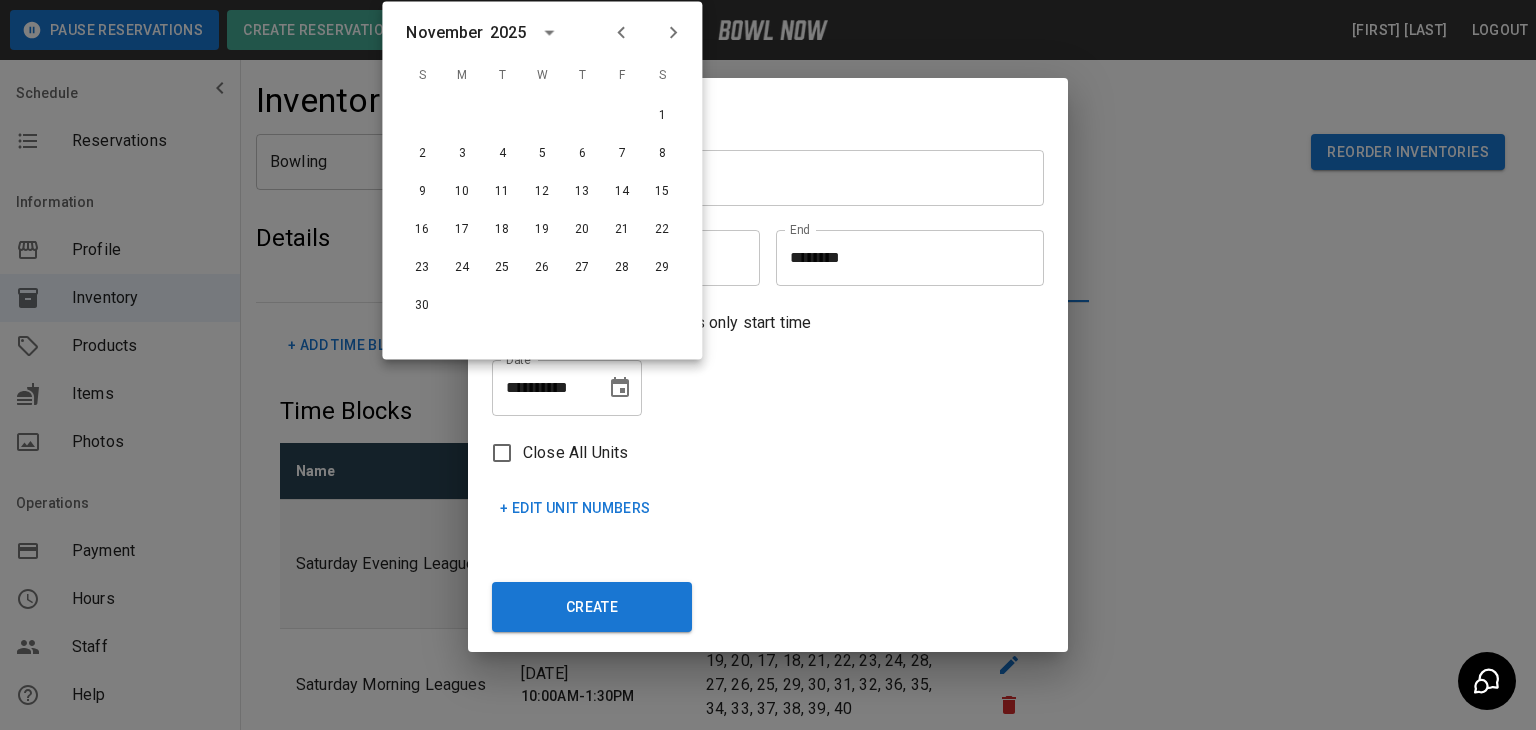 click 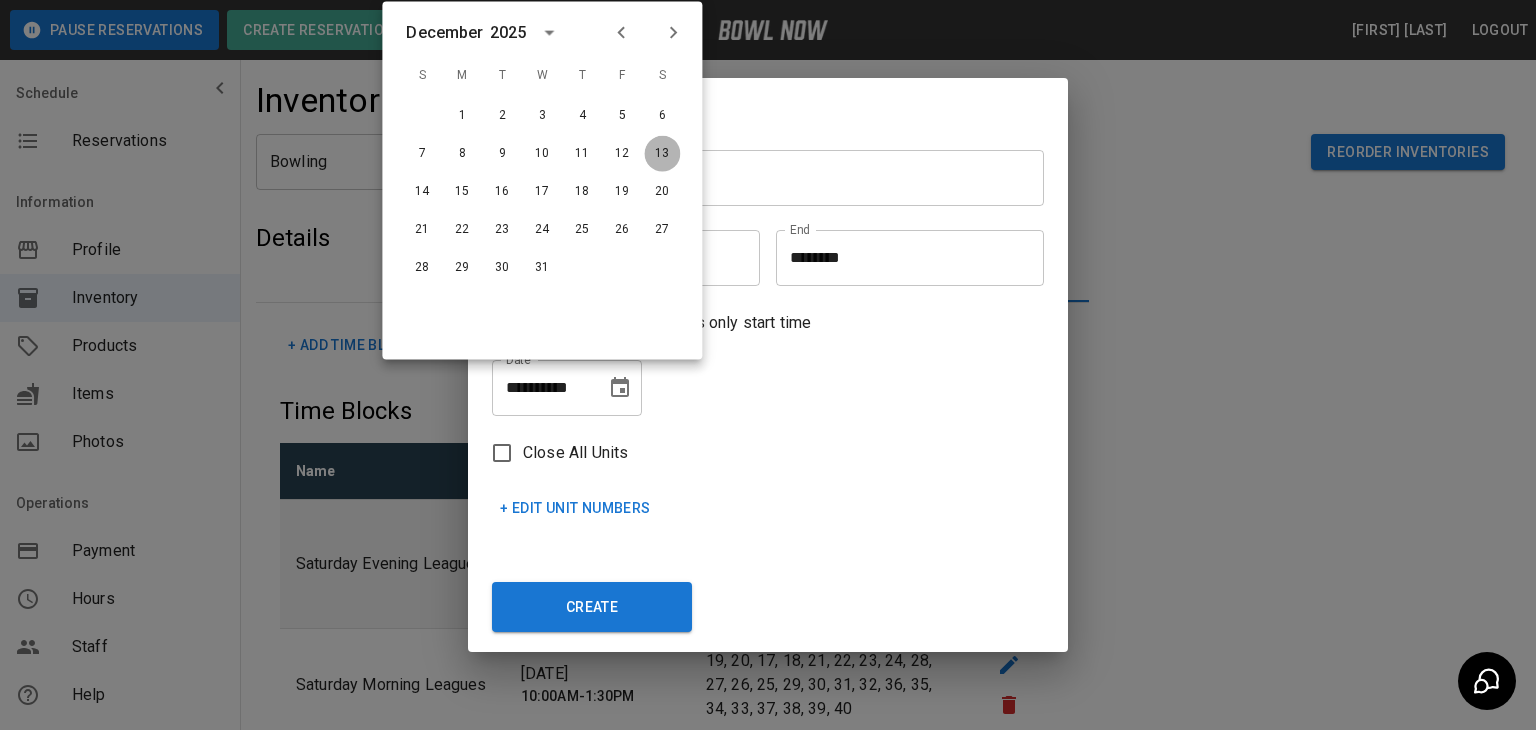 click on "13" at bounding box center [662, 154] 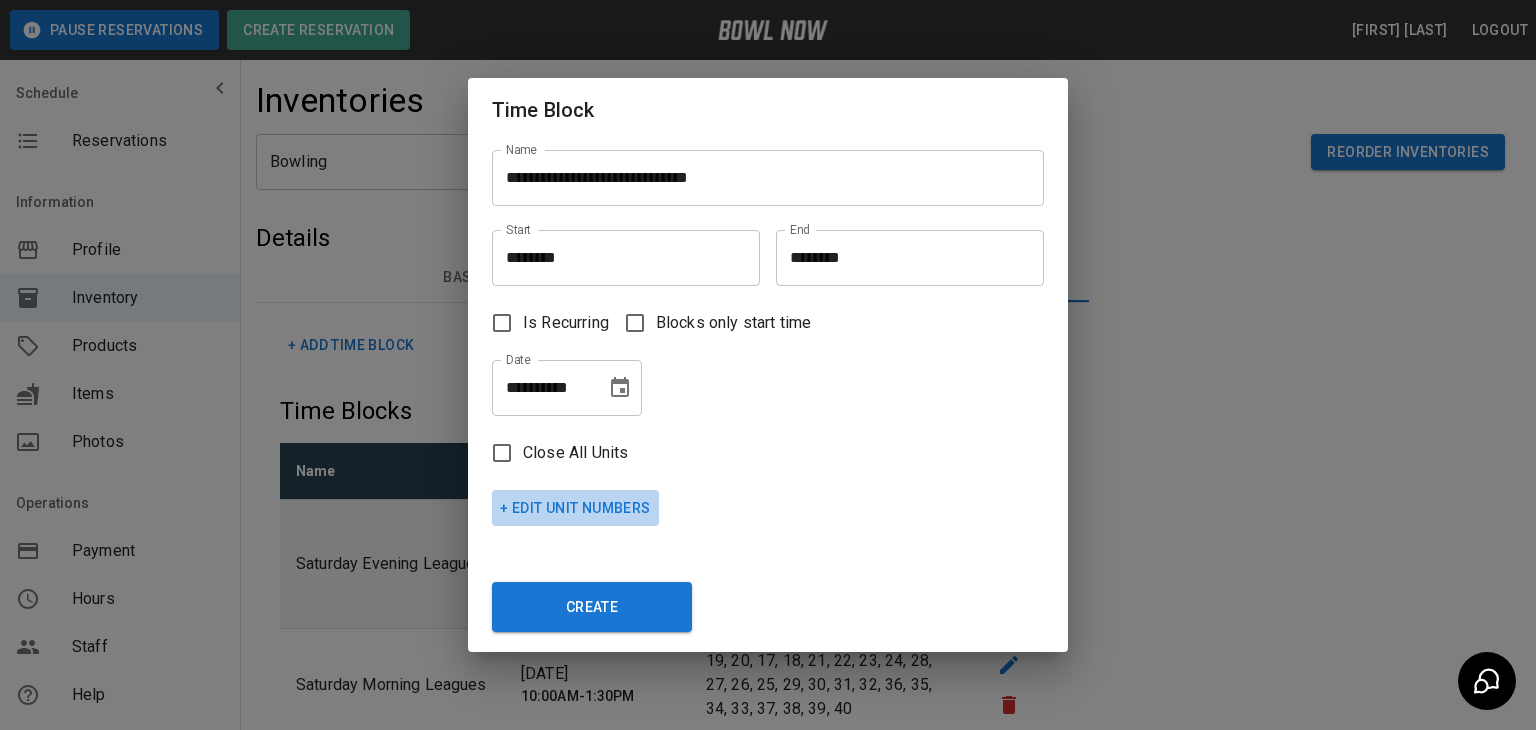 click on "+ Edit Unit Numbers" at bounding box center [575, 508] 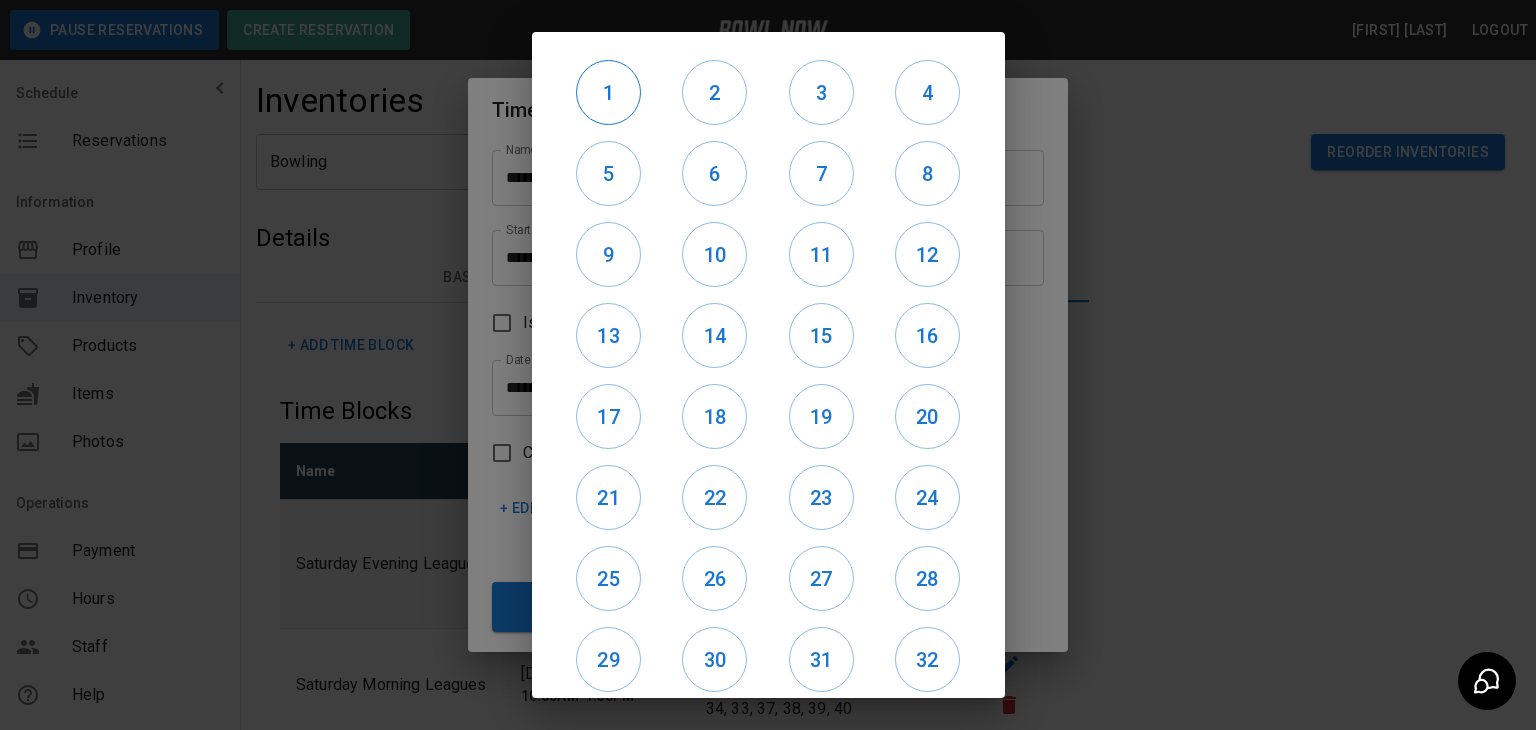 click on "1" at bounding box center [608, 92] 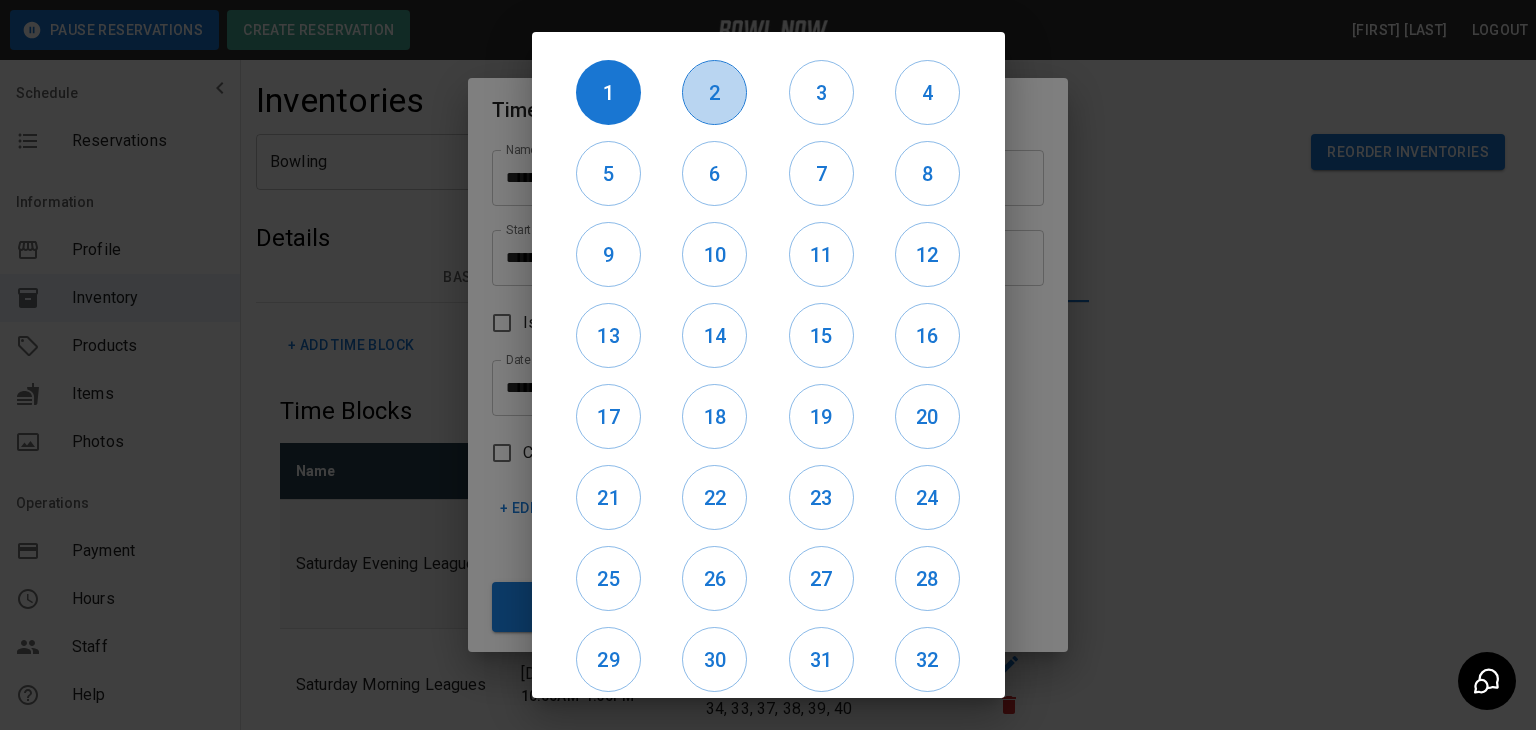 click on "2" at bounding box center [714, 93] 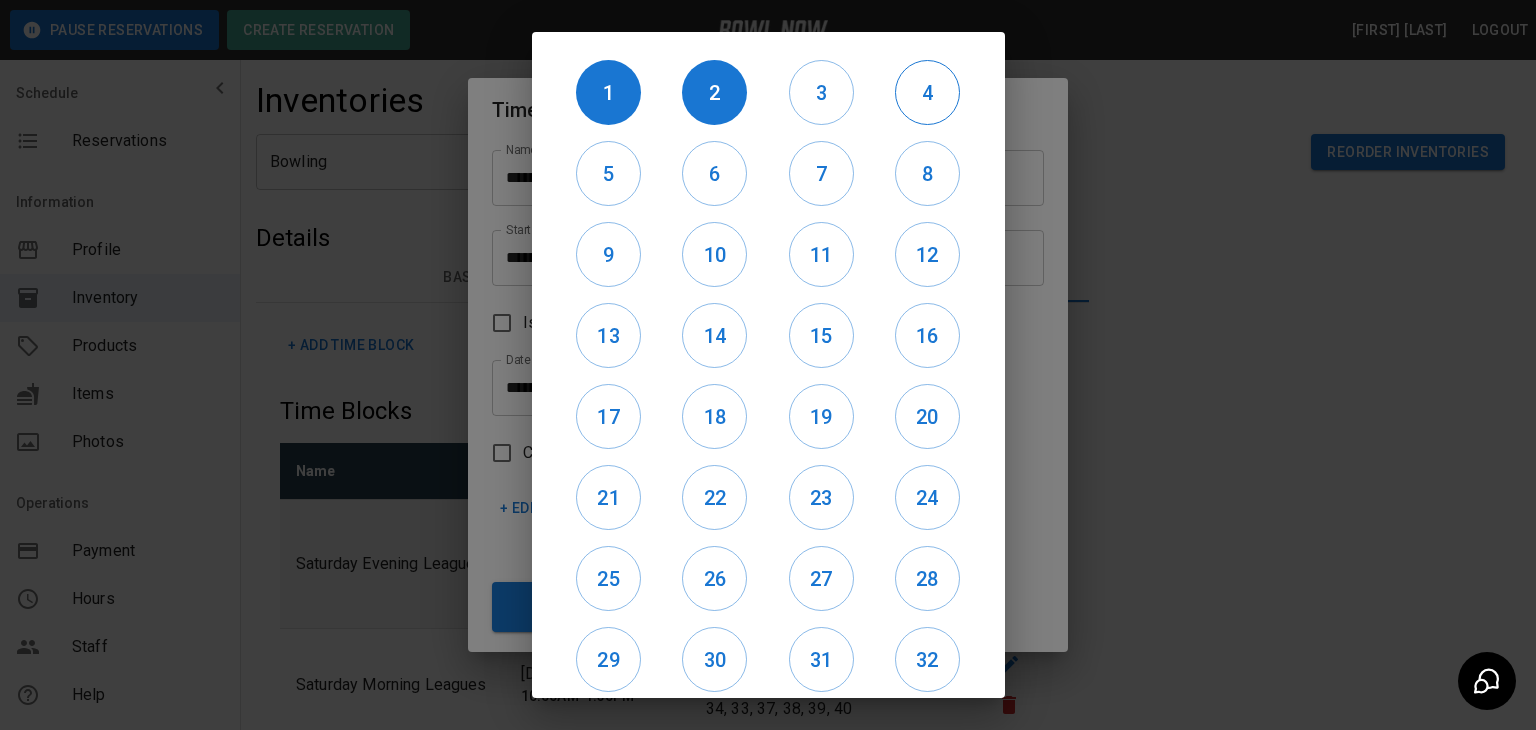 drag, startPoint x: 794, startPoint y: 89, endPoint x: 917, endPoint y: 104, distance: 123.911255 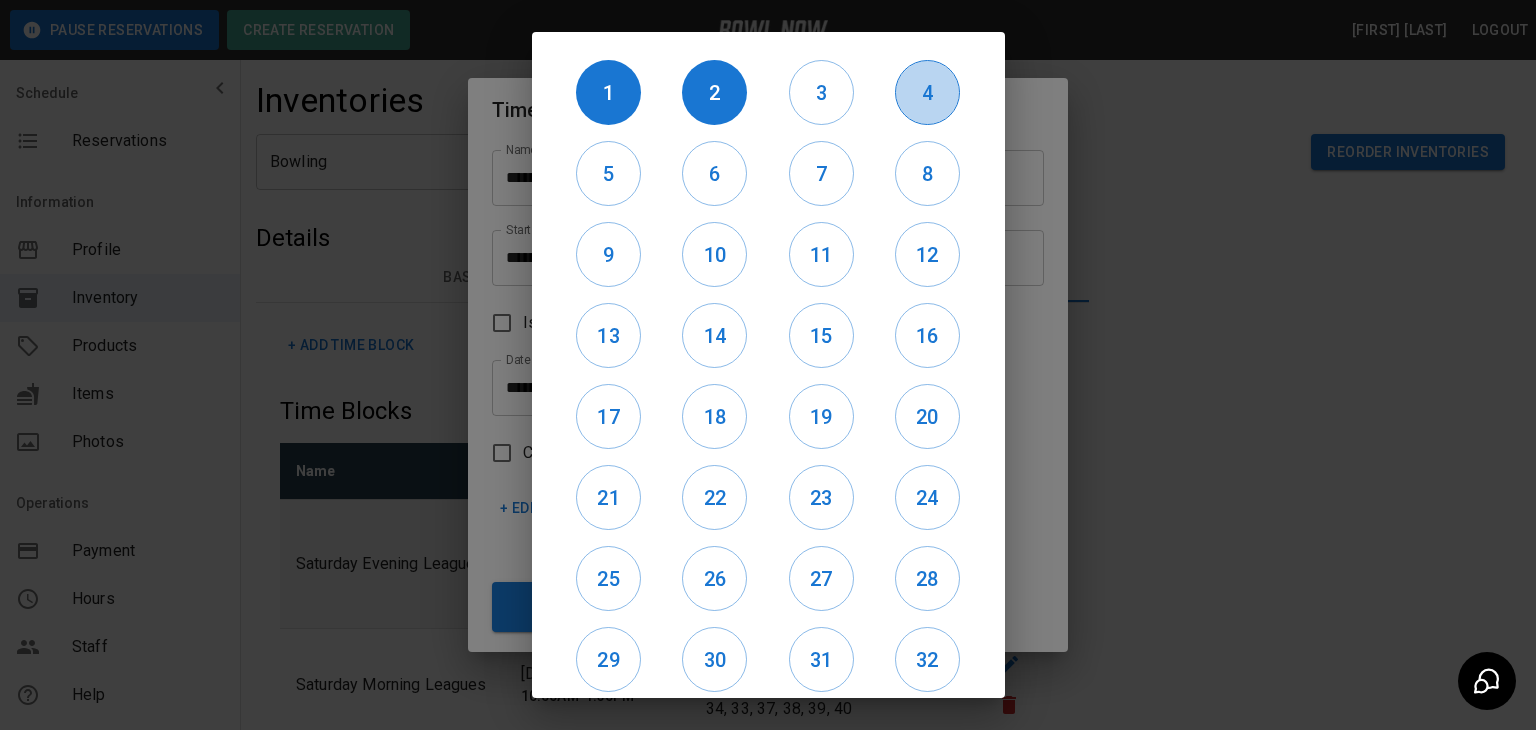 click on "4" at bounding box center (927, 93) 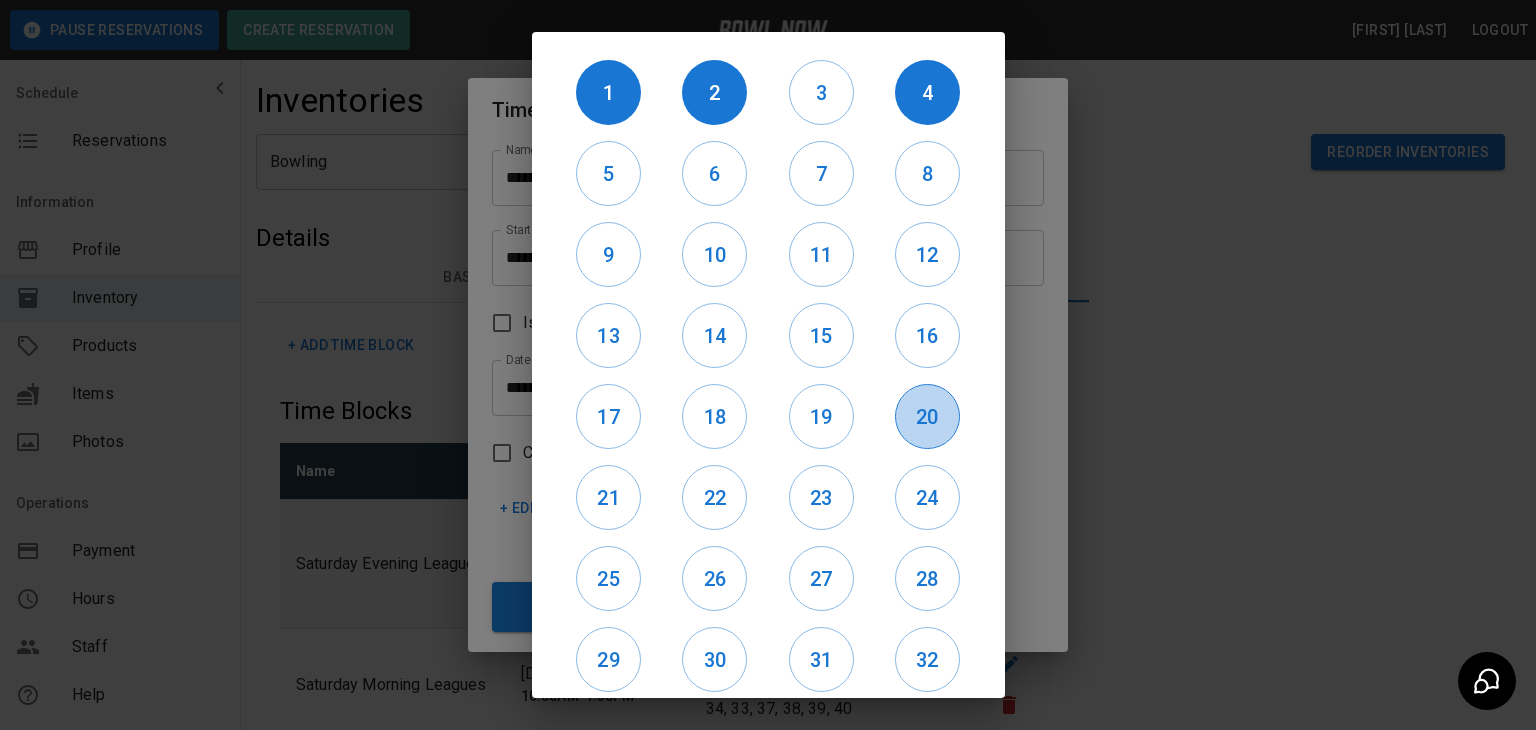 click on "20" at bounding box center [927, 417] 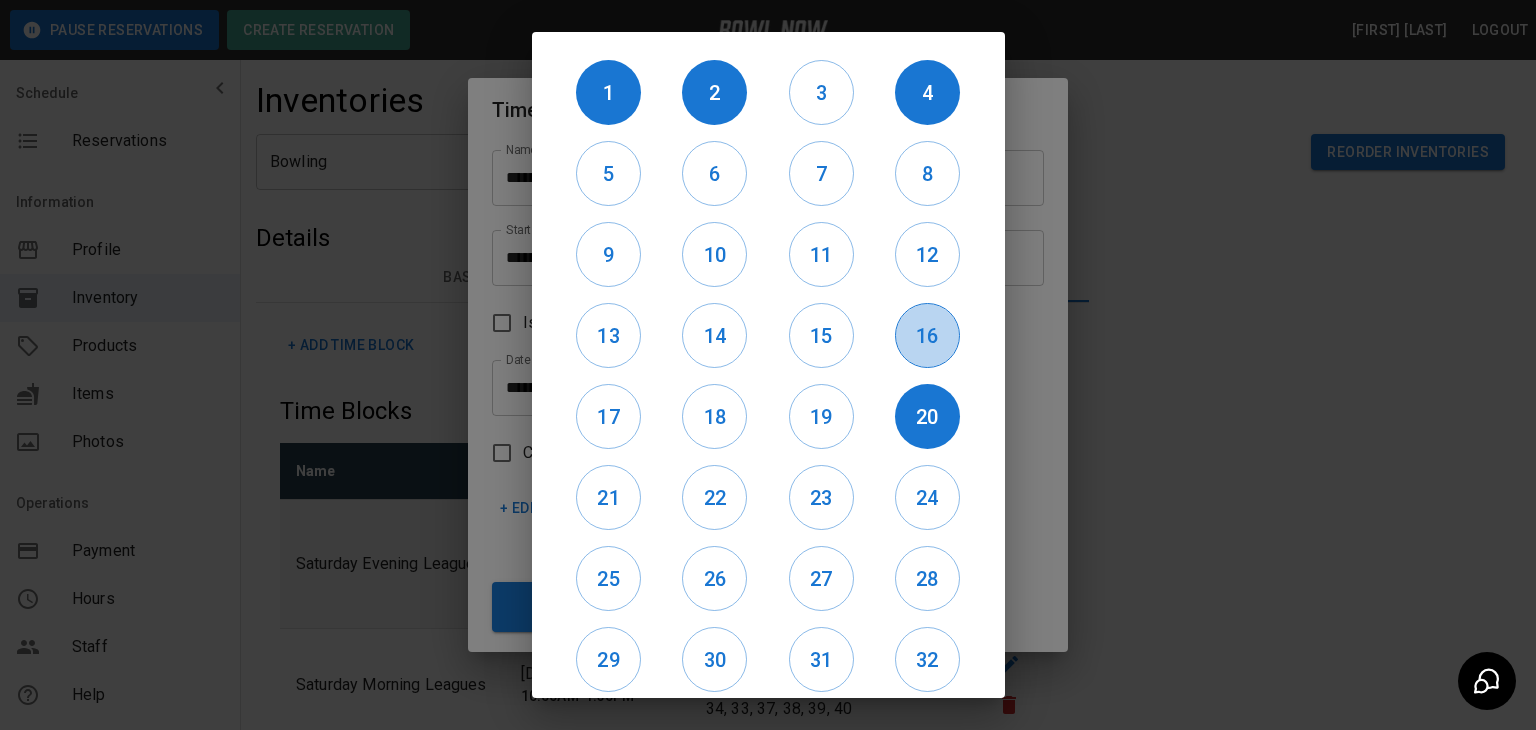 click on "16" at bounding box center (927, 335) 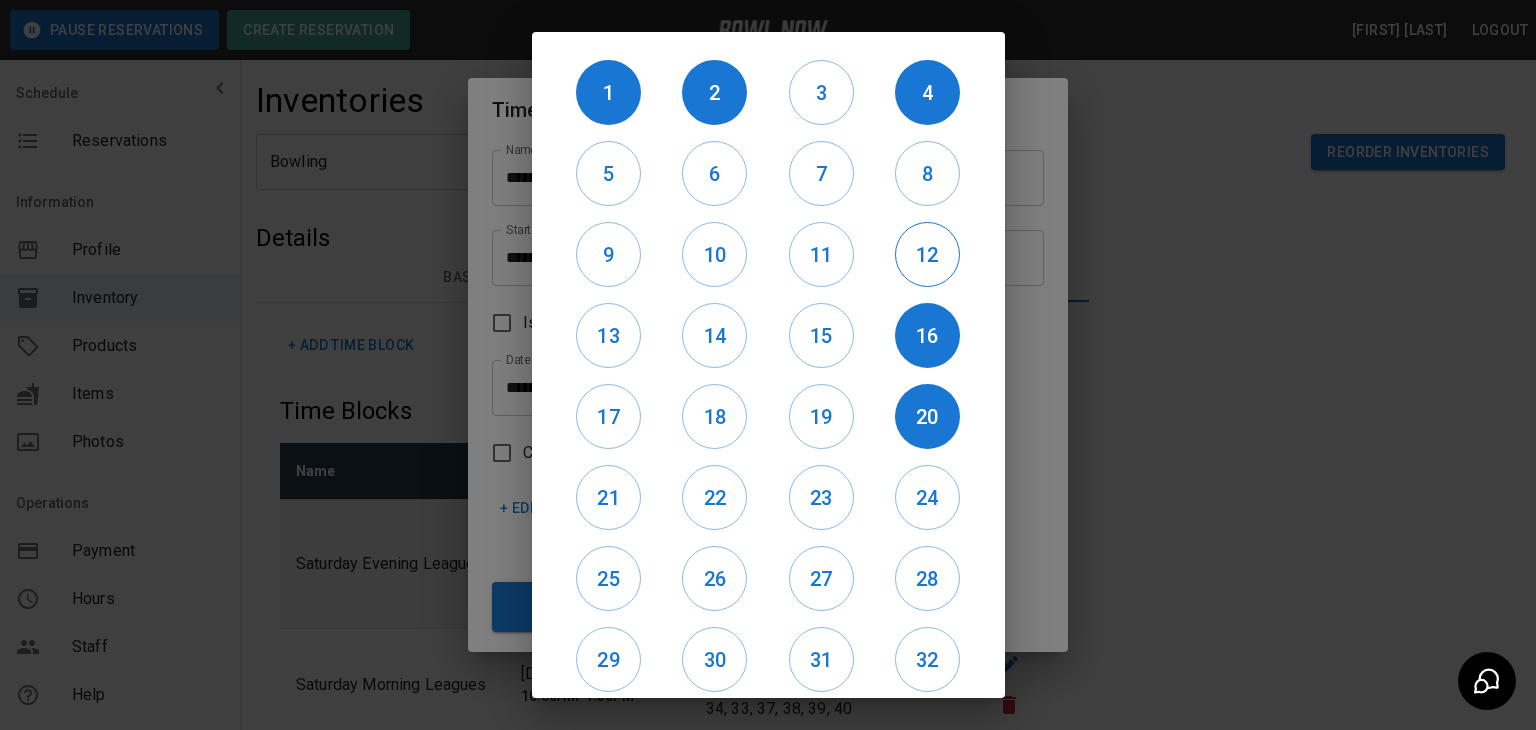 click on "12" at bounding box center [927, 255] 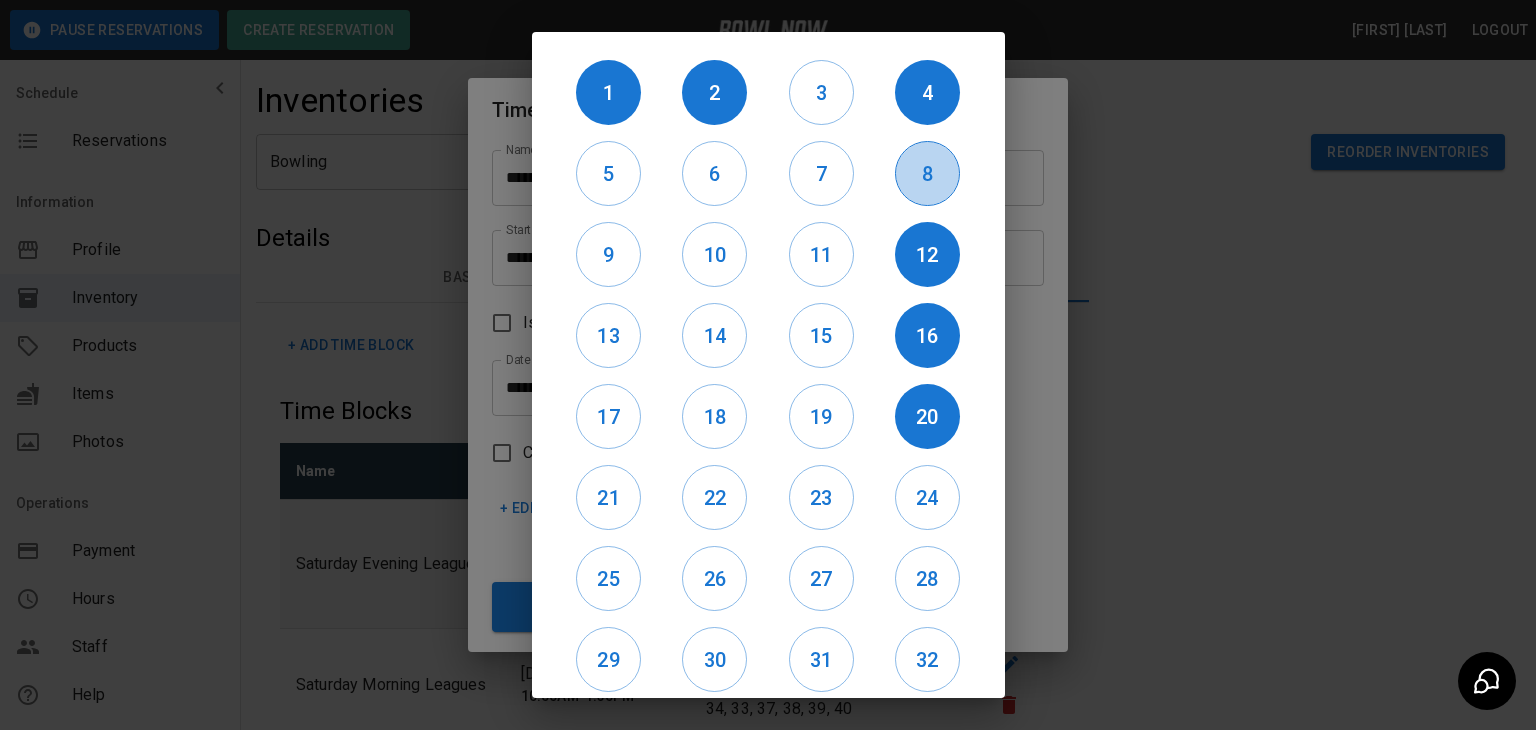 click on "8" at bounding box center (927, 174) 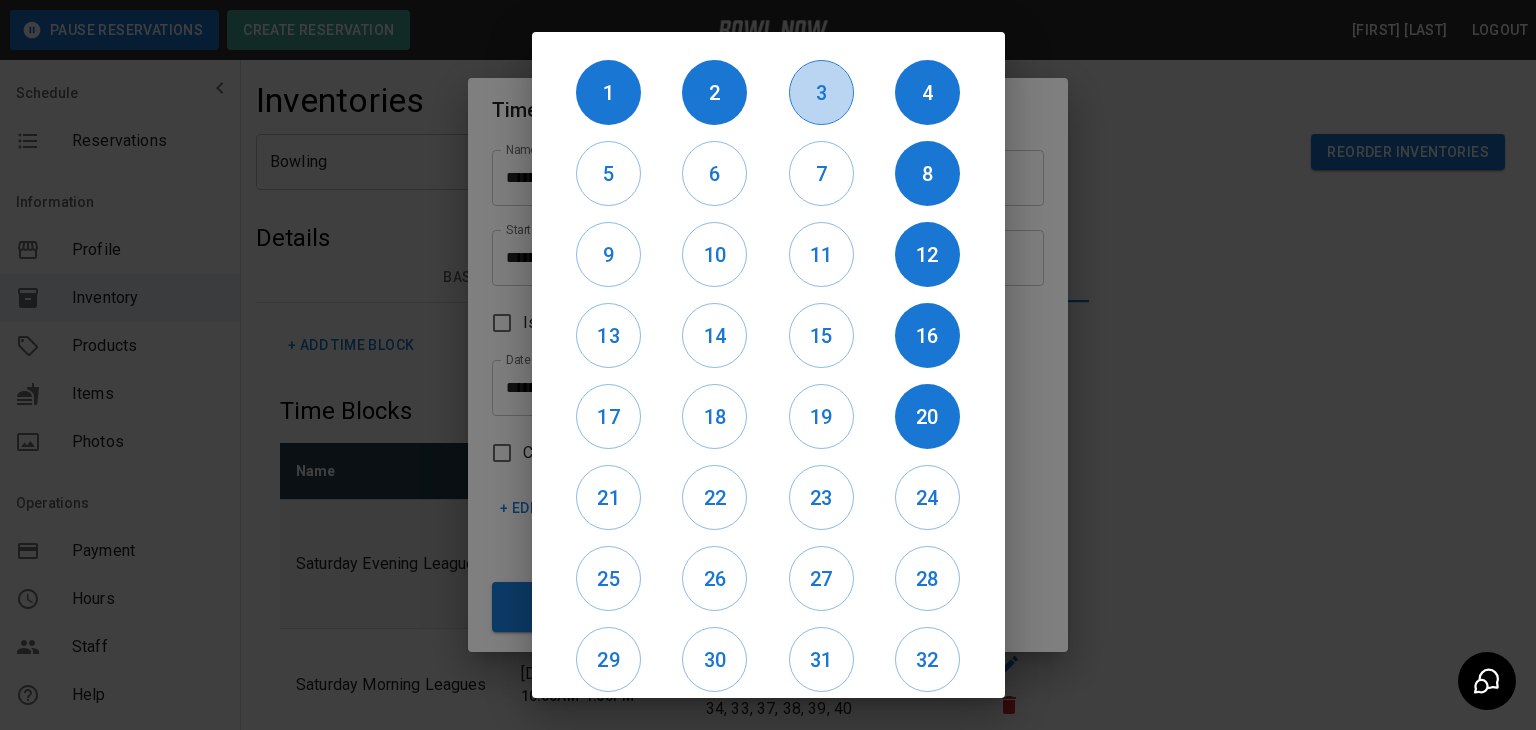 click on "3" at bounding box center (821, 92) 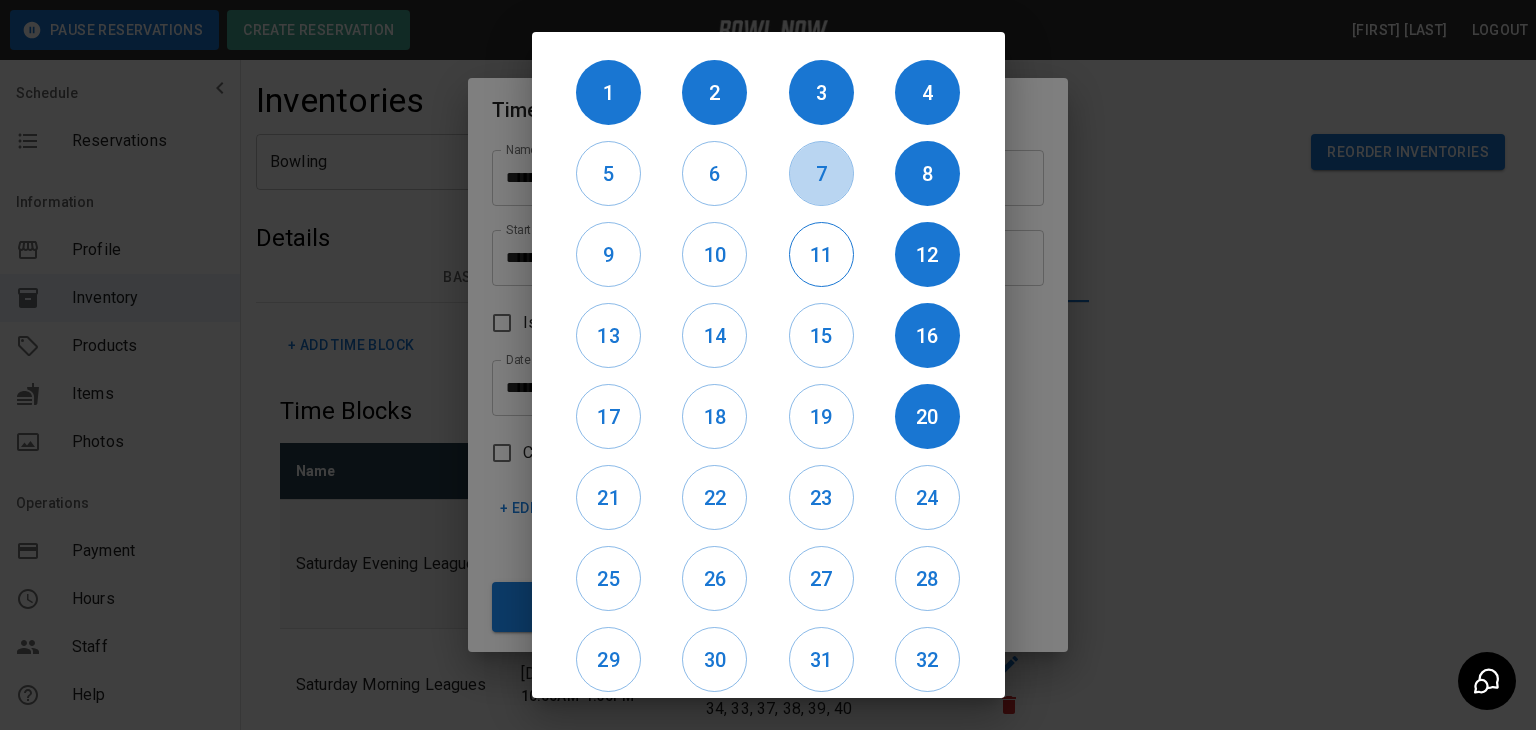 drag, startPoint x: 816, startPoint y: 177, endPoint x: 824, endPoint y: 278, distance: 101.31634 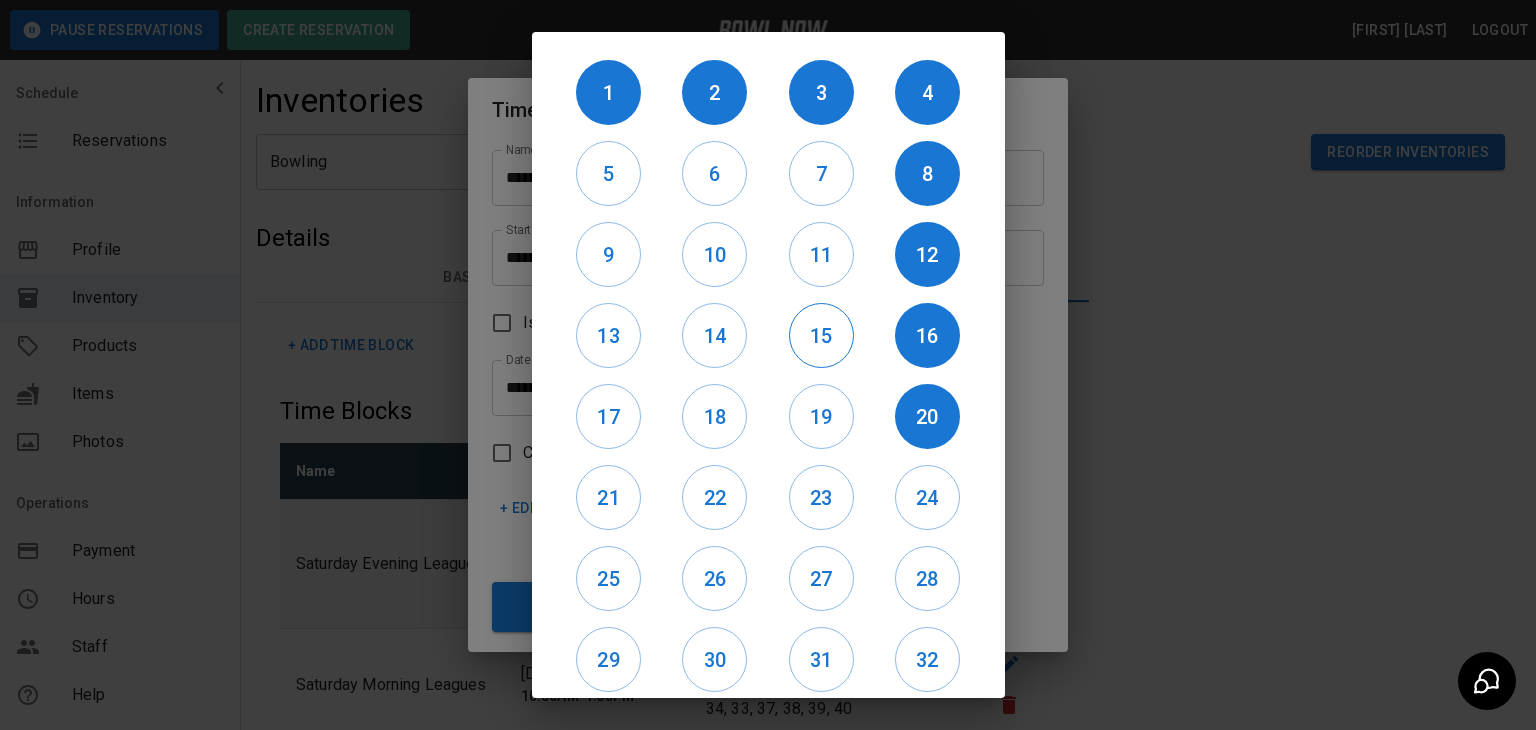 drag, startPoint x: 824, startPoint y: 278, endPoint x: 823, endPoint y: 321, distance: 43.011627 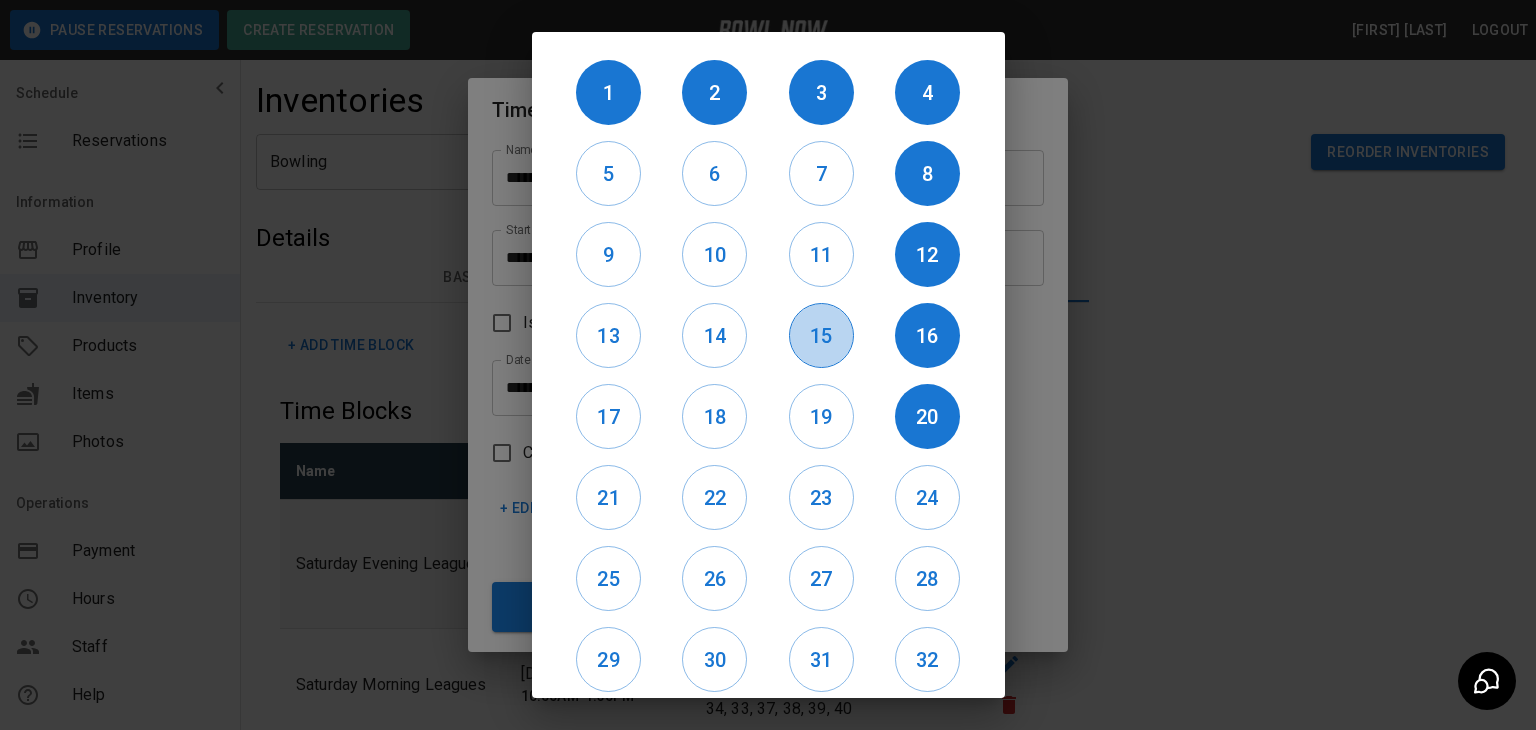 click on "15" at bounding box center (821, 336) 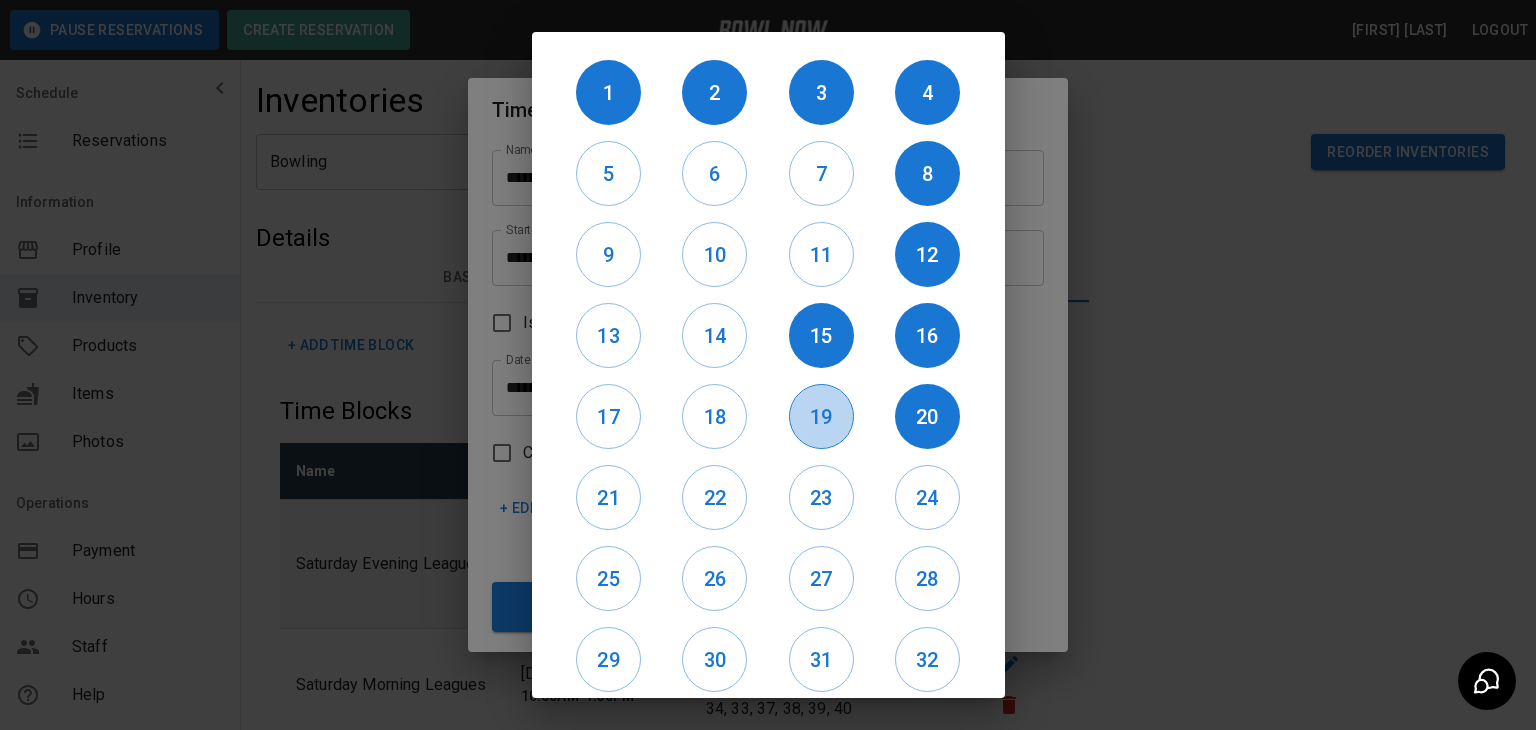 click on "19" at bounding box center [821, 417] 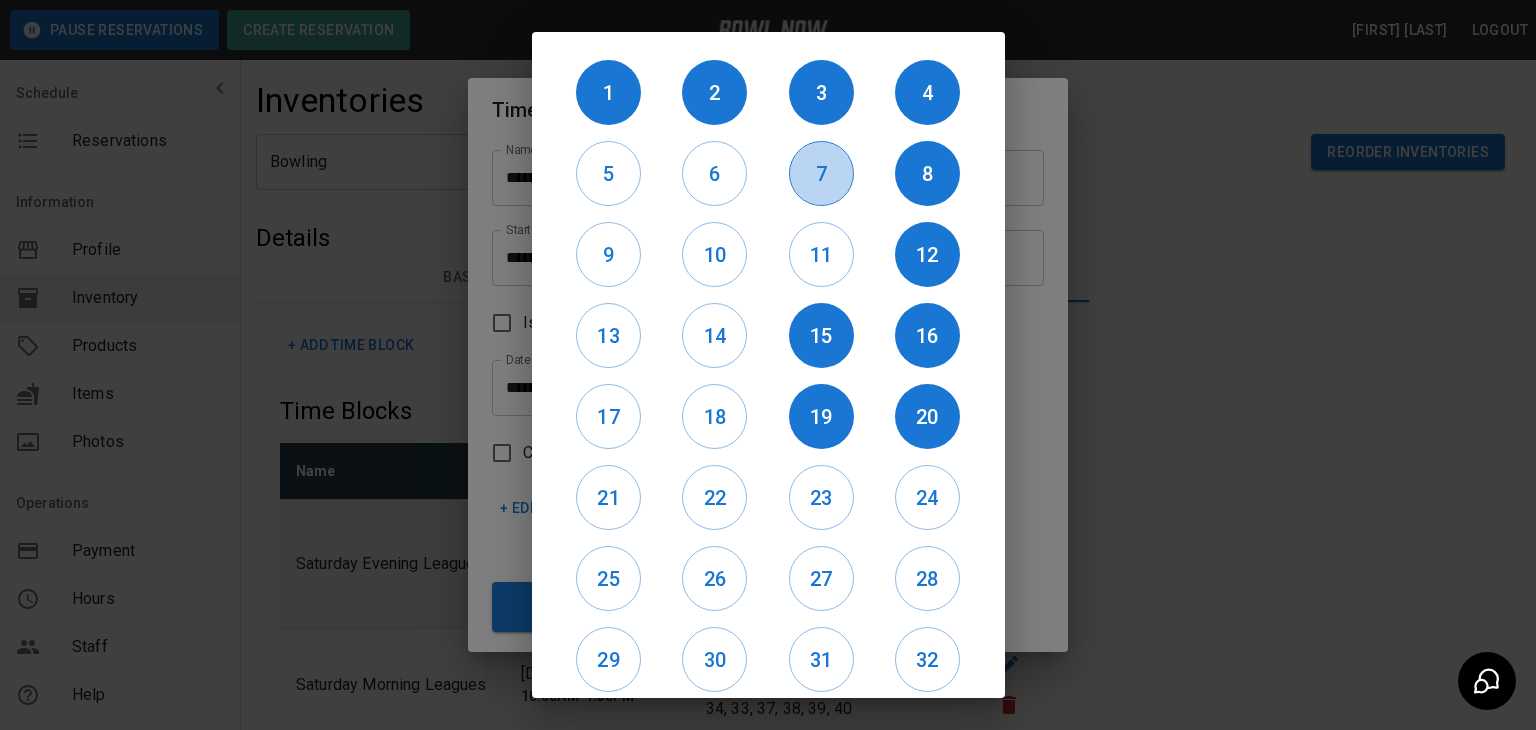 click on "7" at bounding box center (821, 174) 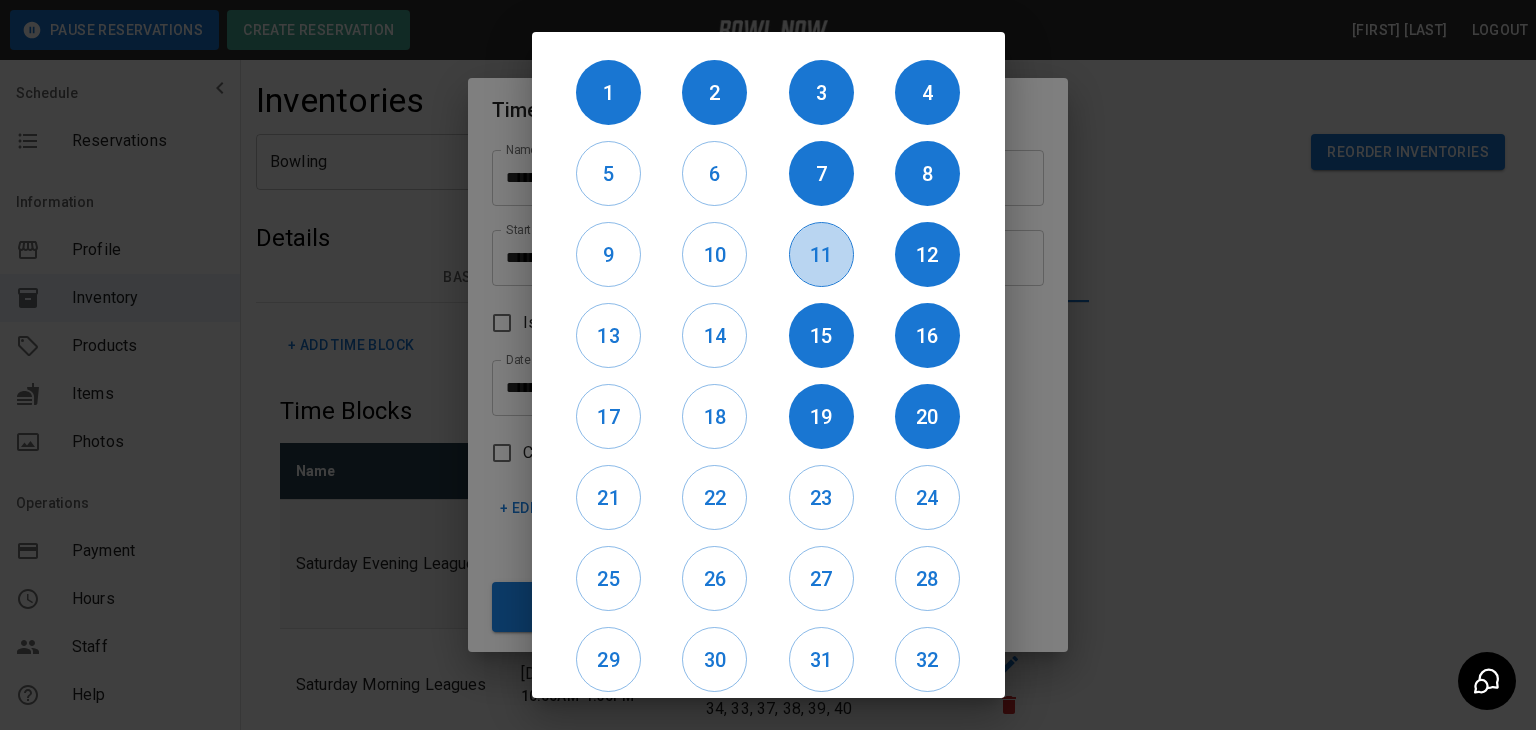 click on "11" at bounding box center [821, 255] 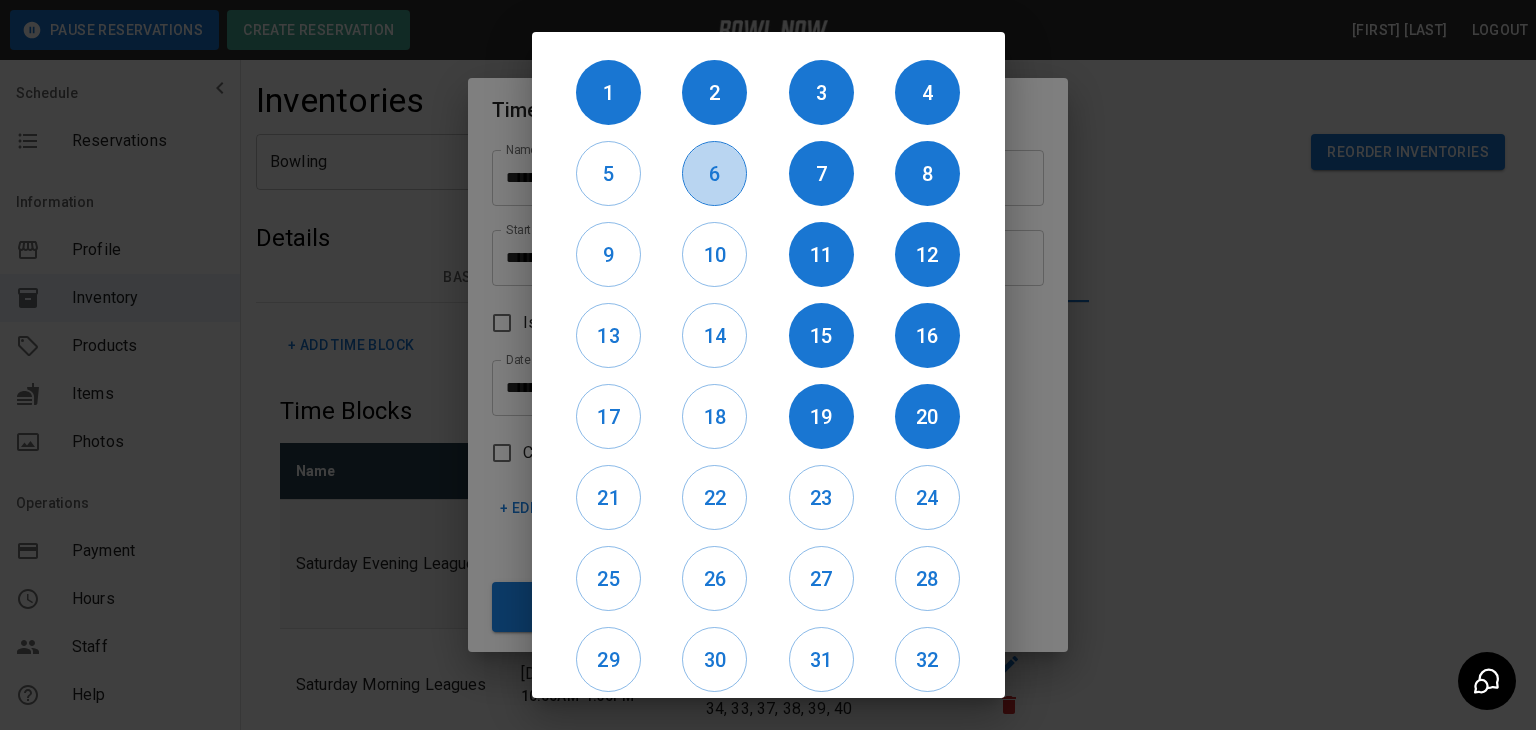 click on "6" at bounding box center [714, 174] 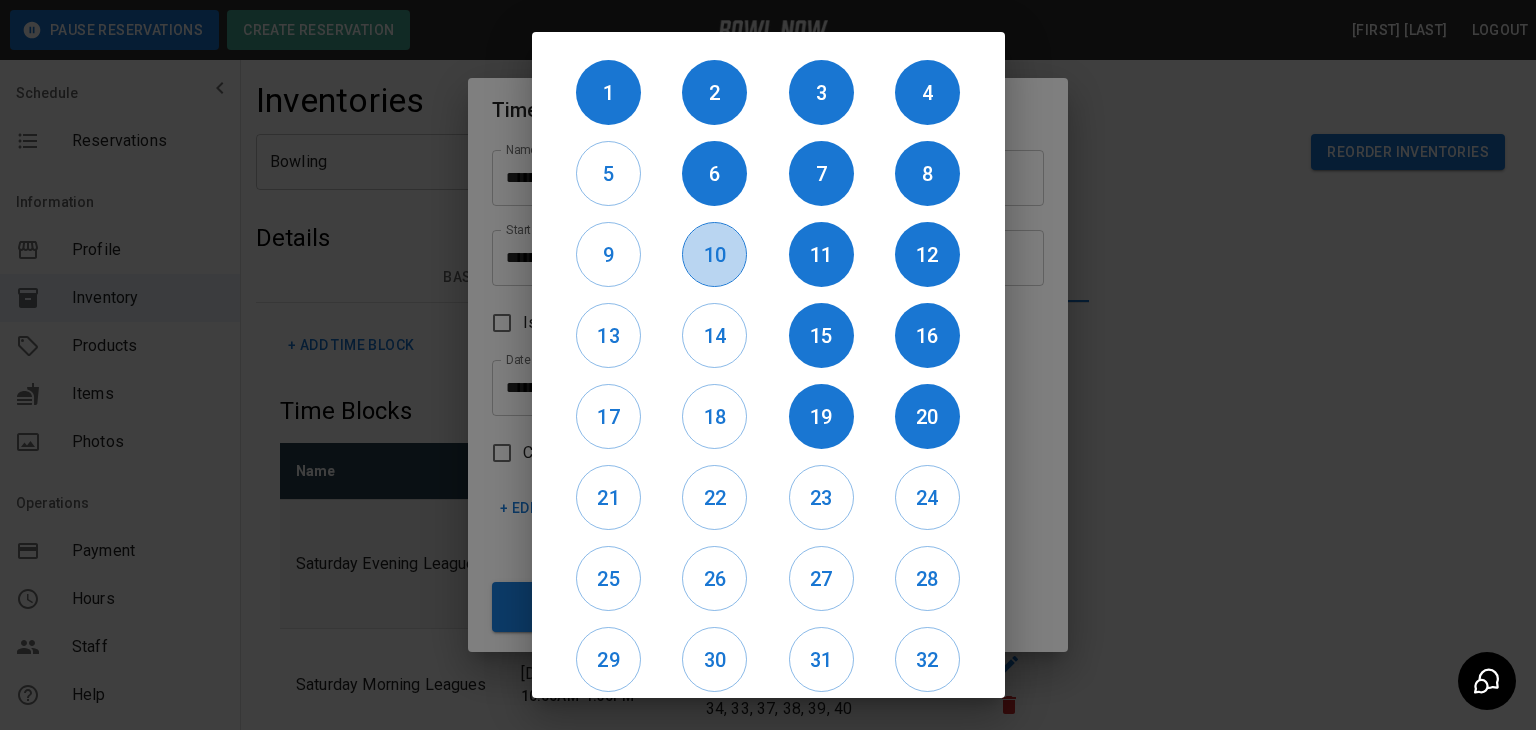 click on "10" at bounding box center (714, 254) 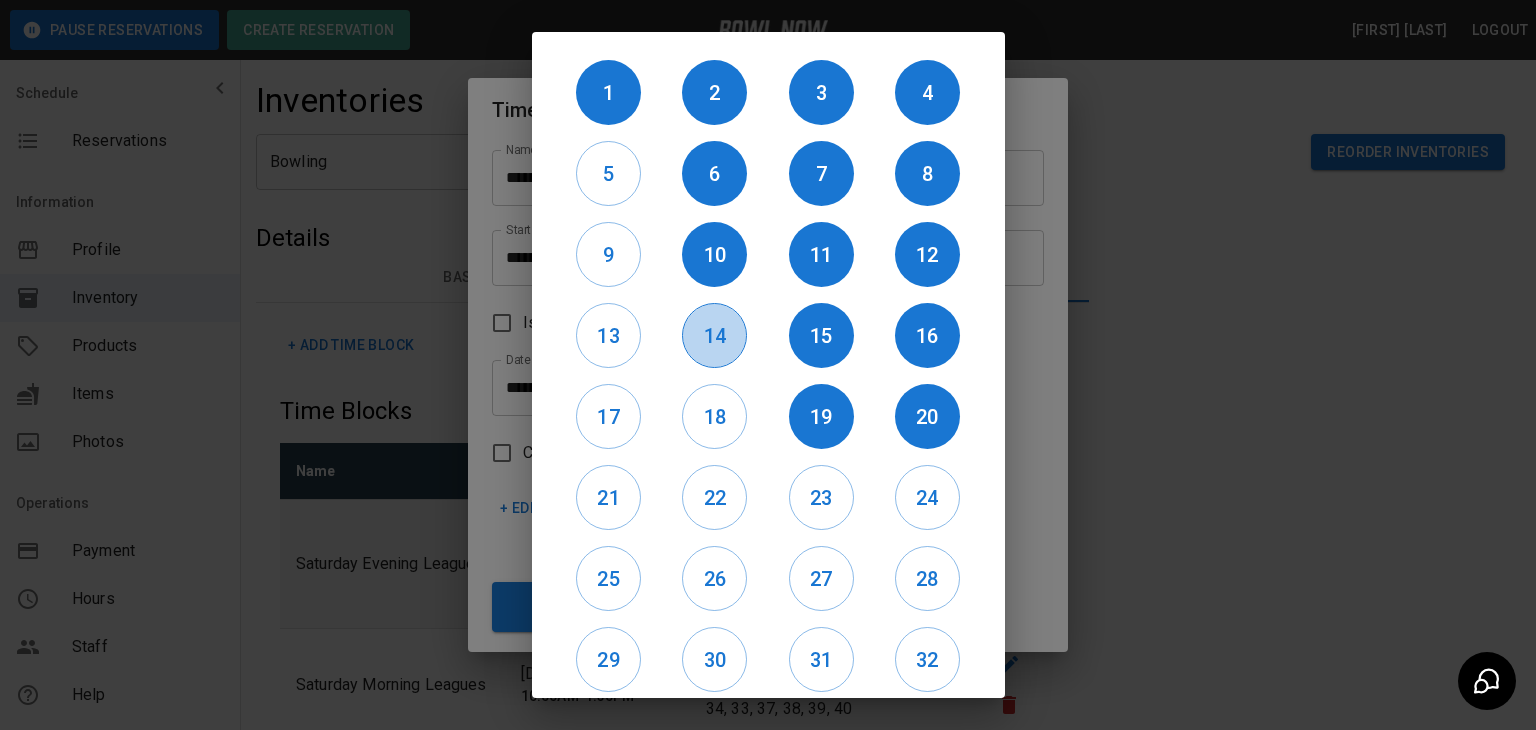 click on "14" at bounding box center (714, 336) 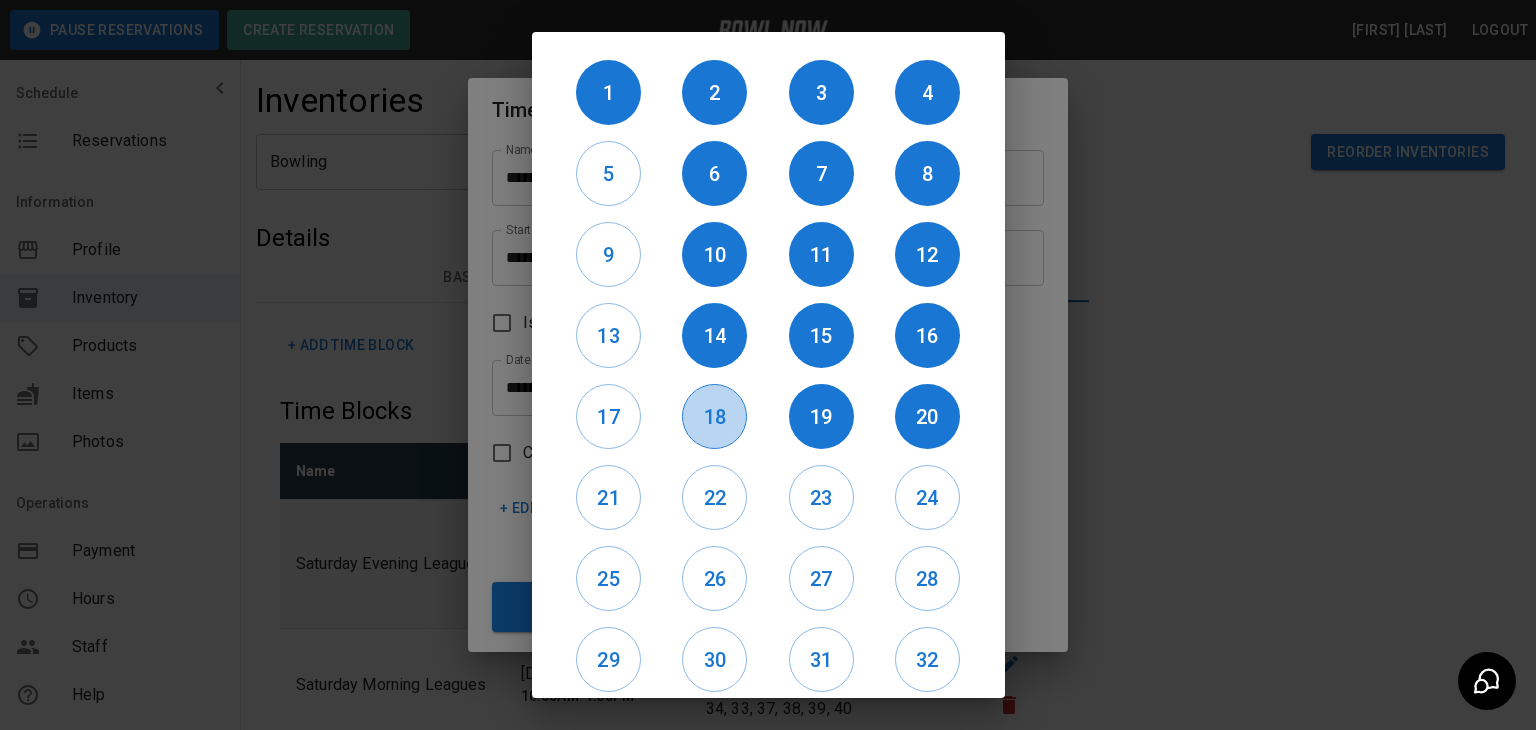 click on "18" at bounding box center (714, 417) 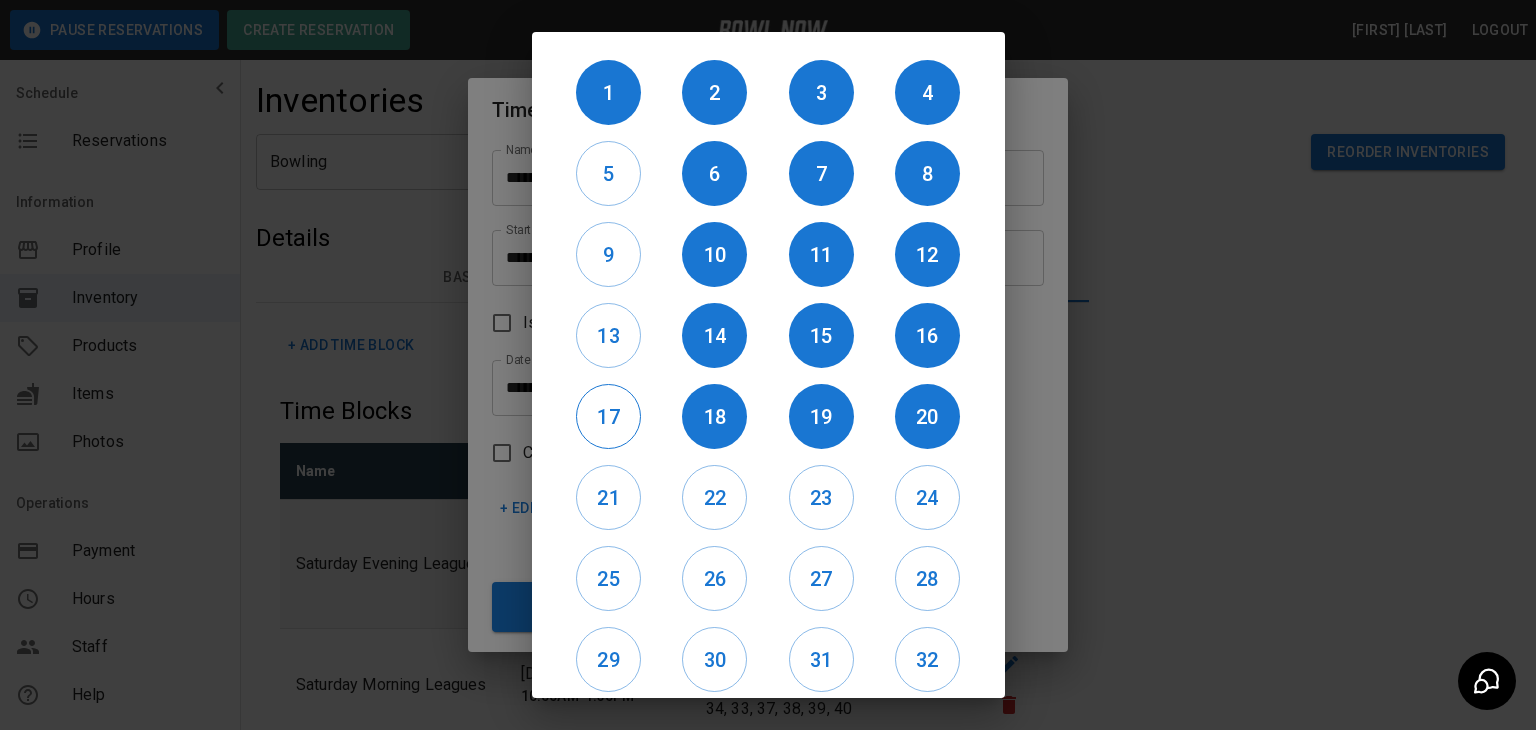 click on "17" at bounding box center (608, 417) 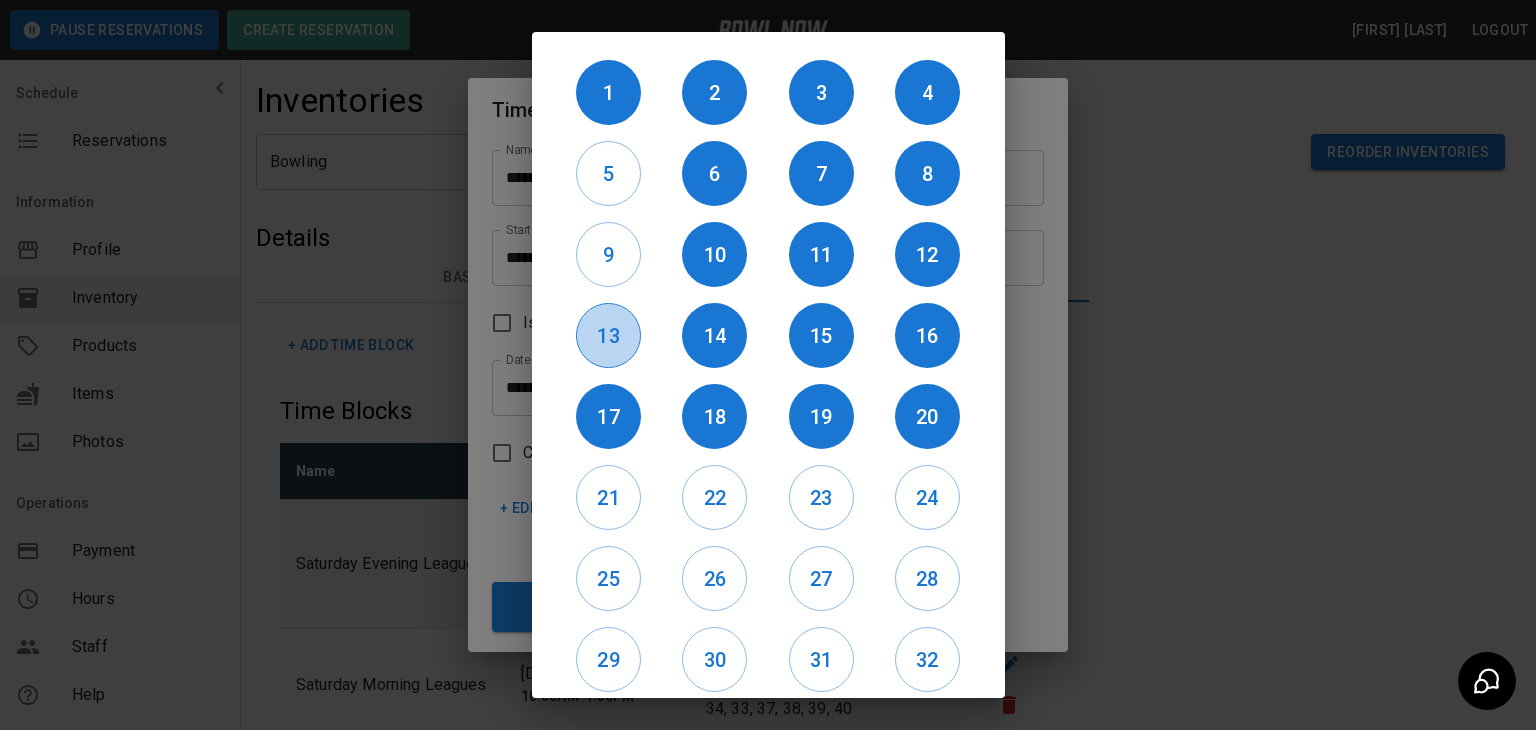 click on "13" at bounding box center [608, 336] 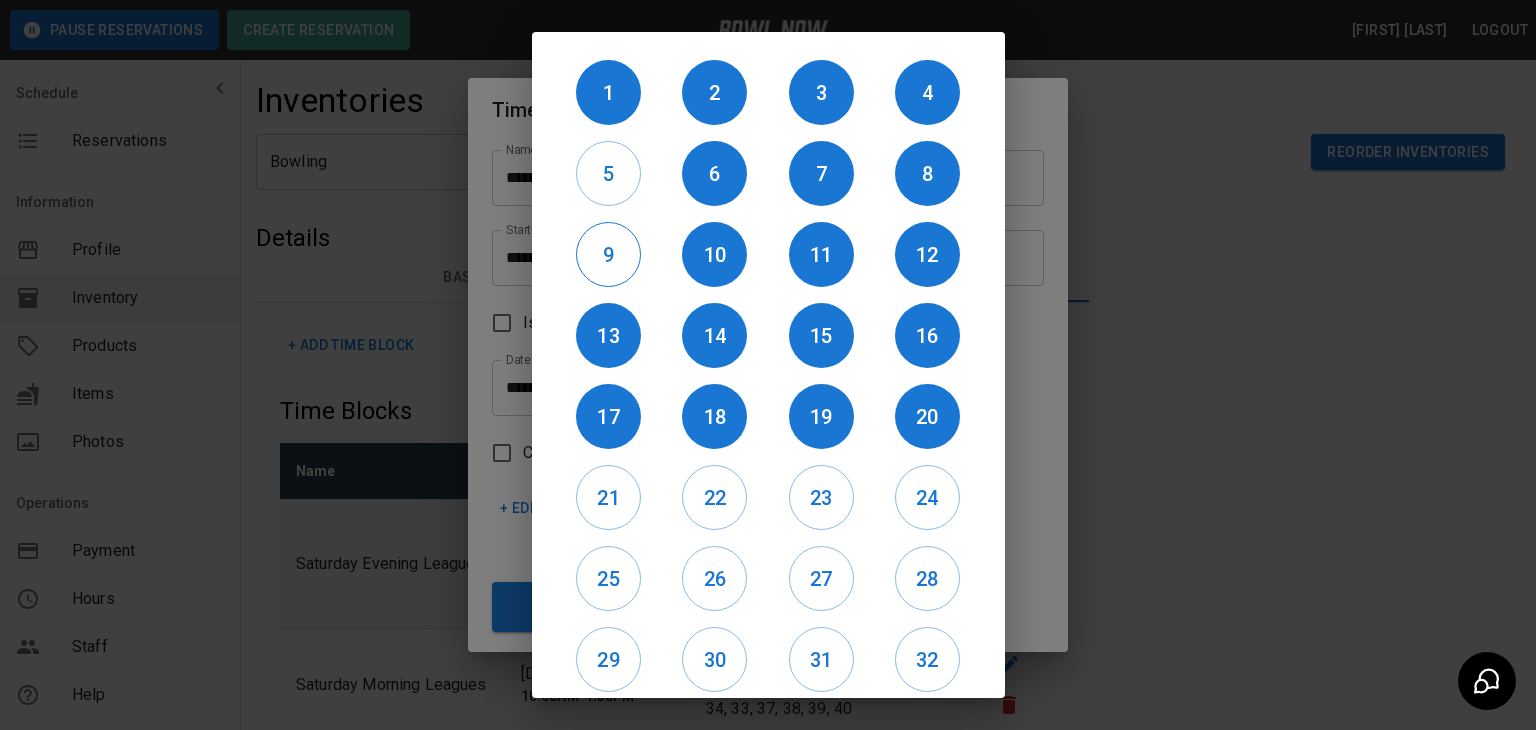 click on "9" at bounding box center [608, 255] 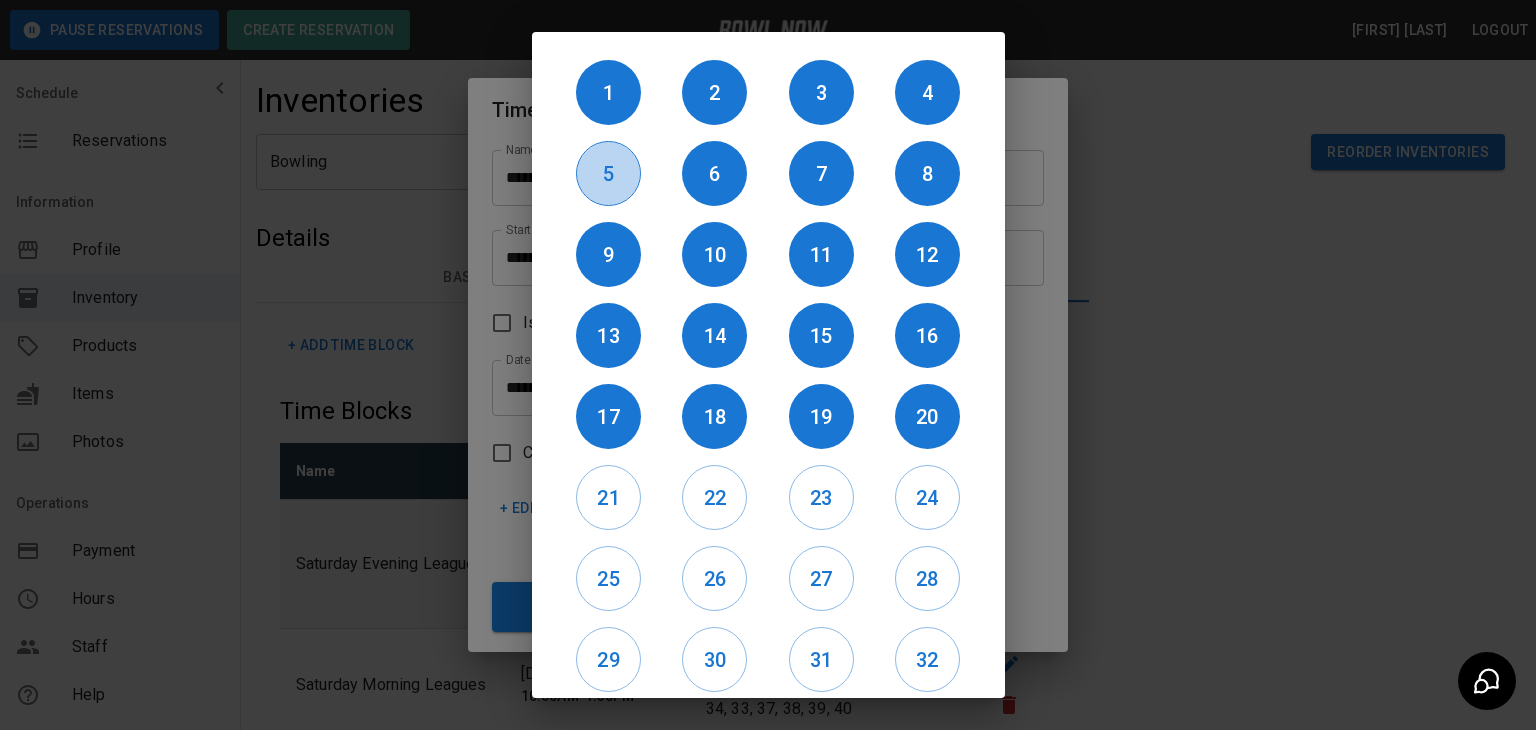 click on "5" at bounding box center (608, 174) 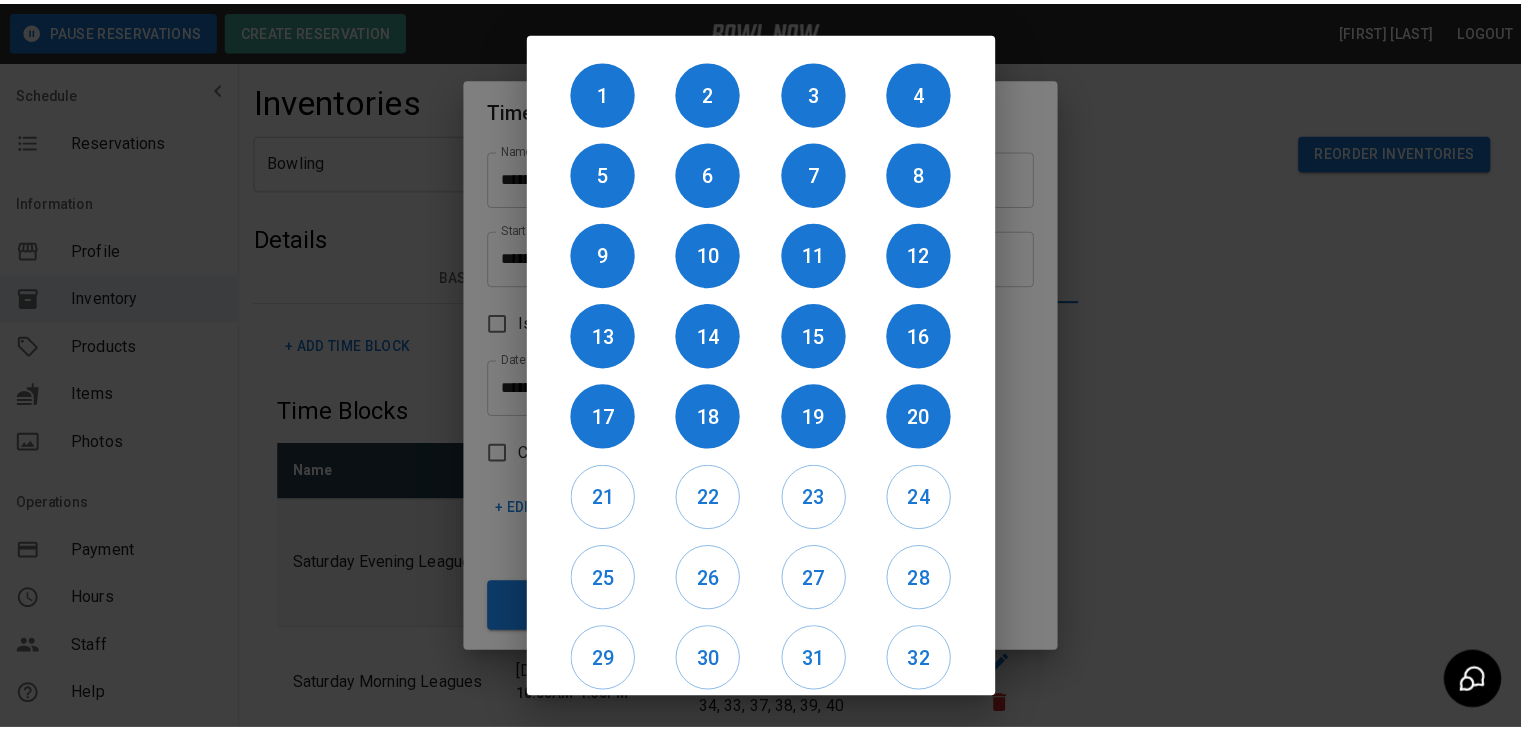 scroll, scrollTop: 240, scrollLeft: 0, axis: vertical 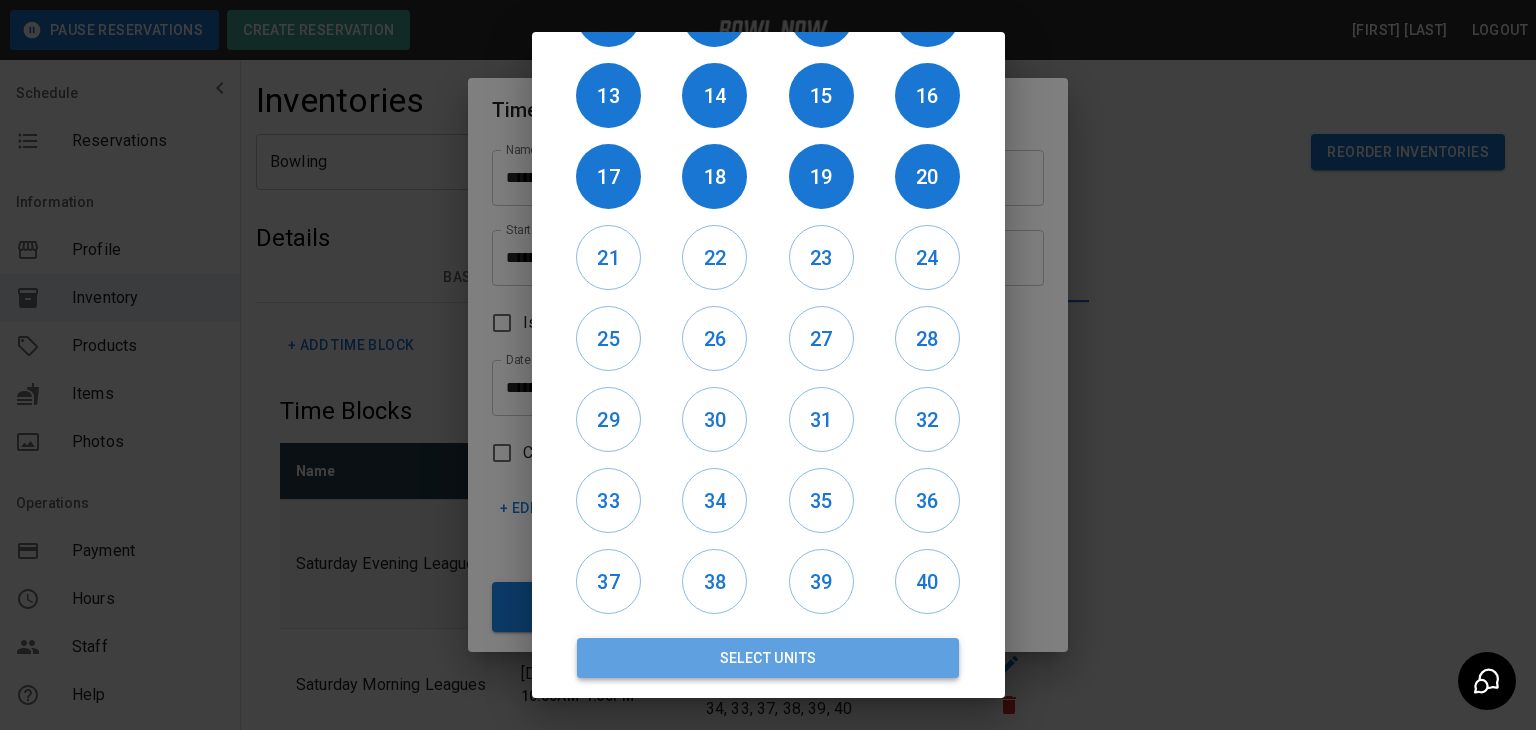 click on "Select Units" at bounding box center [768, 658] 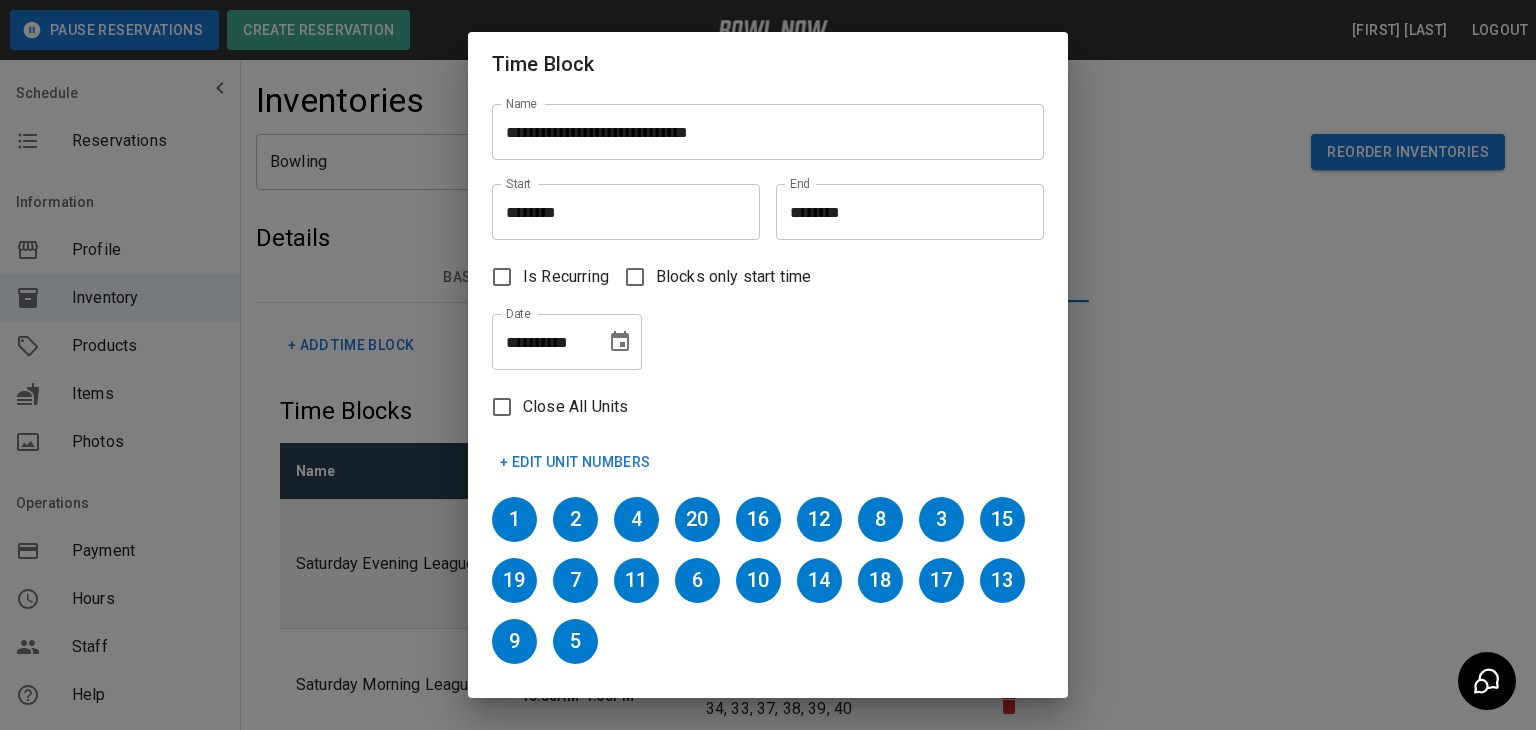 click on "**********" at bounding box center (768, 365) 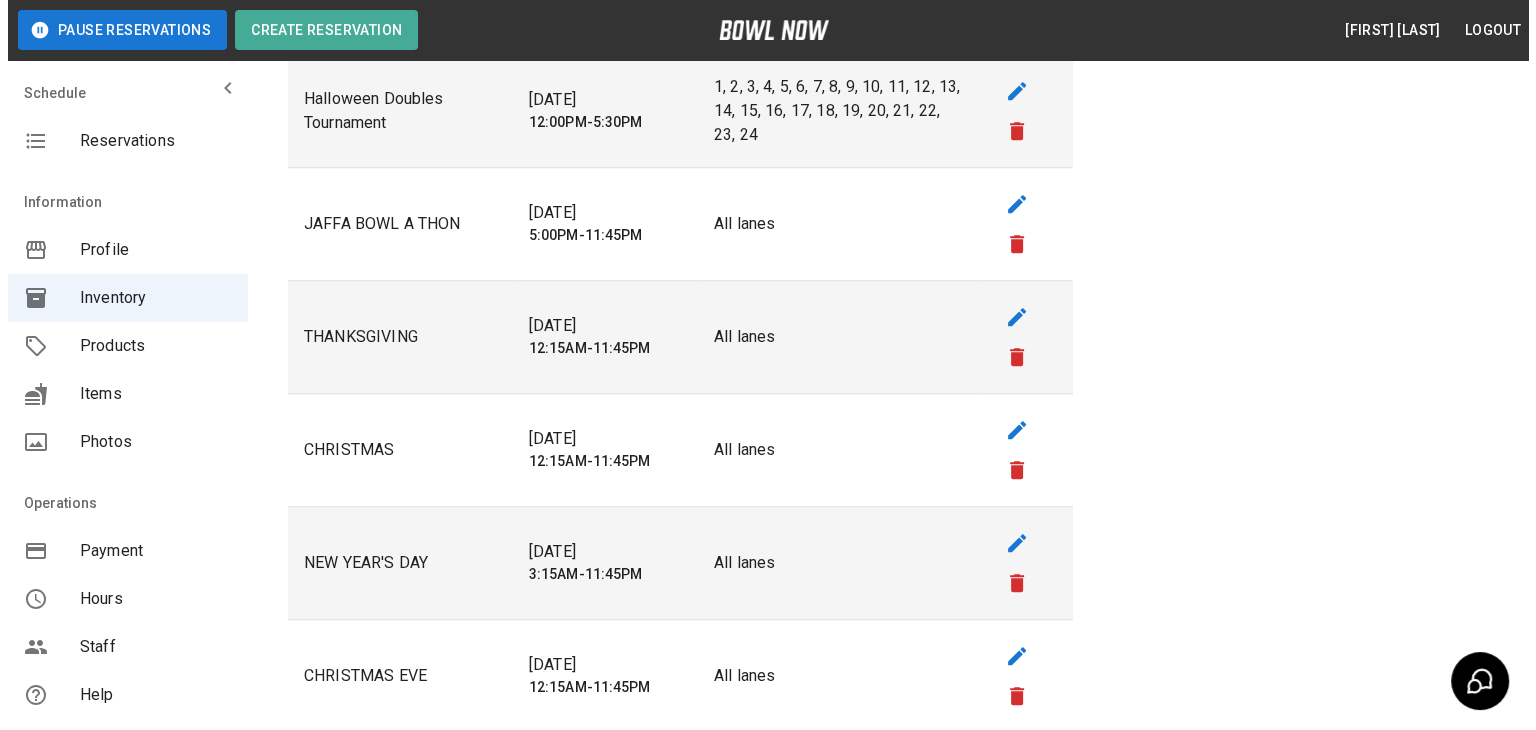 scroll, scrollTop: 0, scrollLeft: 0, axis: both 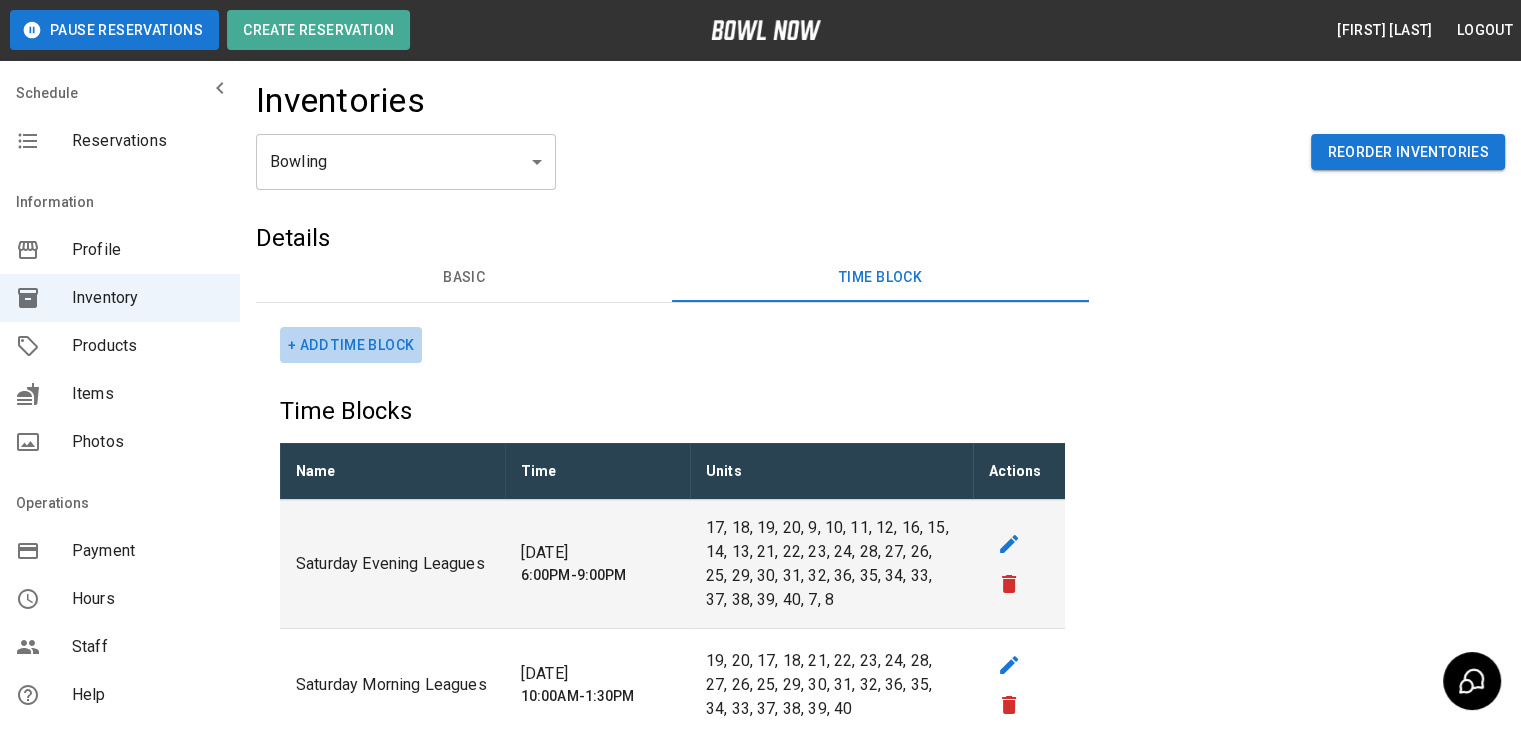click on "+ Add Time Block" at bounding box center [351, 345] 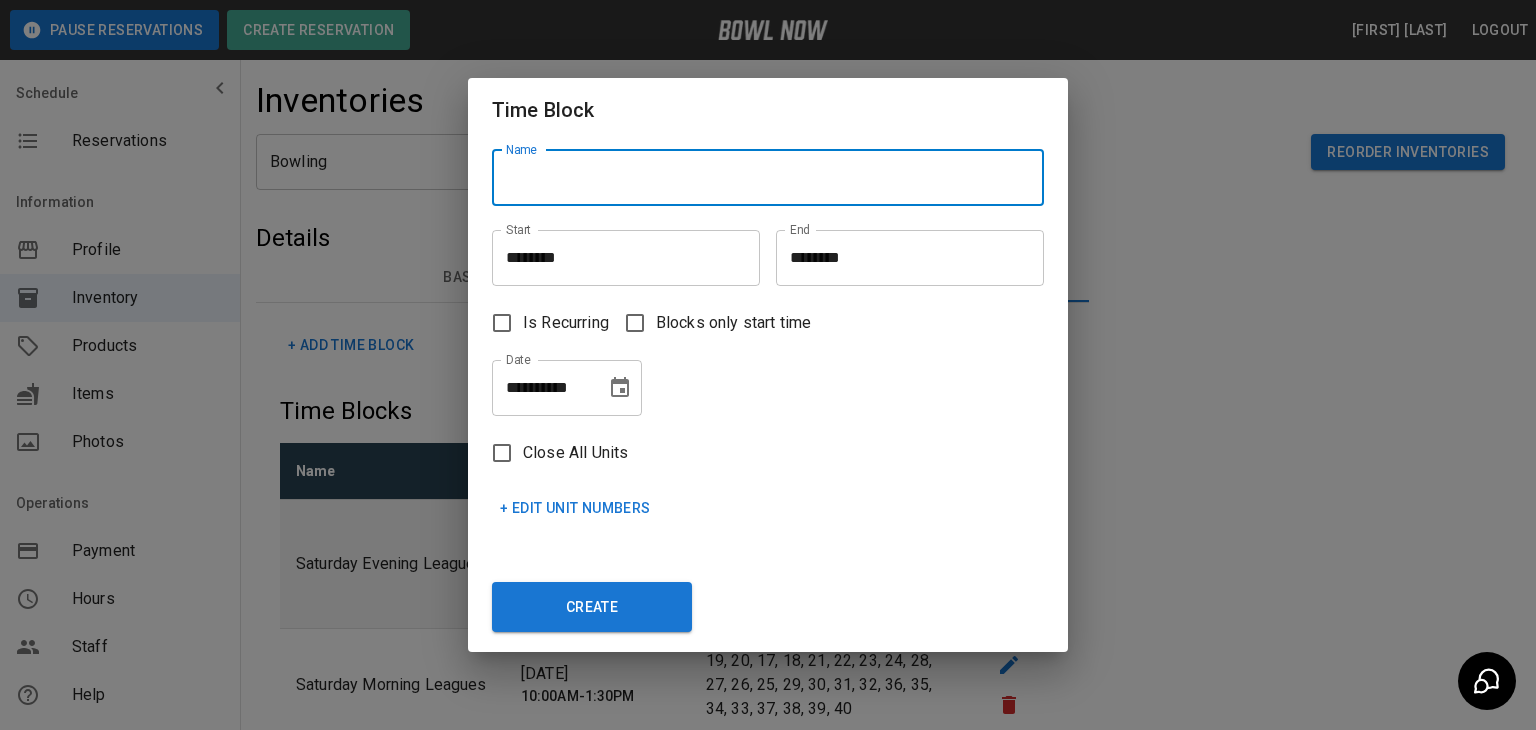 click on "Name" at bounding box center (768, 178) 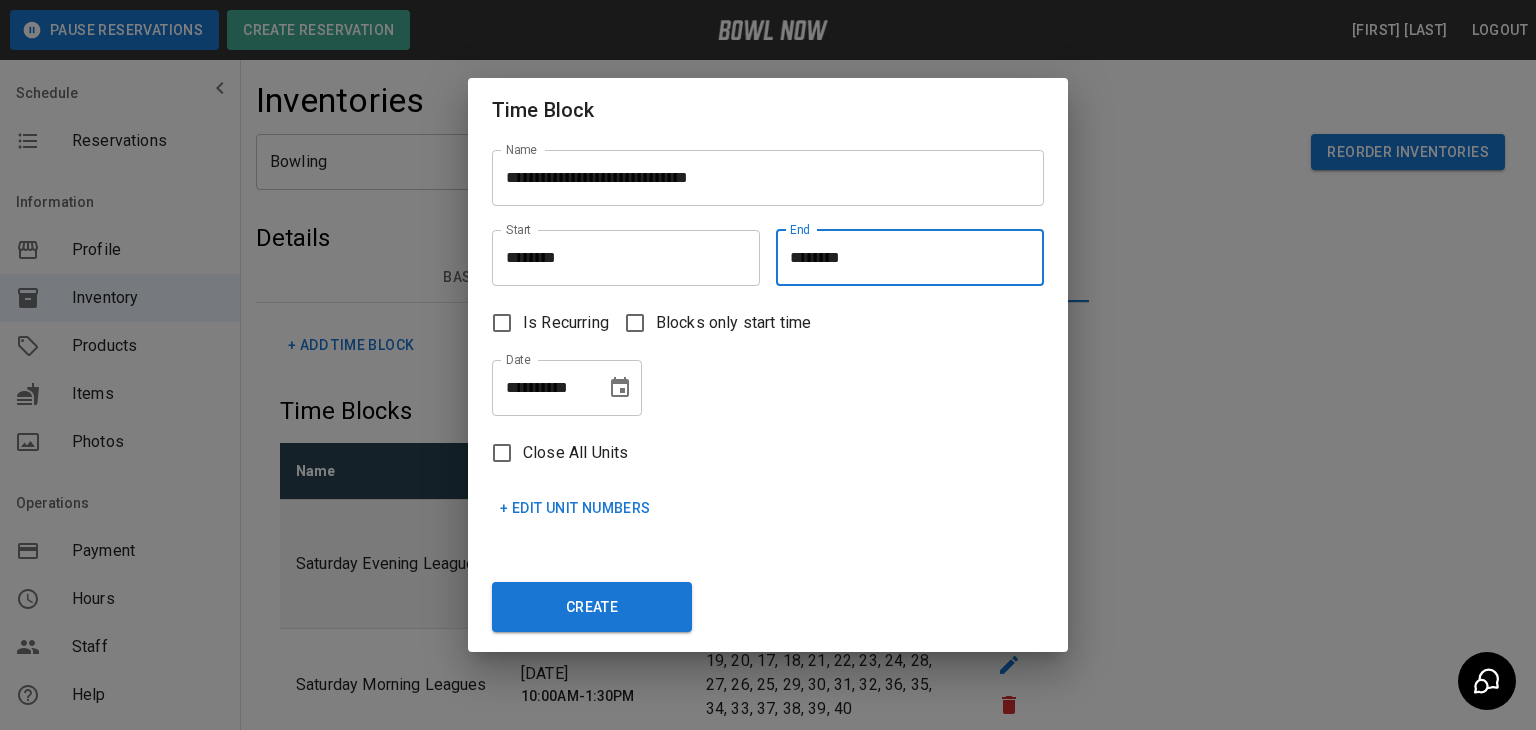 click on "********" at bounding box center [903, 258] 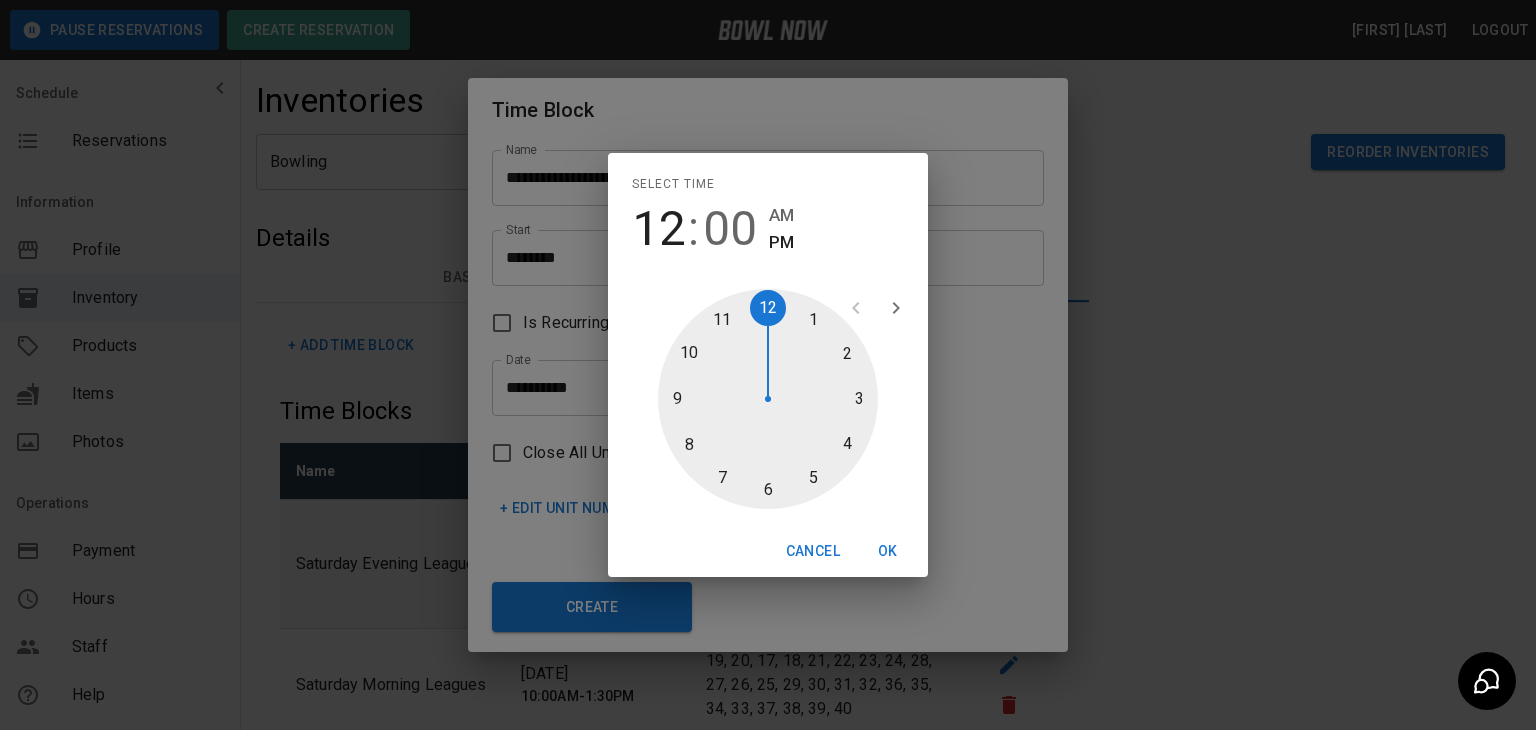 click at bounding box center [768, 399] 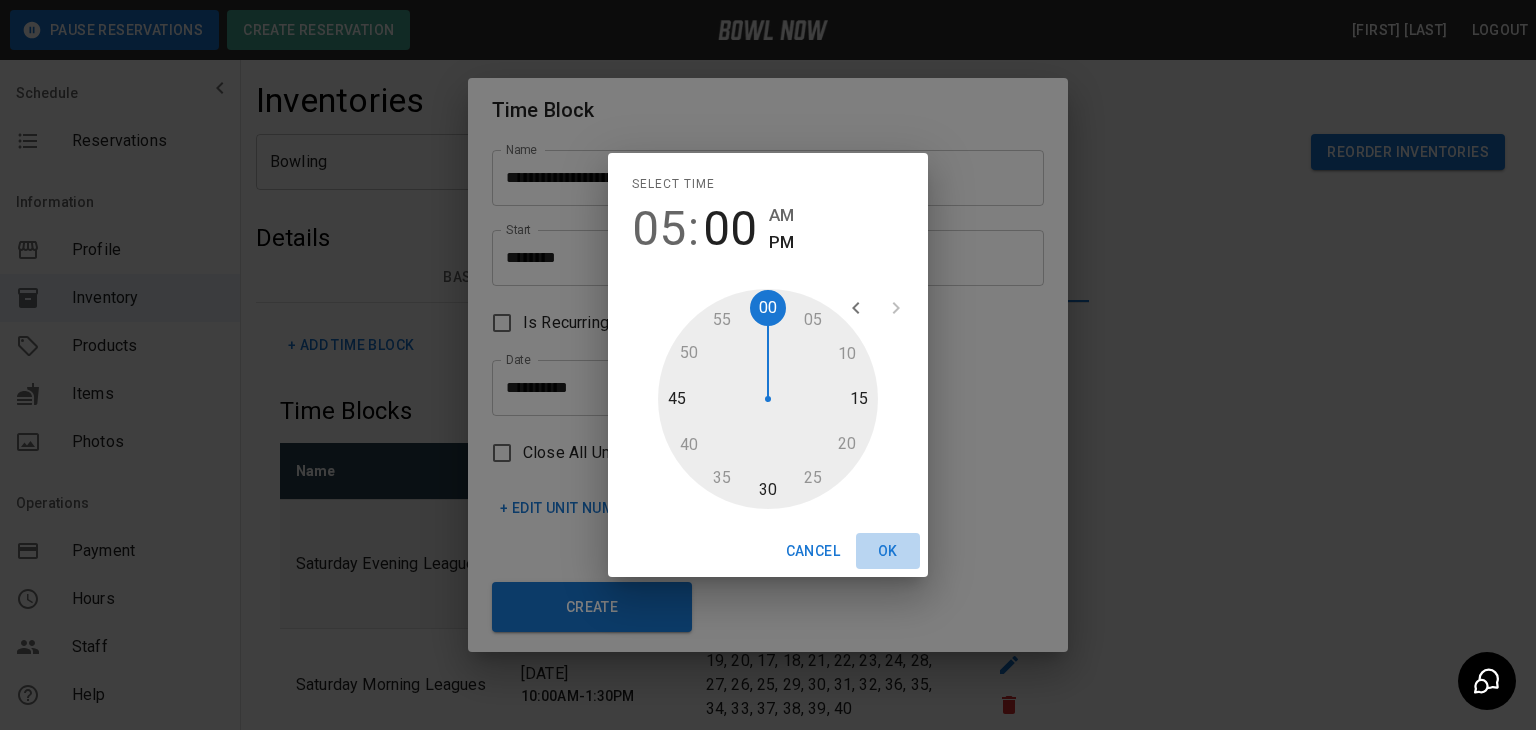 click on "OK" at bounding box center [888, 551] 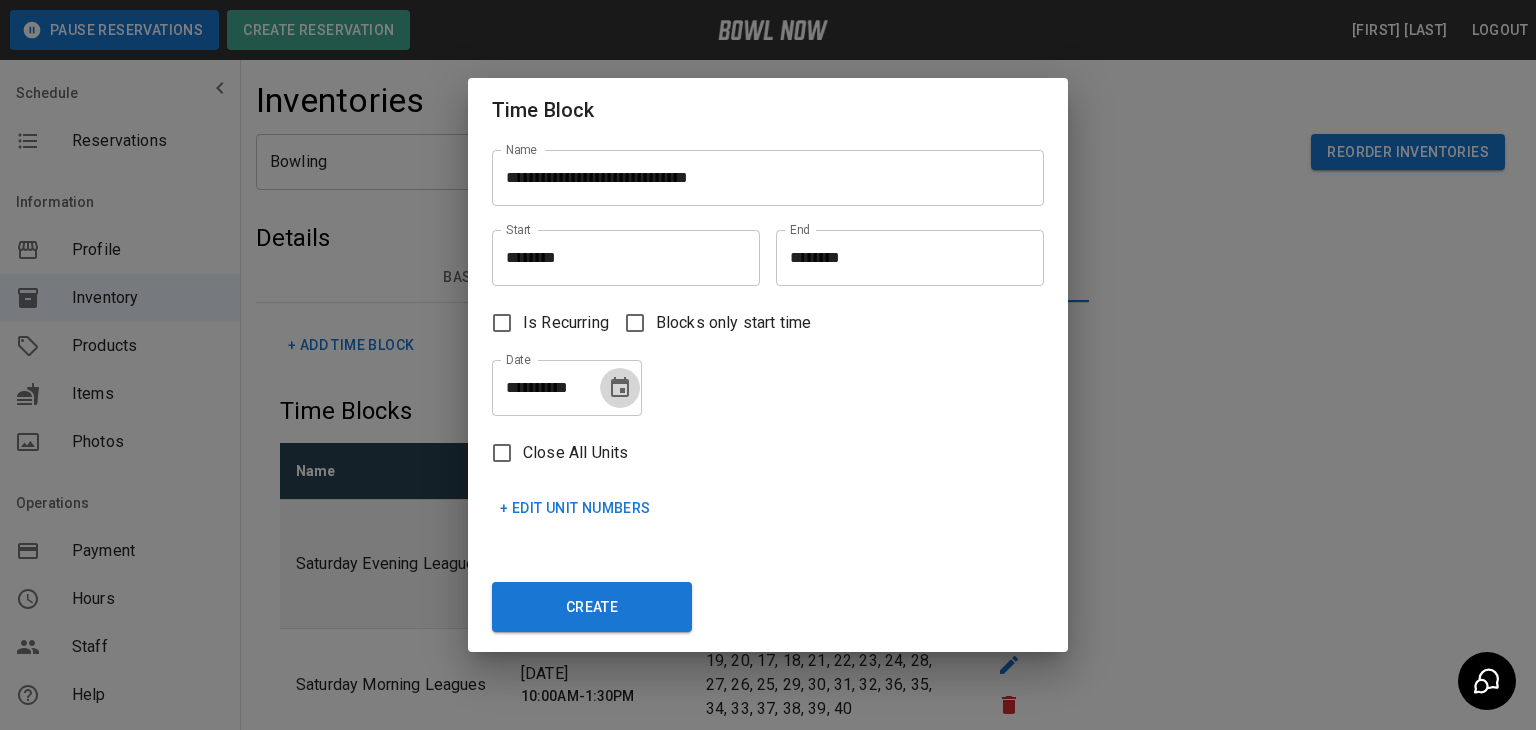 click 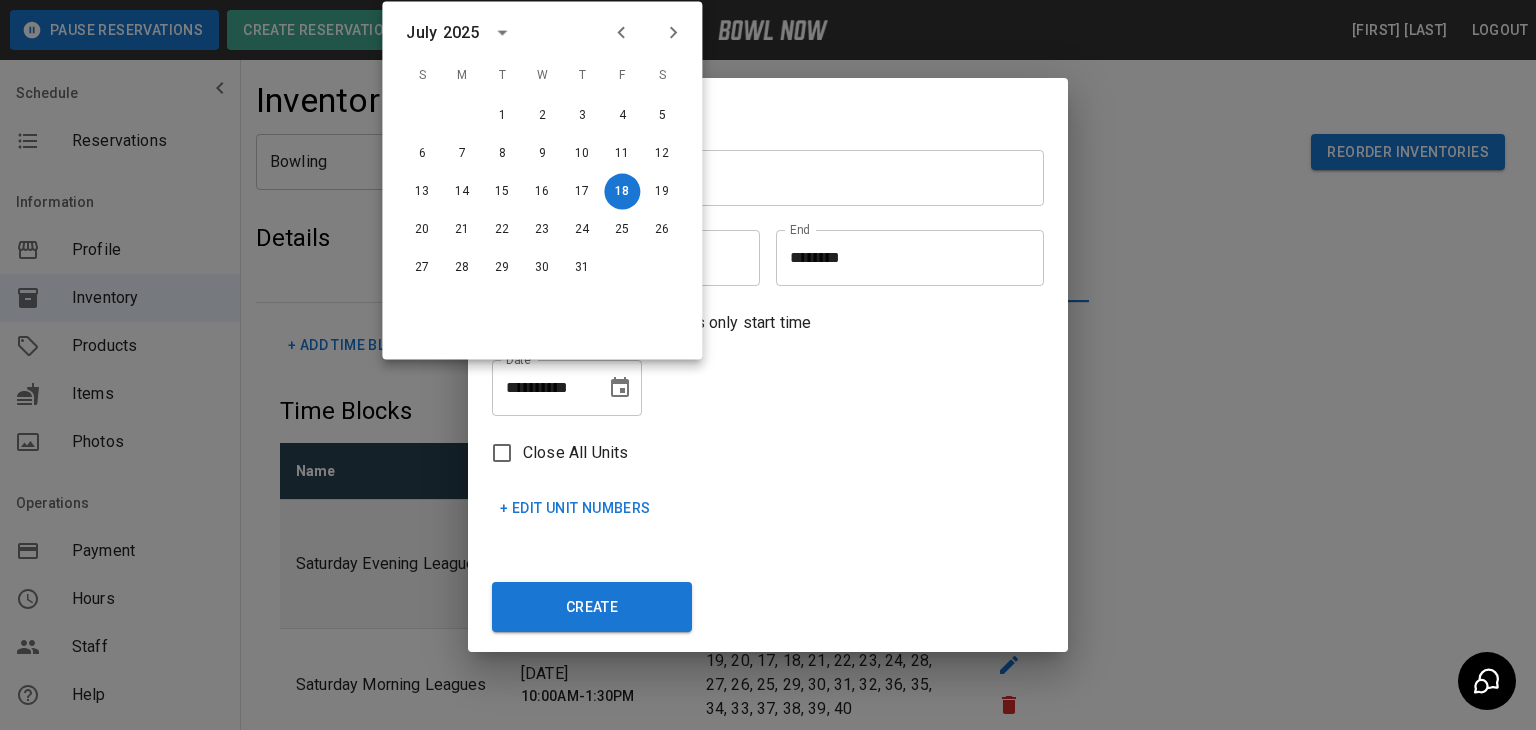 click 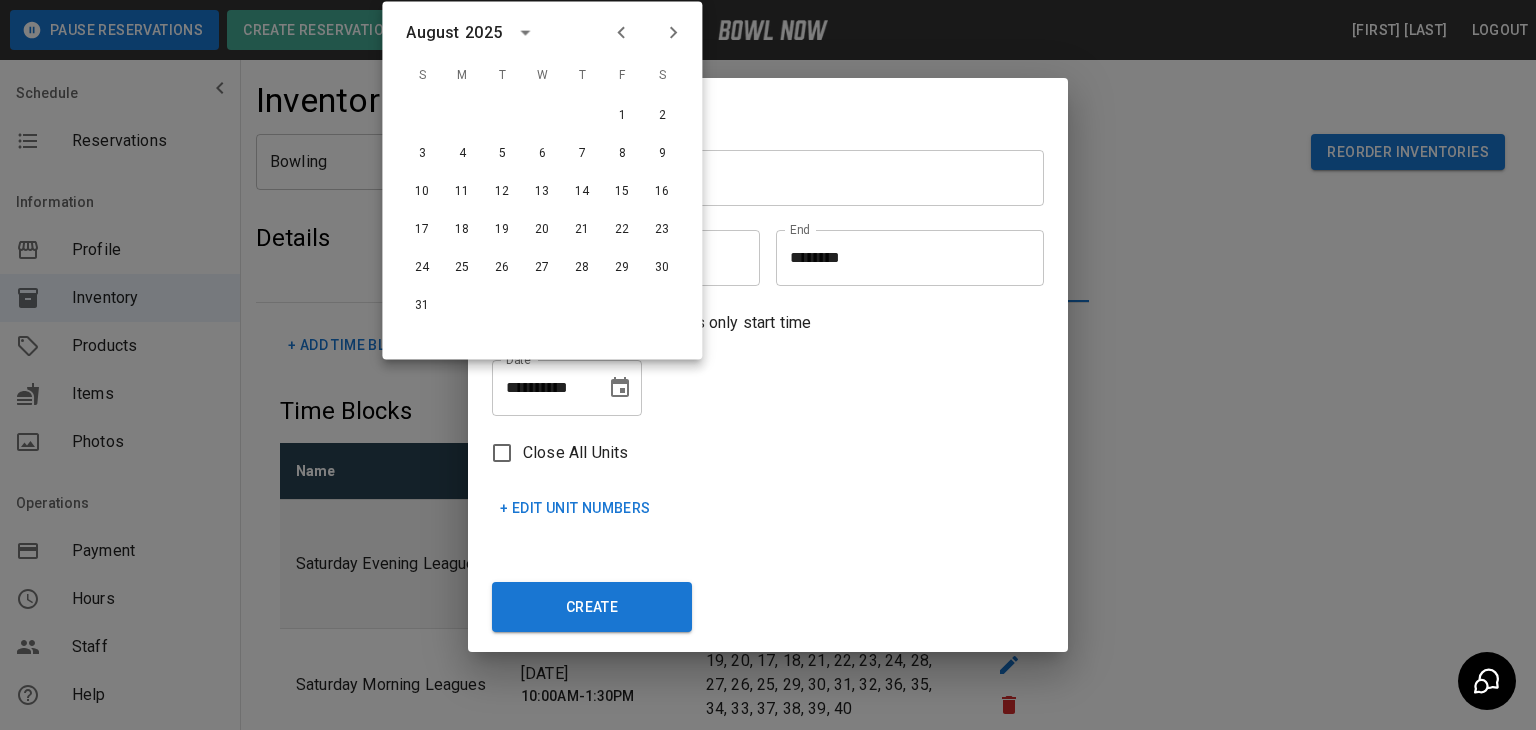 click 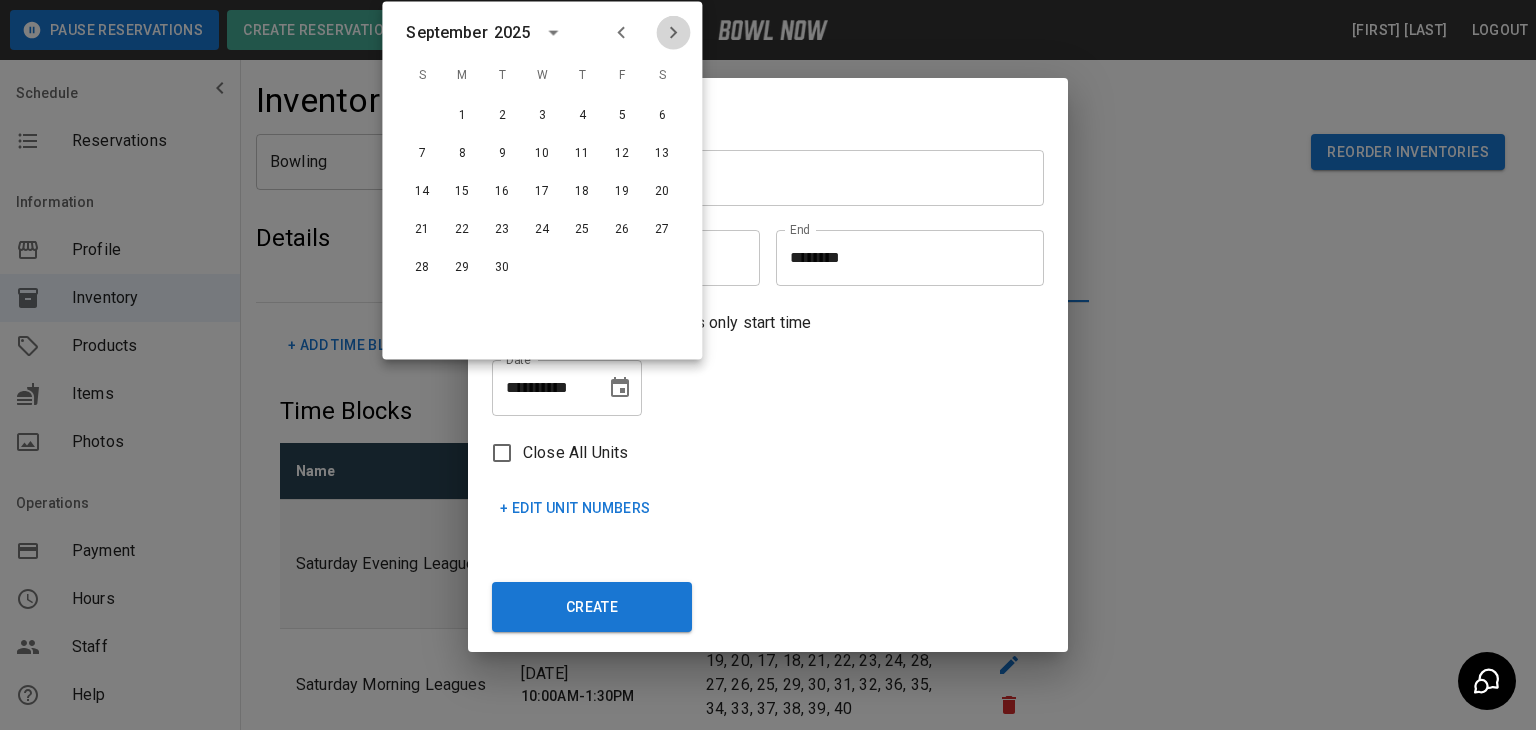 click 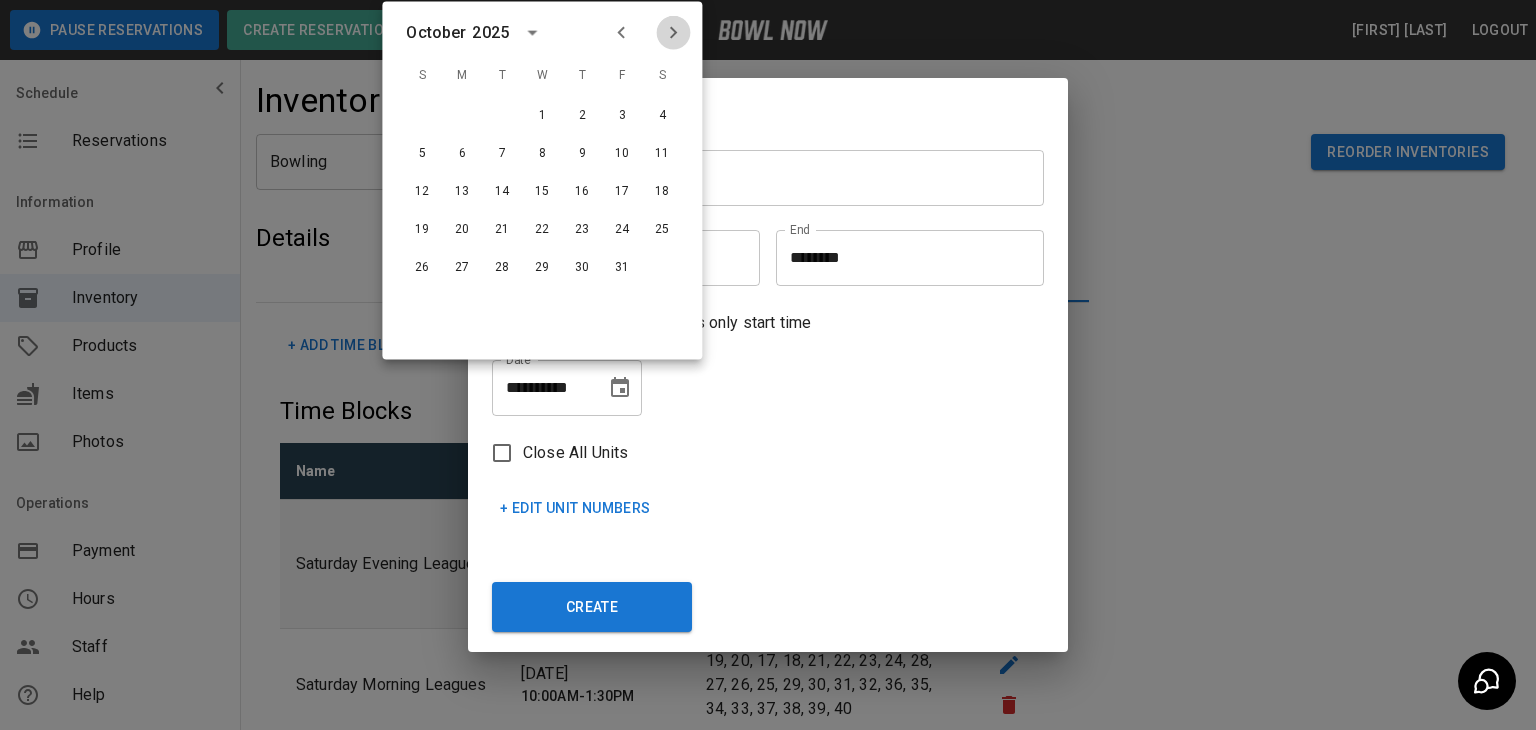click 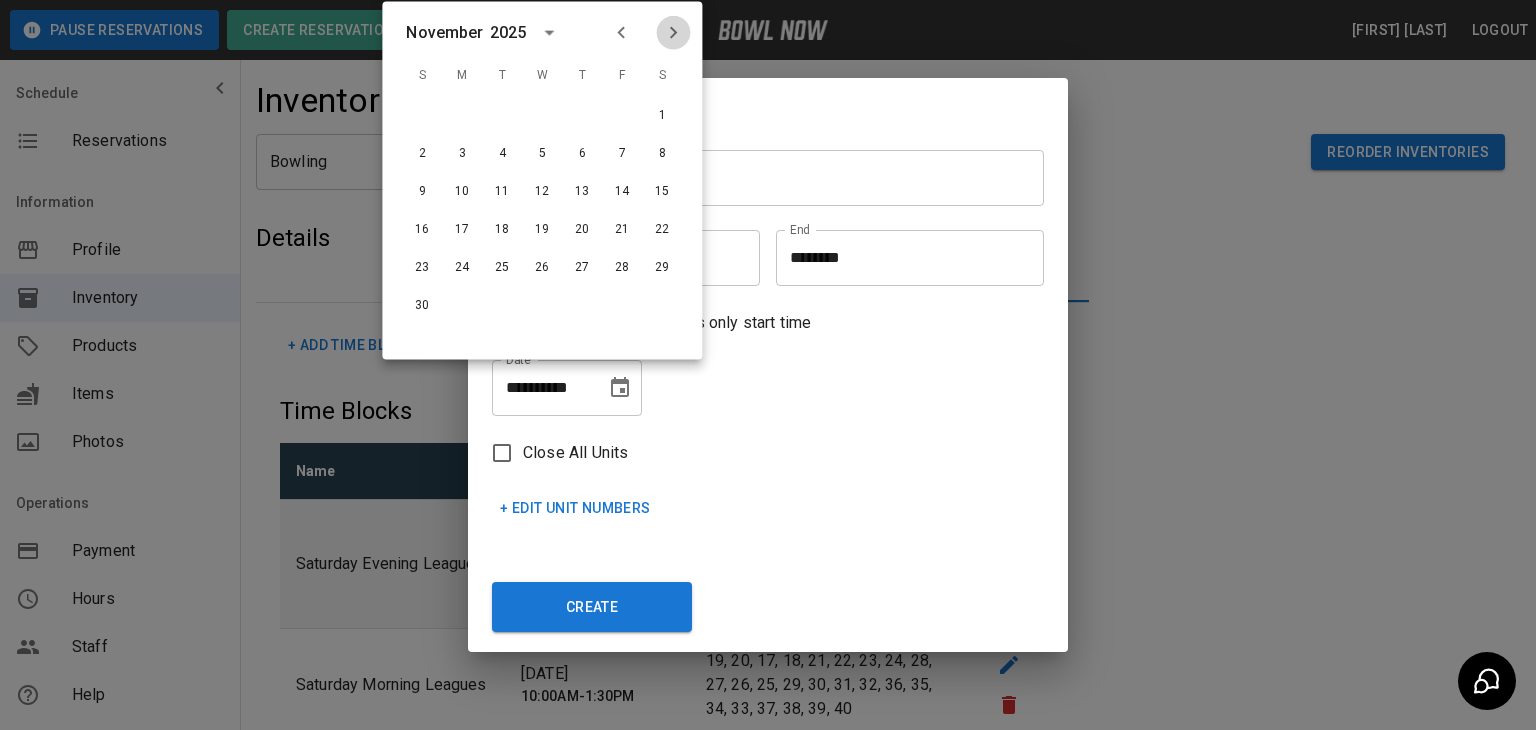 click 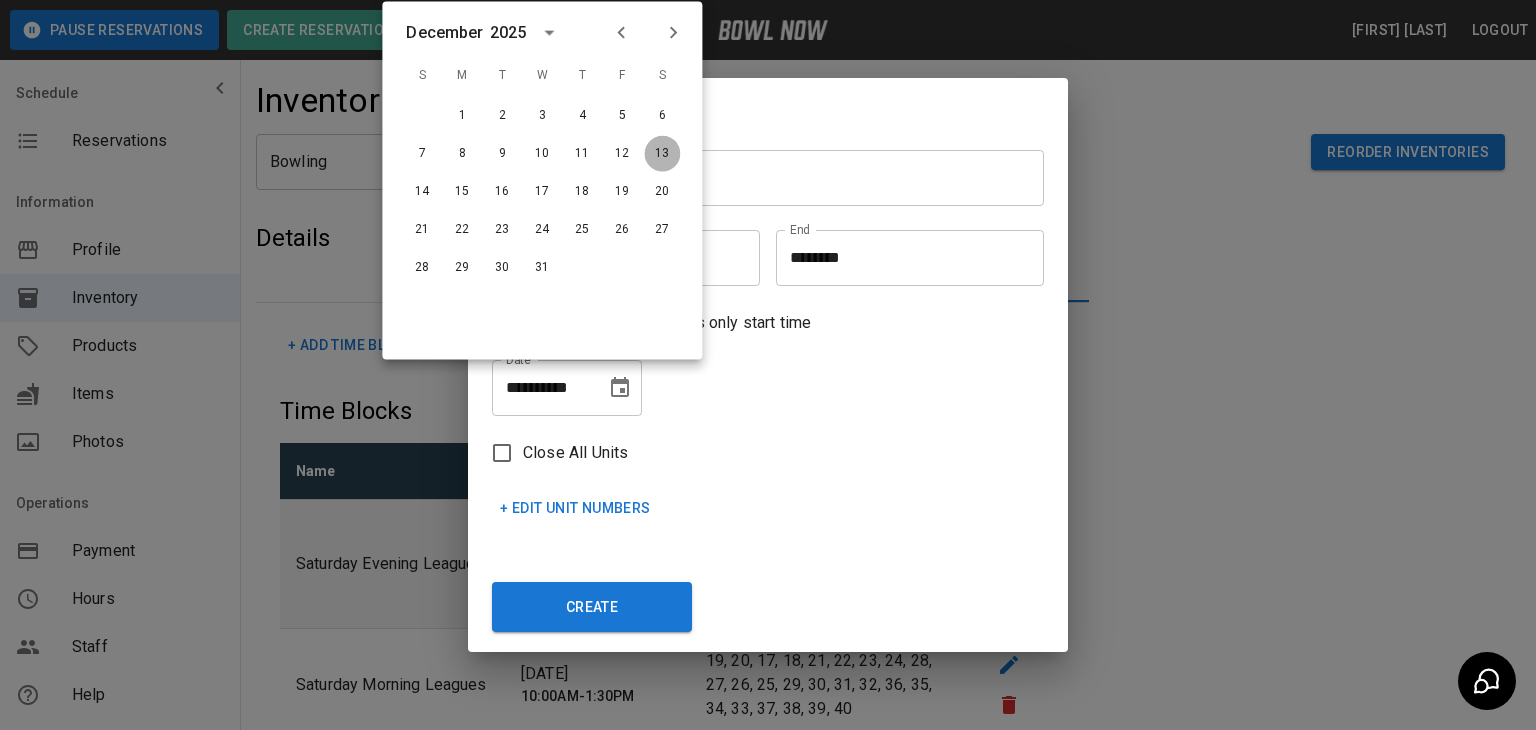 click on "13" at bounding box center [662, 154] 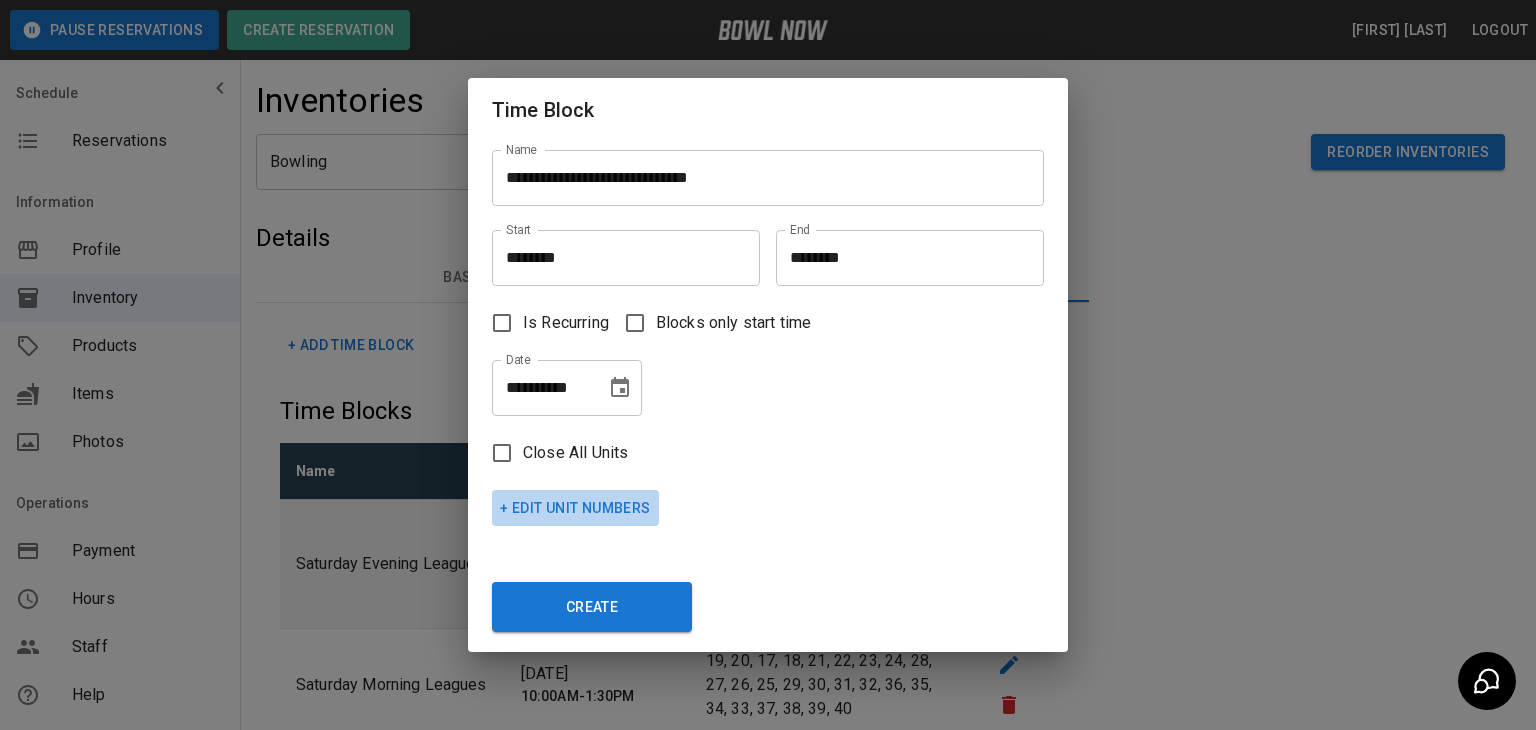 click on "+ Edit Unit Numbers" at bounding box center (575, 508) 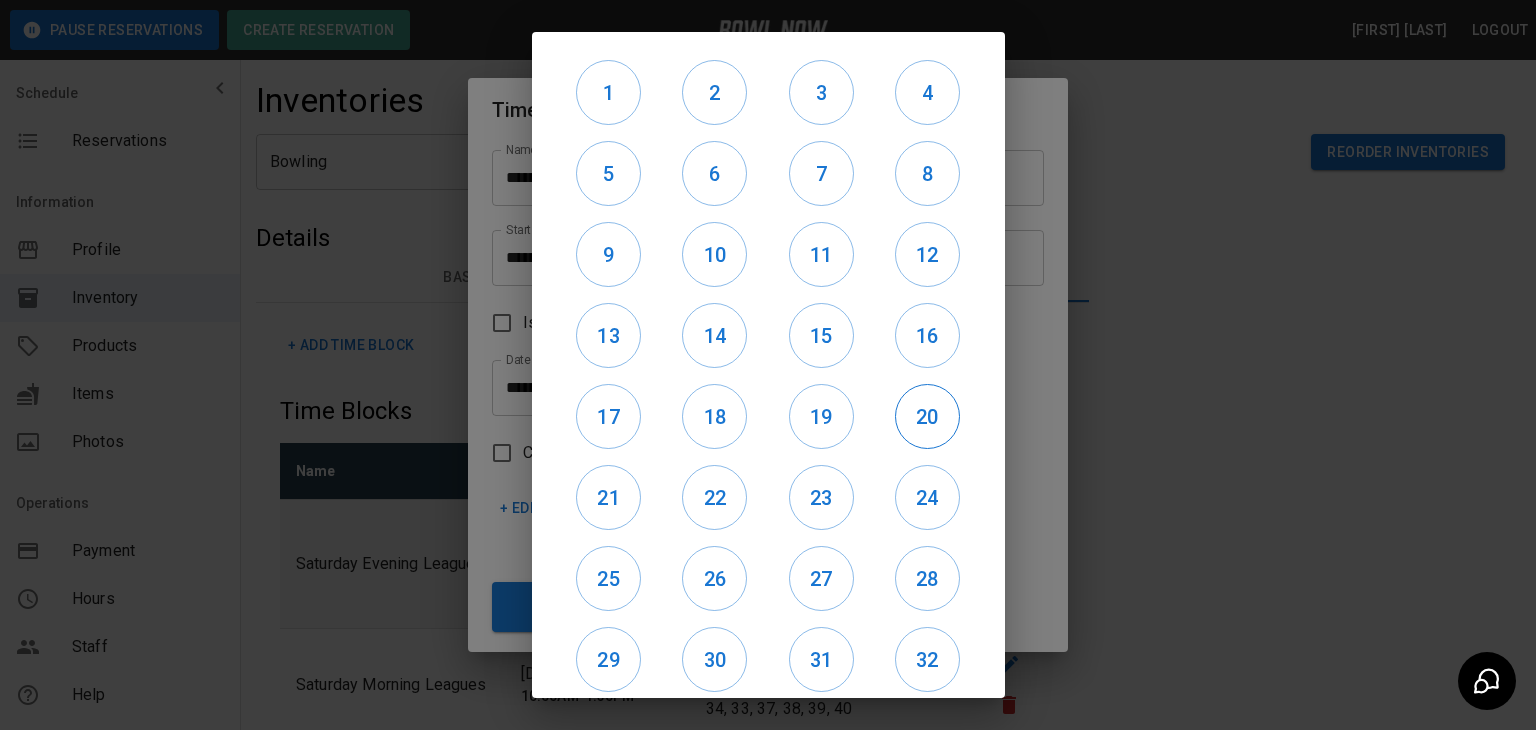 click on "20" at bounding box center (927, 417) 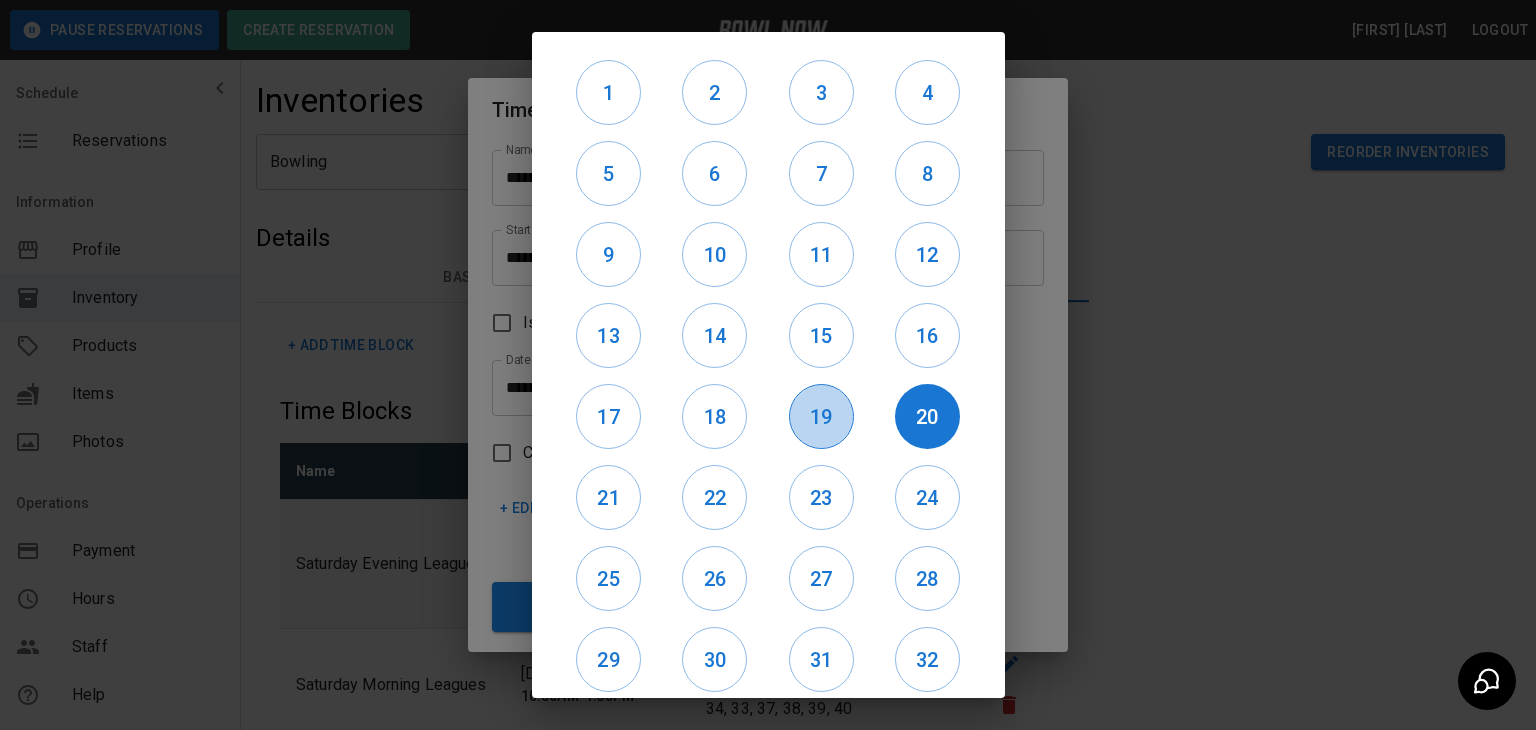 click on "19" at bounding box center [821, 417] 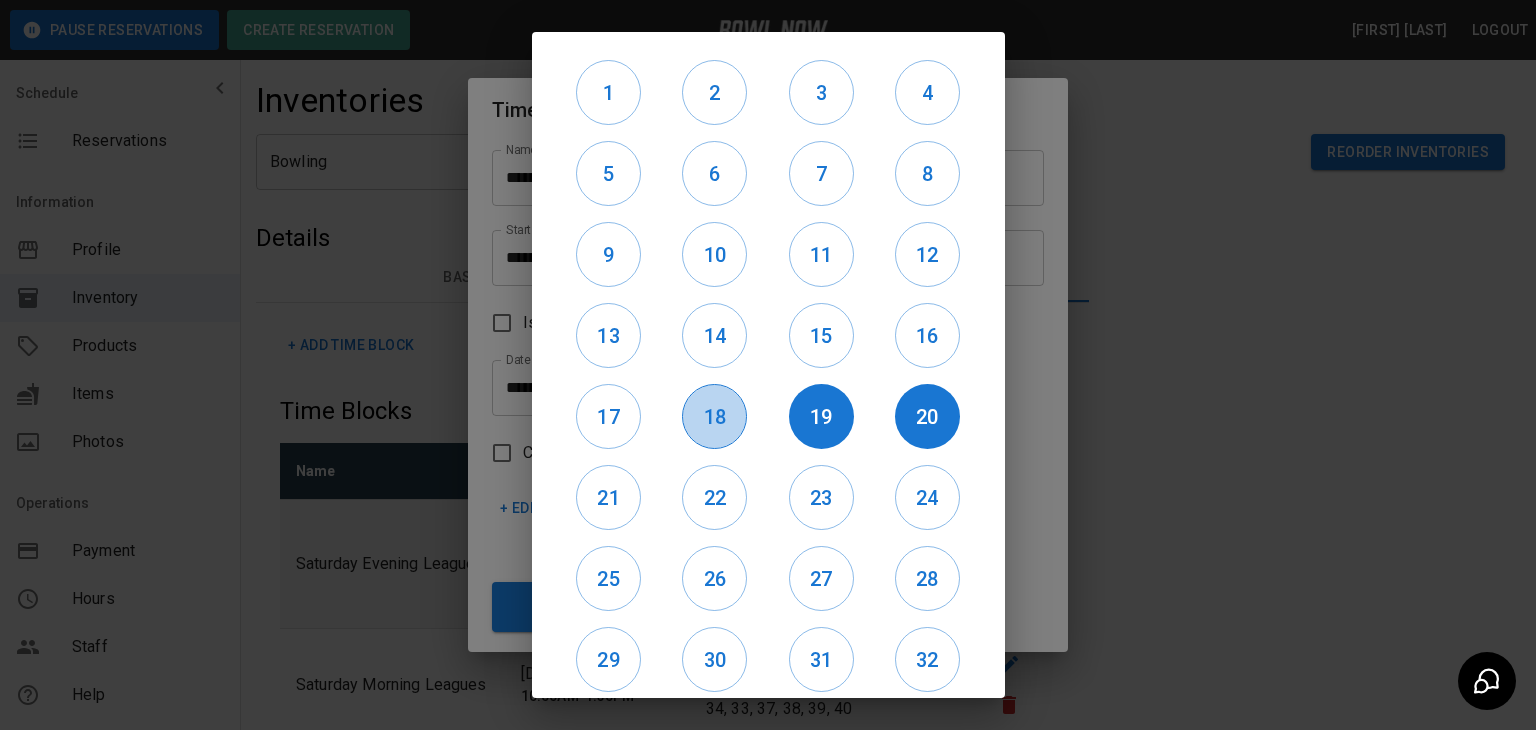 click on "18" at bounding box center [714, 417] 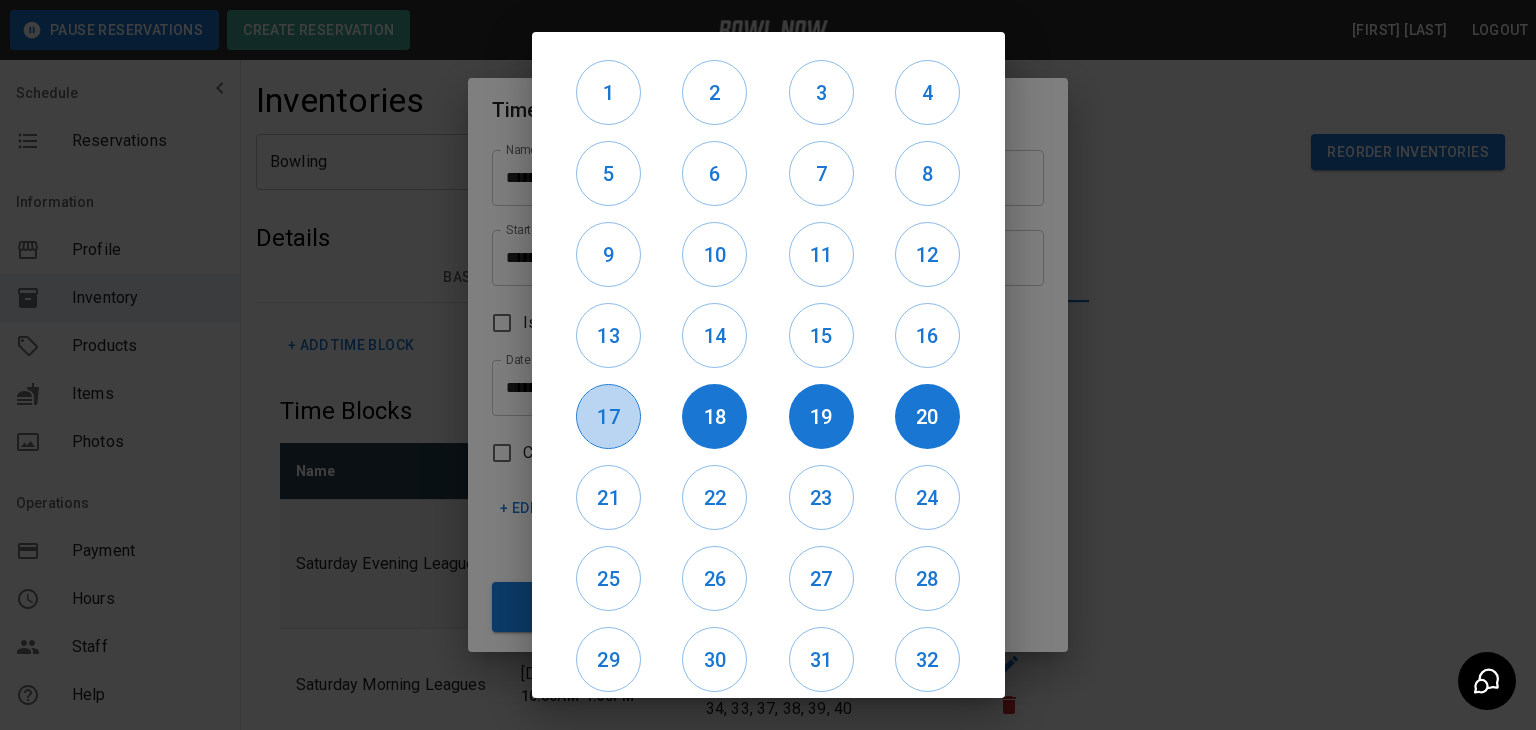 click on "17" at bounding box center [608, 417] 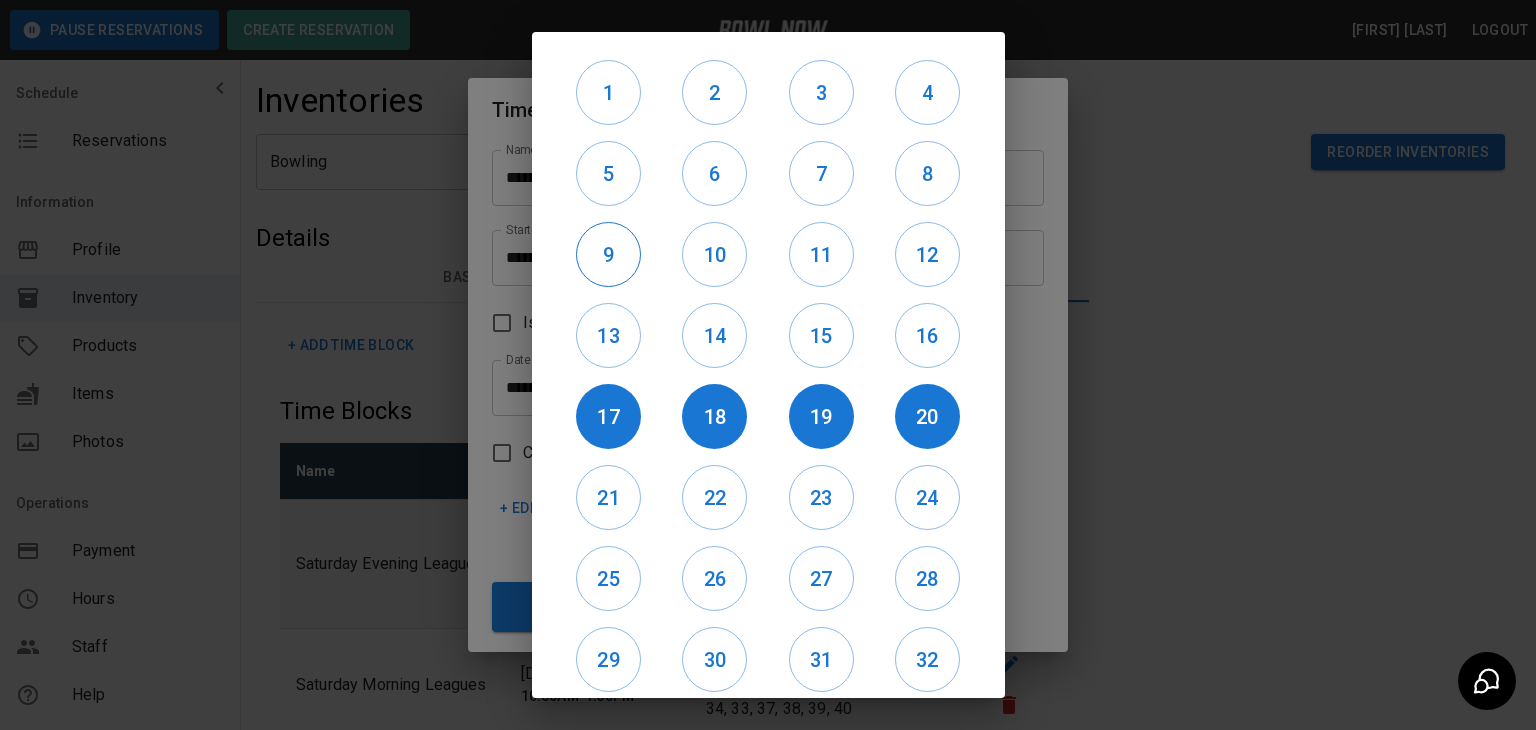 drag, startPoint x: 612, startPoint y: 352, endPoint x: 617, endPoint y: 254, distance: 98.12747 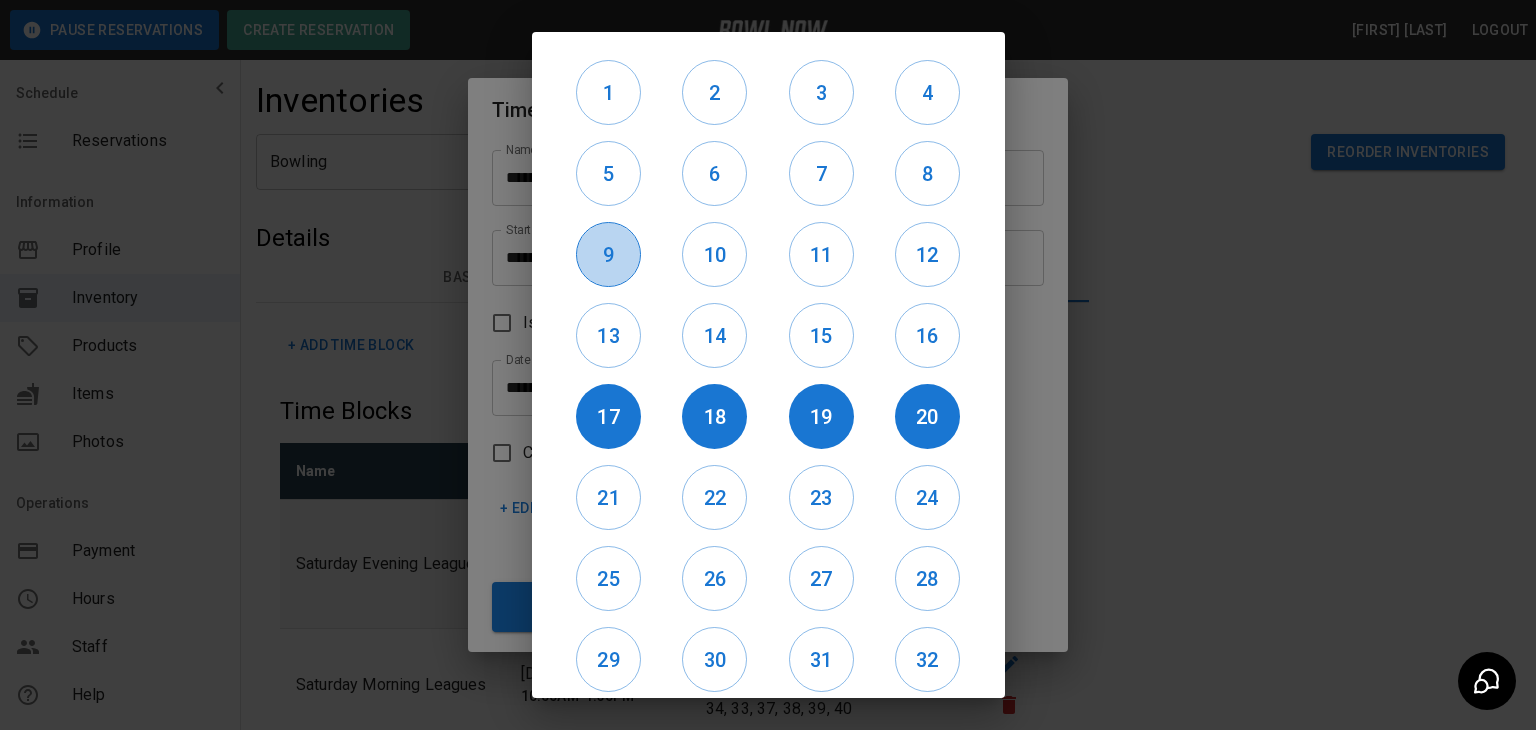 click on "9" at bounding box center [608, 255] 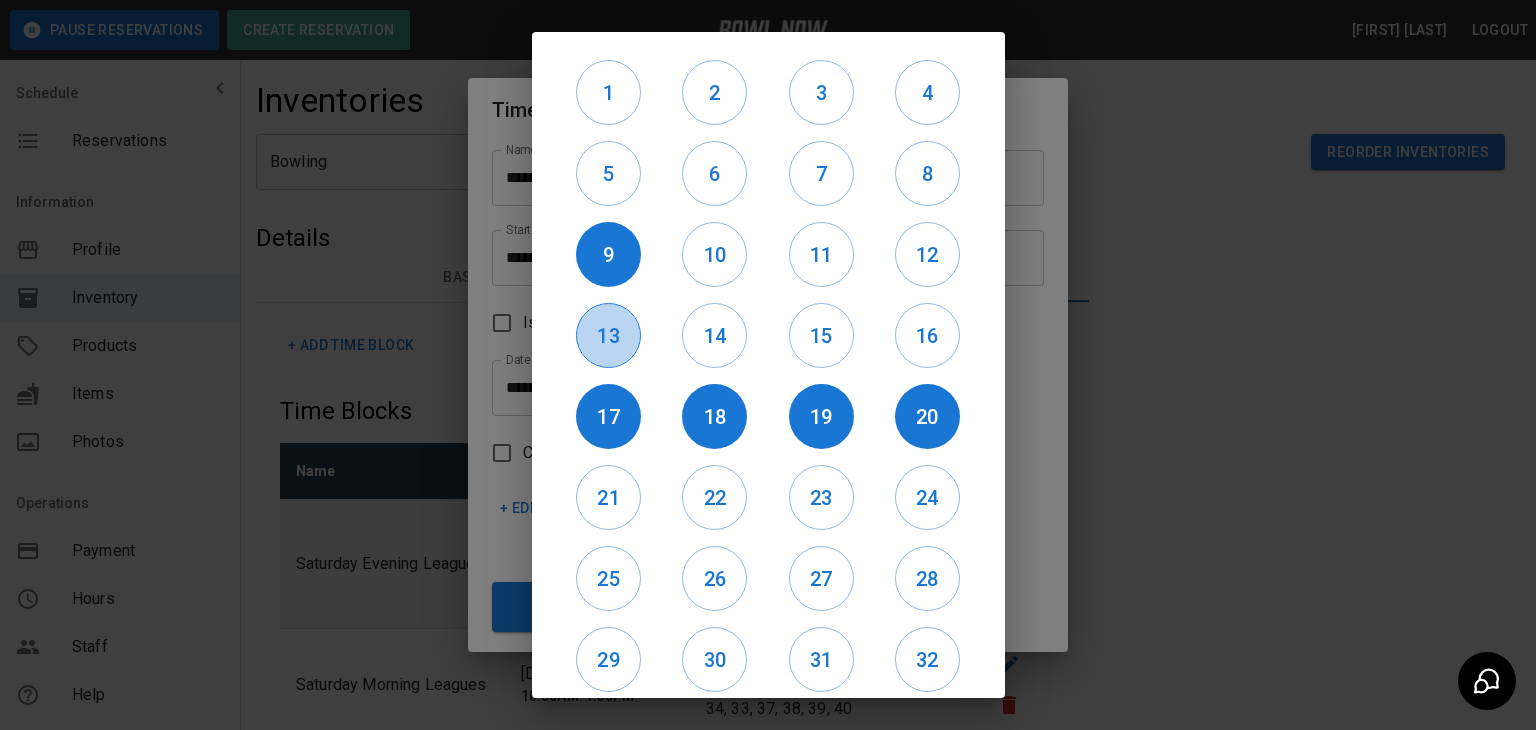 click on "13" at bounding box center (608, 335) 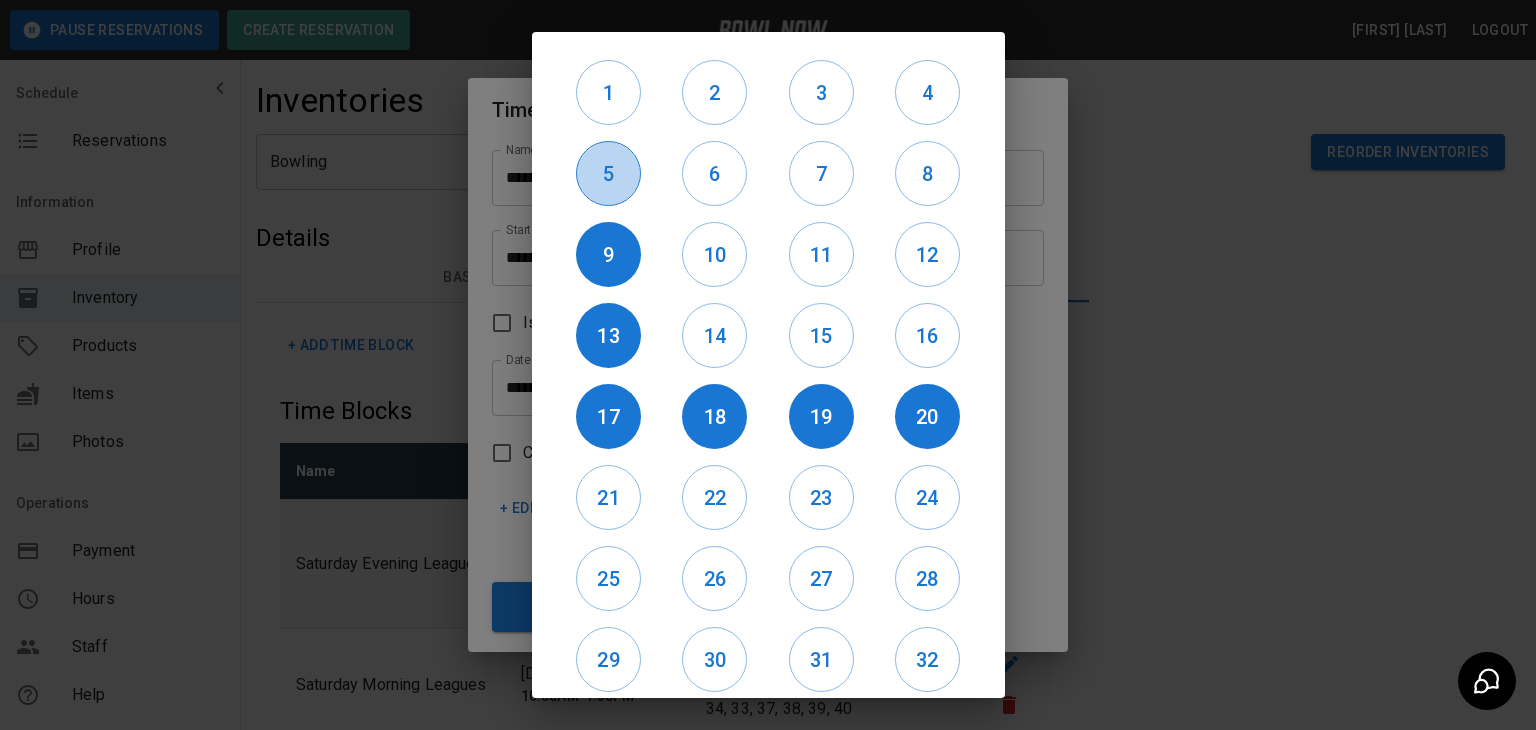 click on "5" at bounding box center (608, 174) 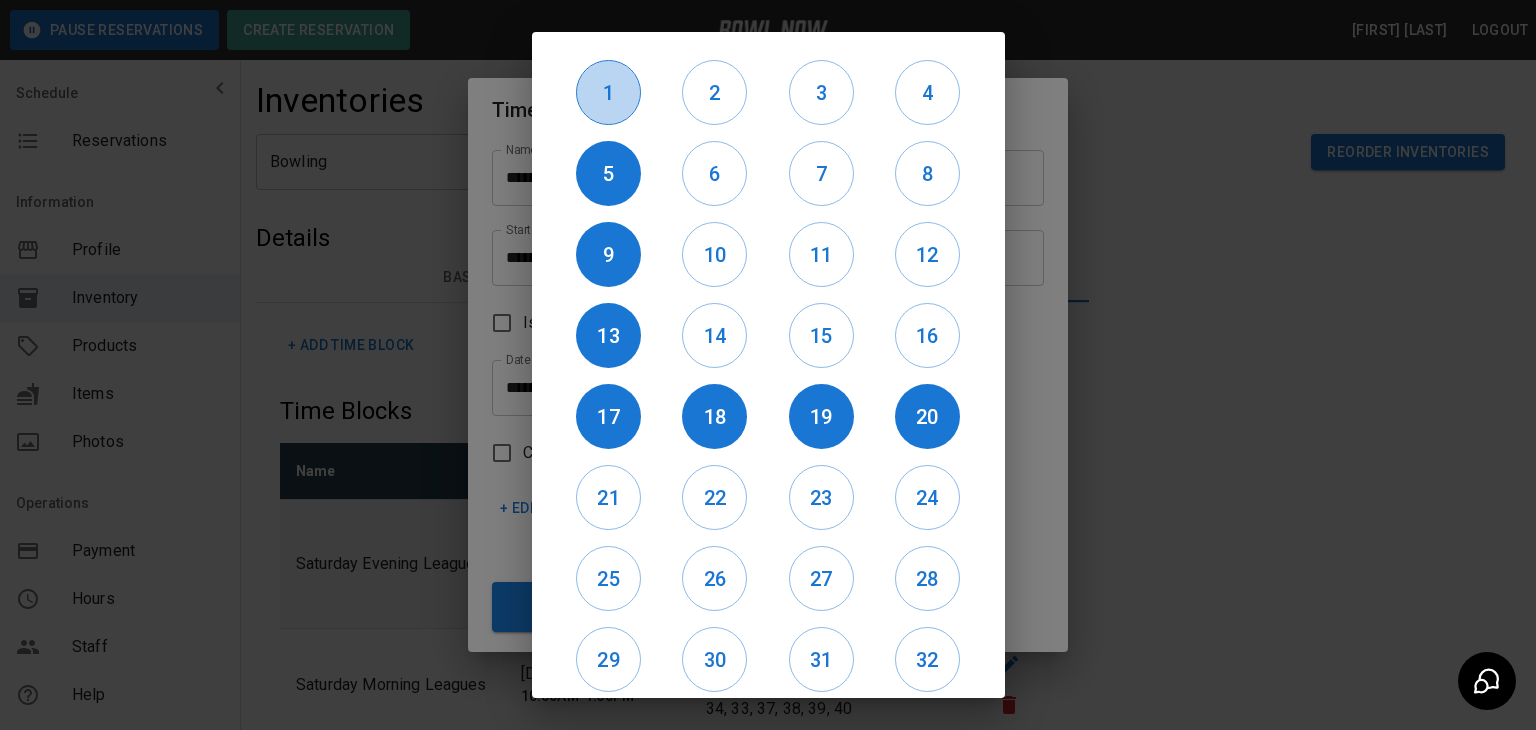 click on "1" at bounding box center [608, 93] 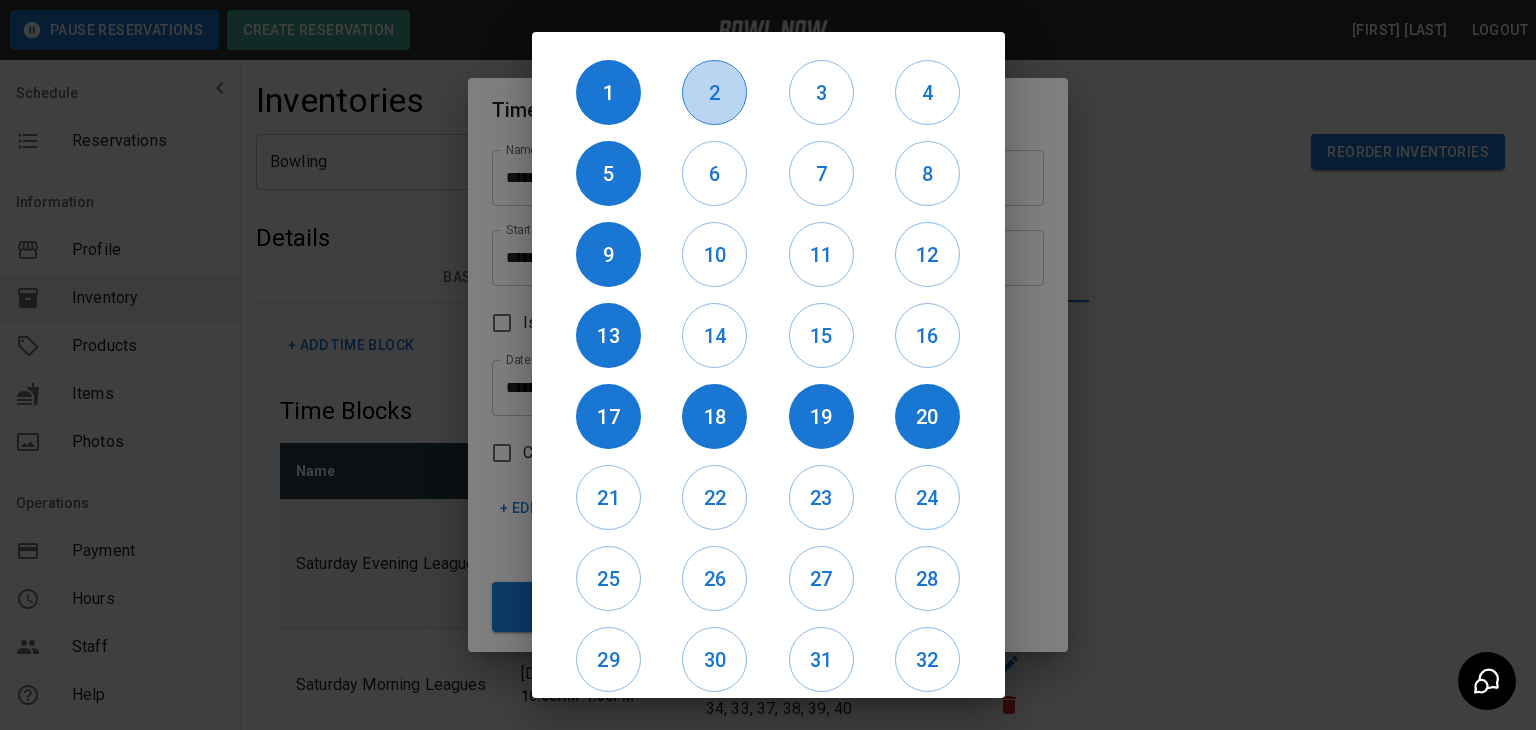 click on "2" at bounding box center (714, 93) 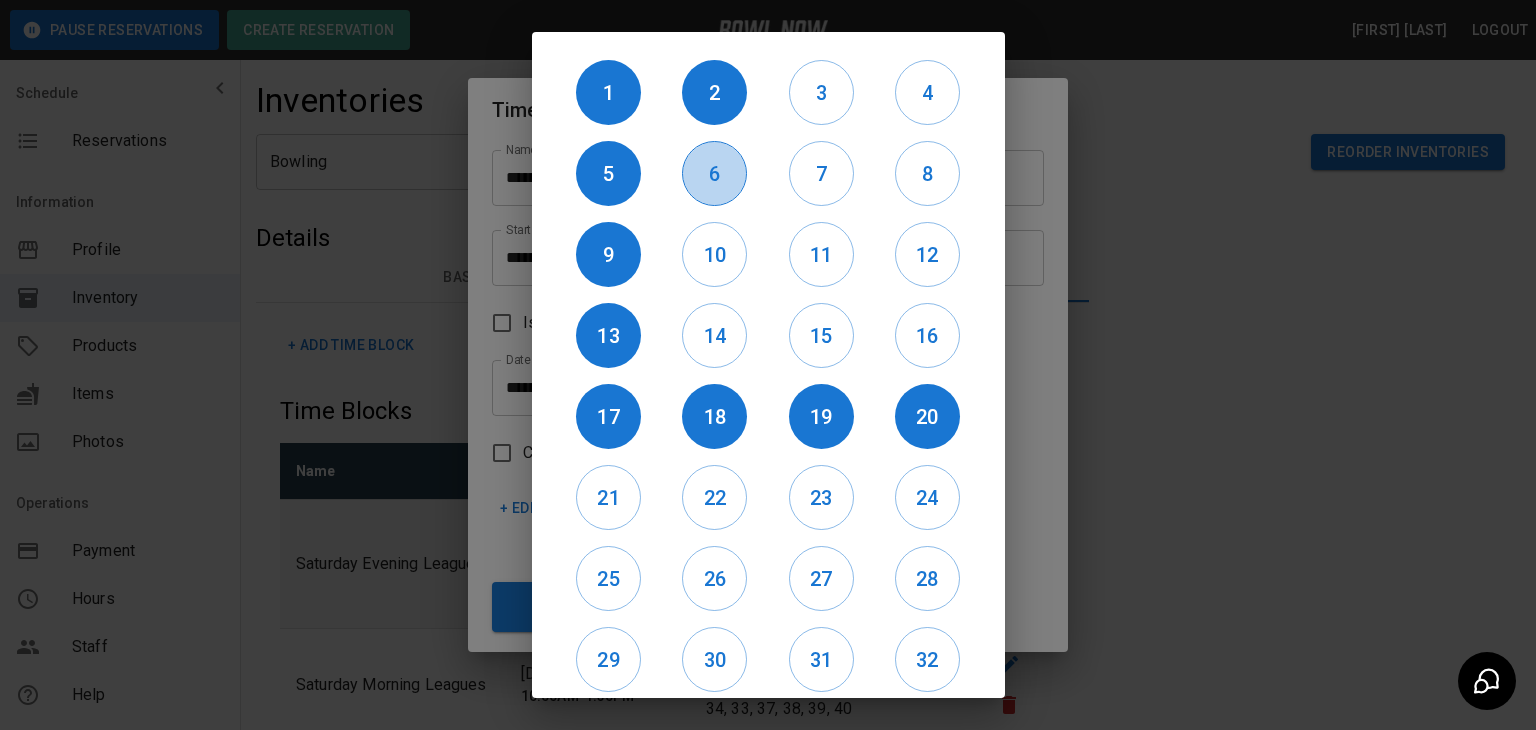 click on "6" at bounding box center [714, 174] 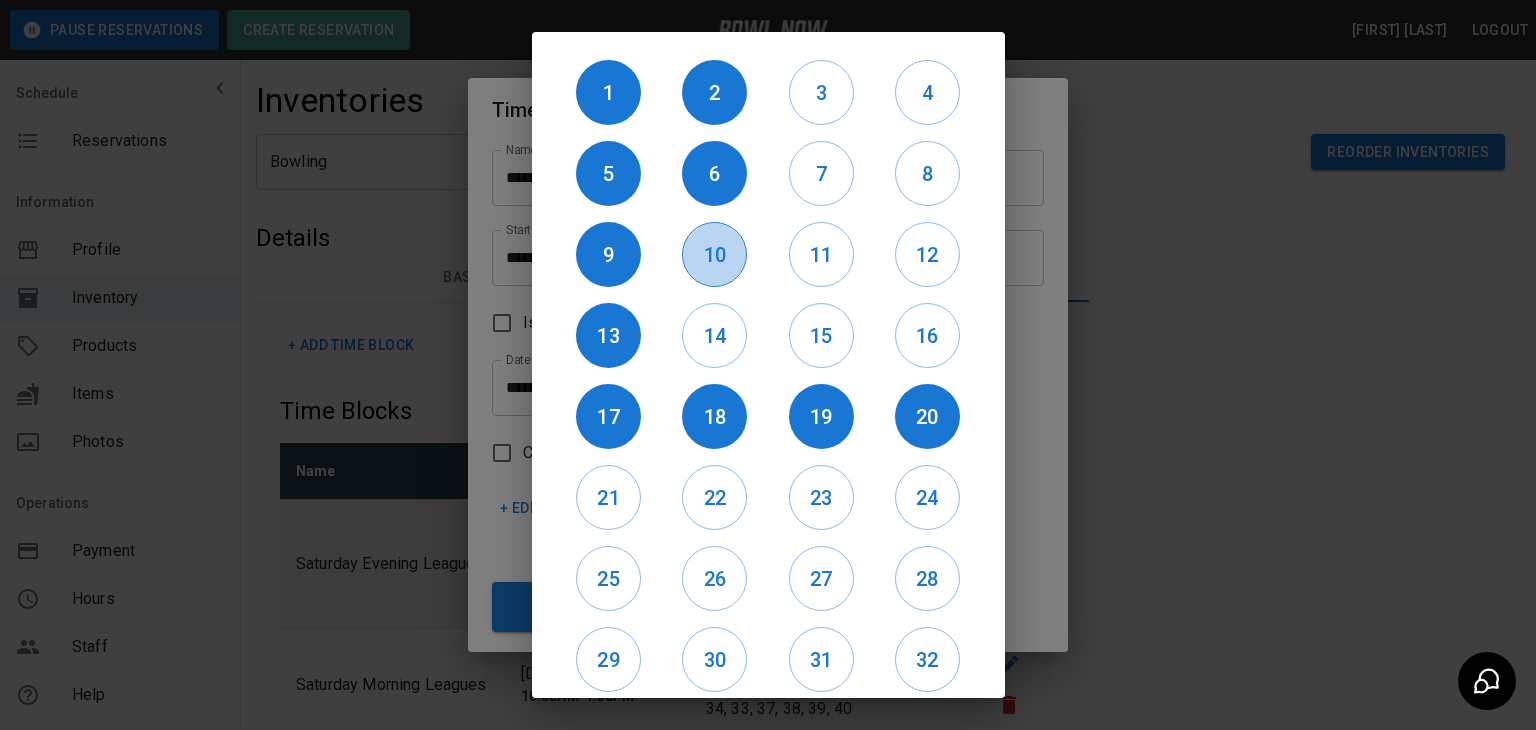 click on "10" at bounding box center [714, 255] 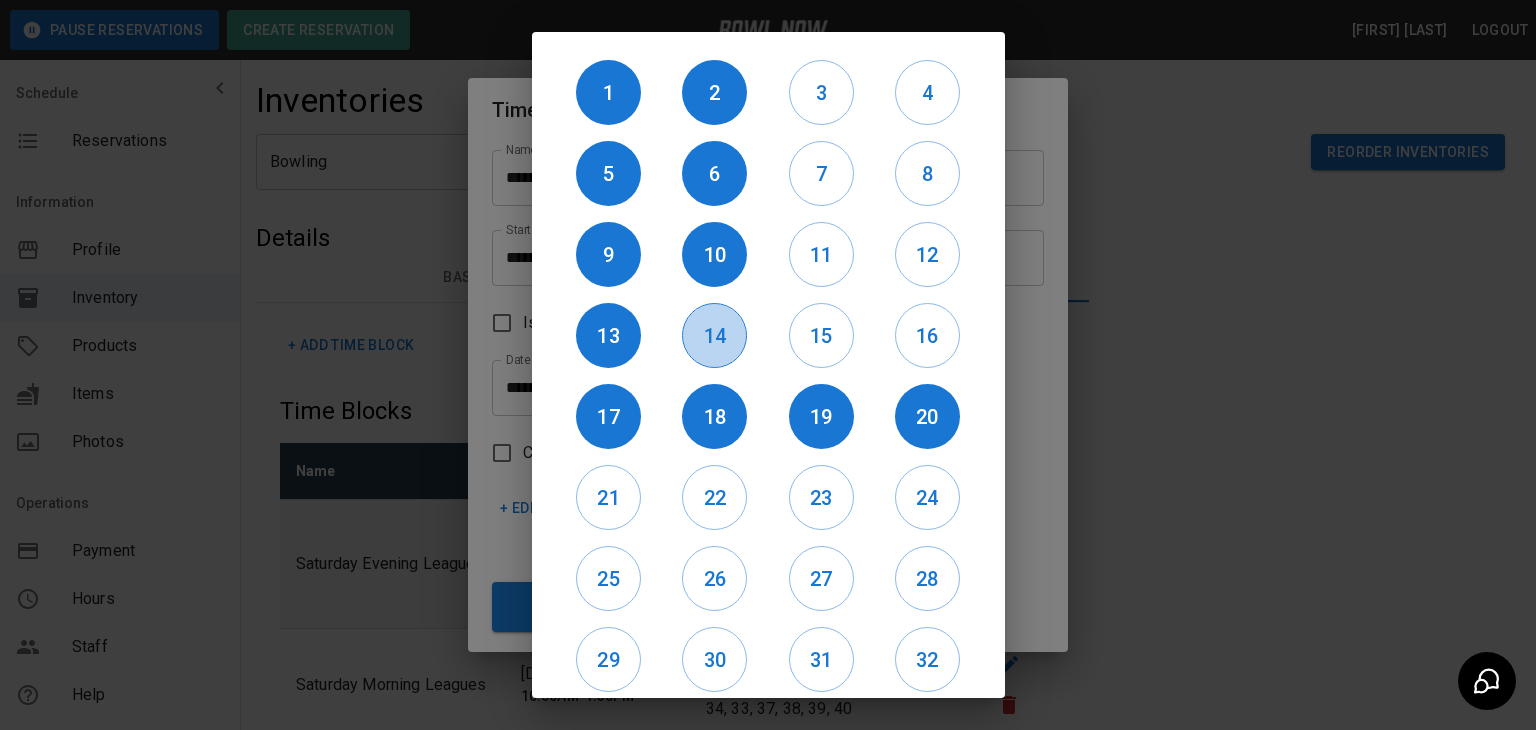 click on "14" at bounding box center [714, 336] 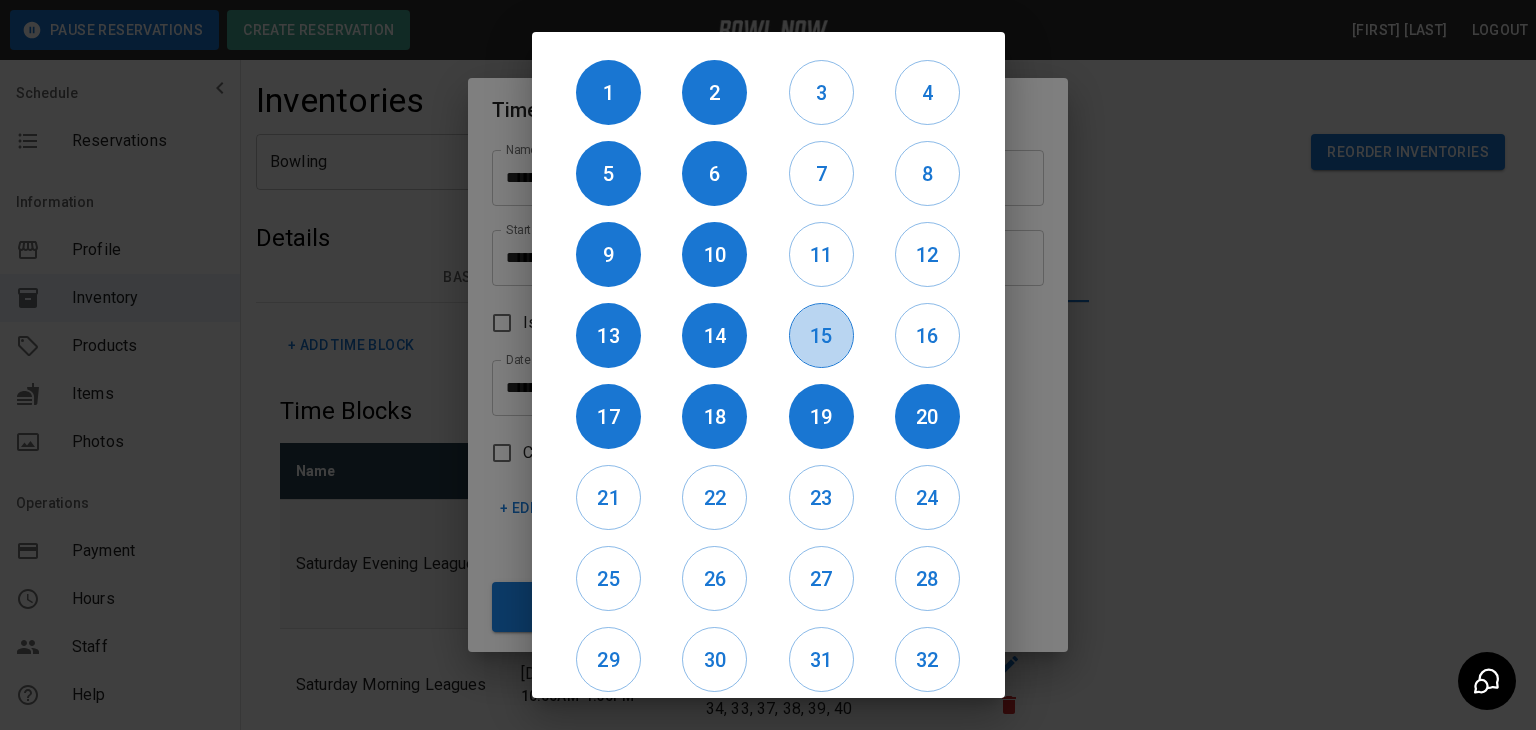 click on "15" at bounding box center [821, 336] 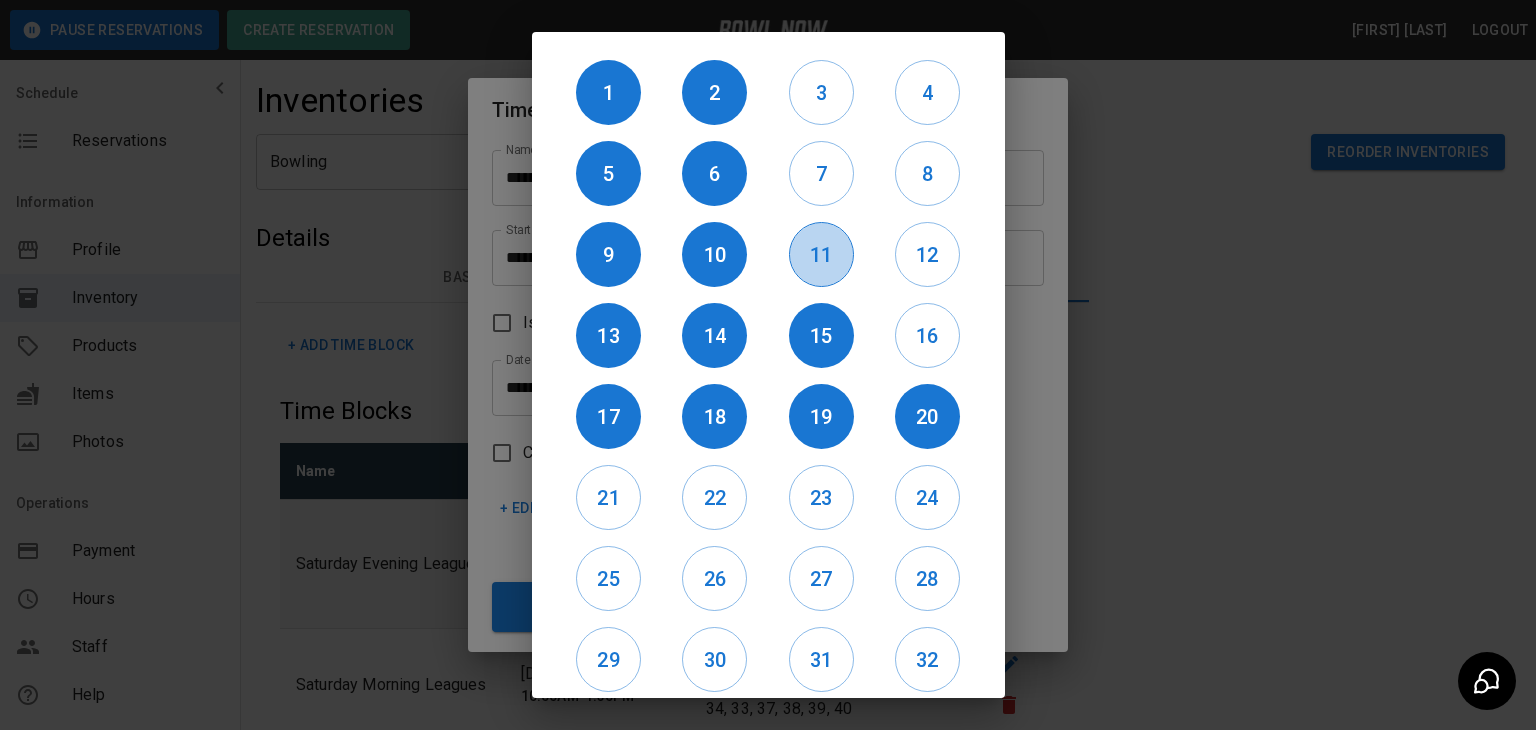 click on "11" at bounding box center (821, 255) 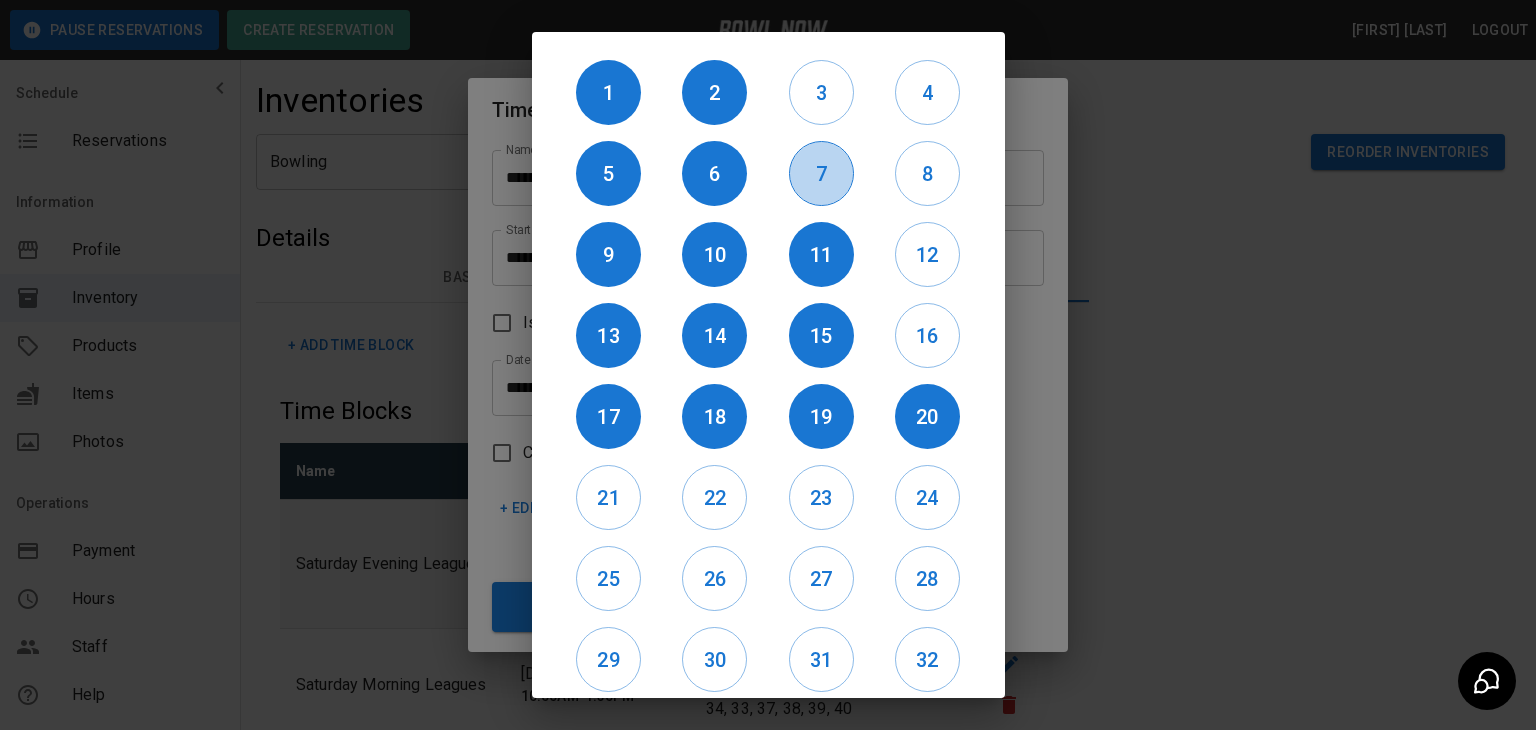 click on "7" at bounding box center [821, 174] 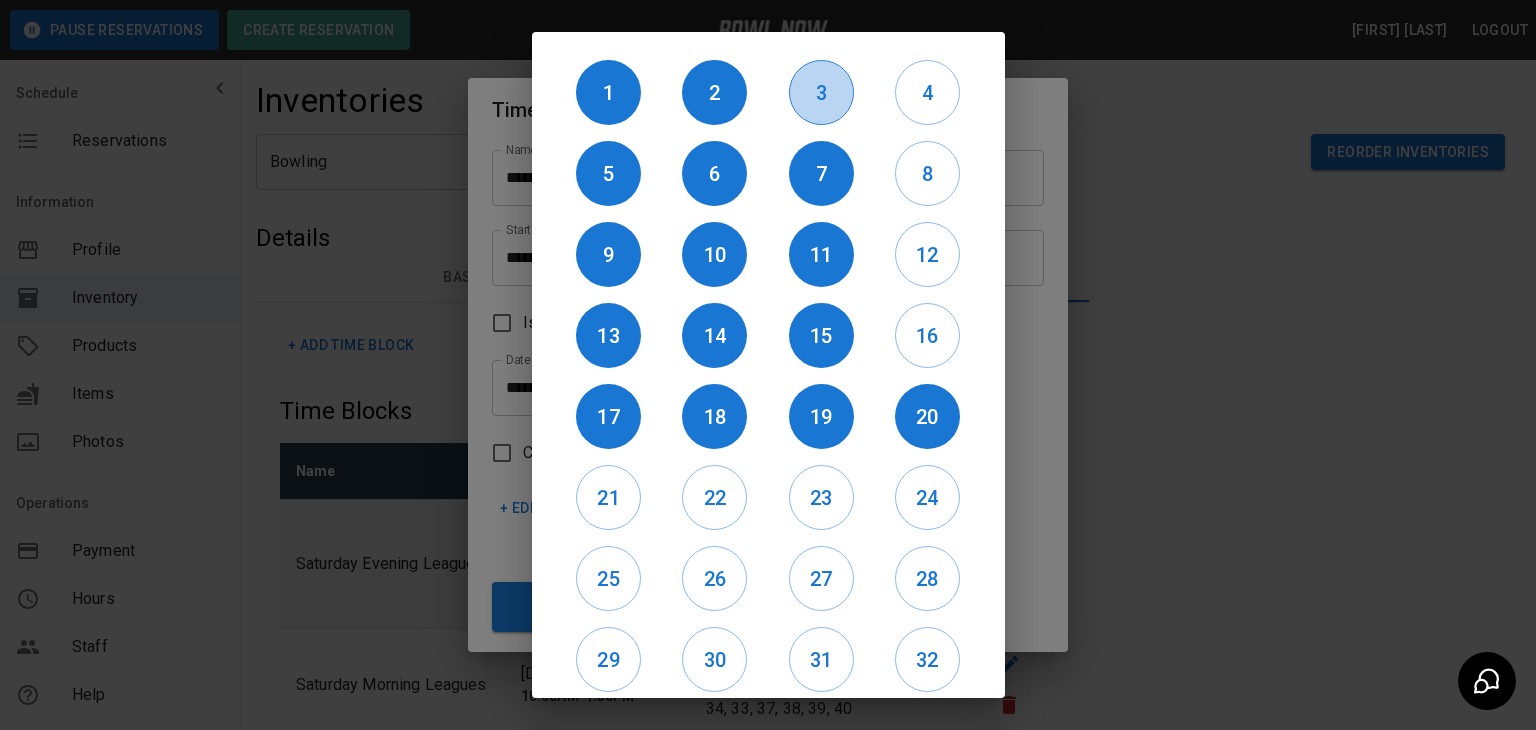 click on "3" at bounding box center [821, 92] 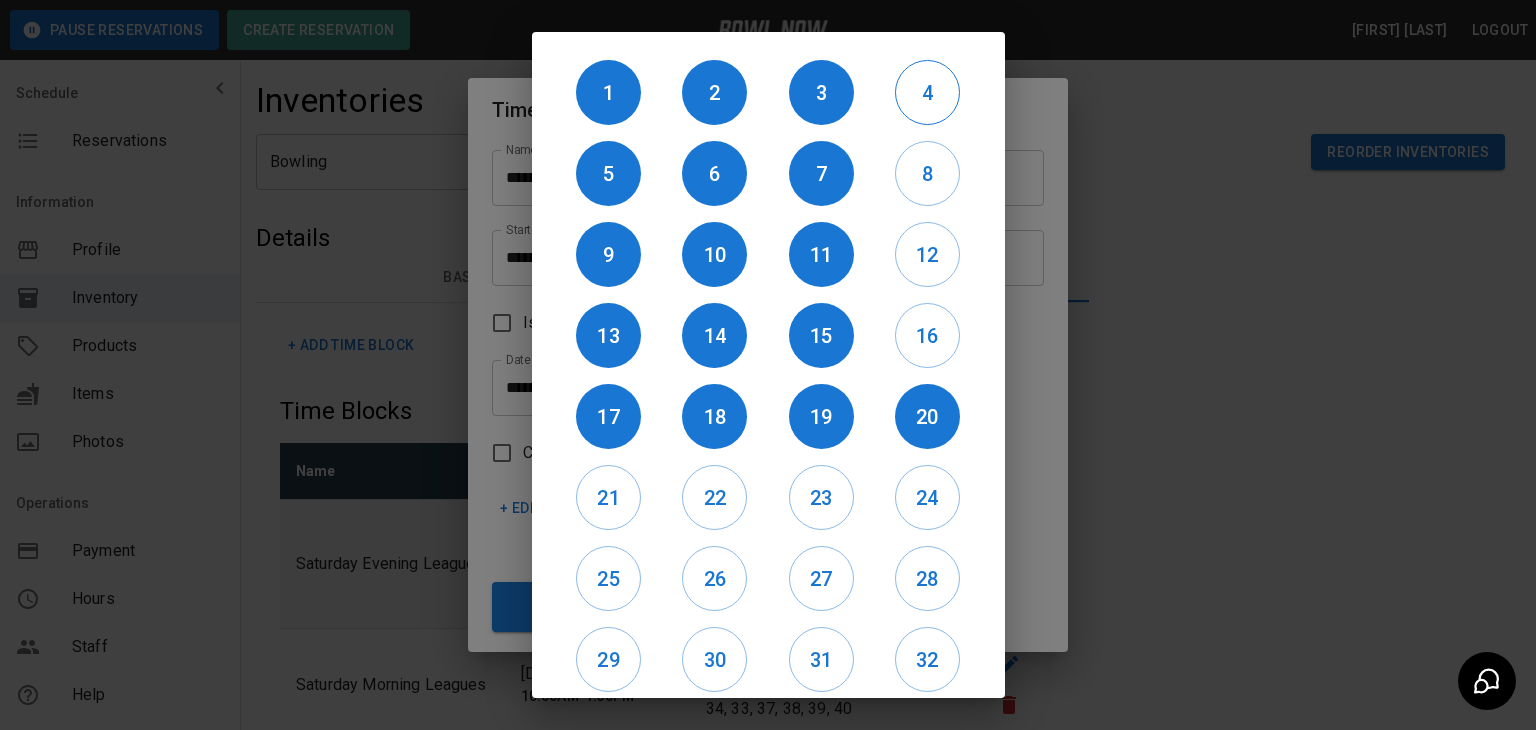 click on "4" at bounding box center [927, 93] 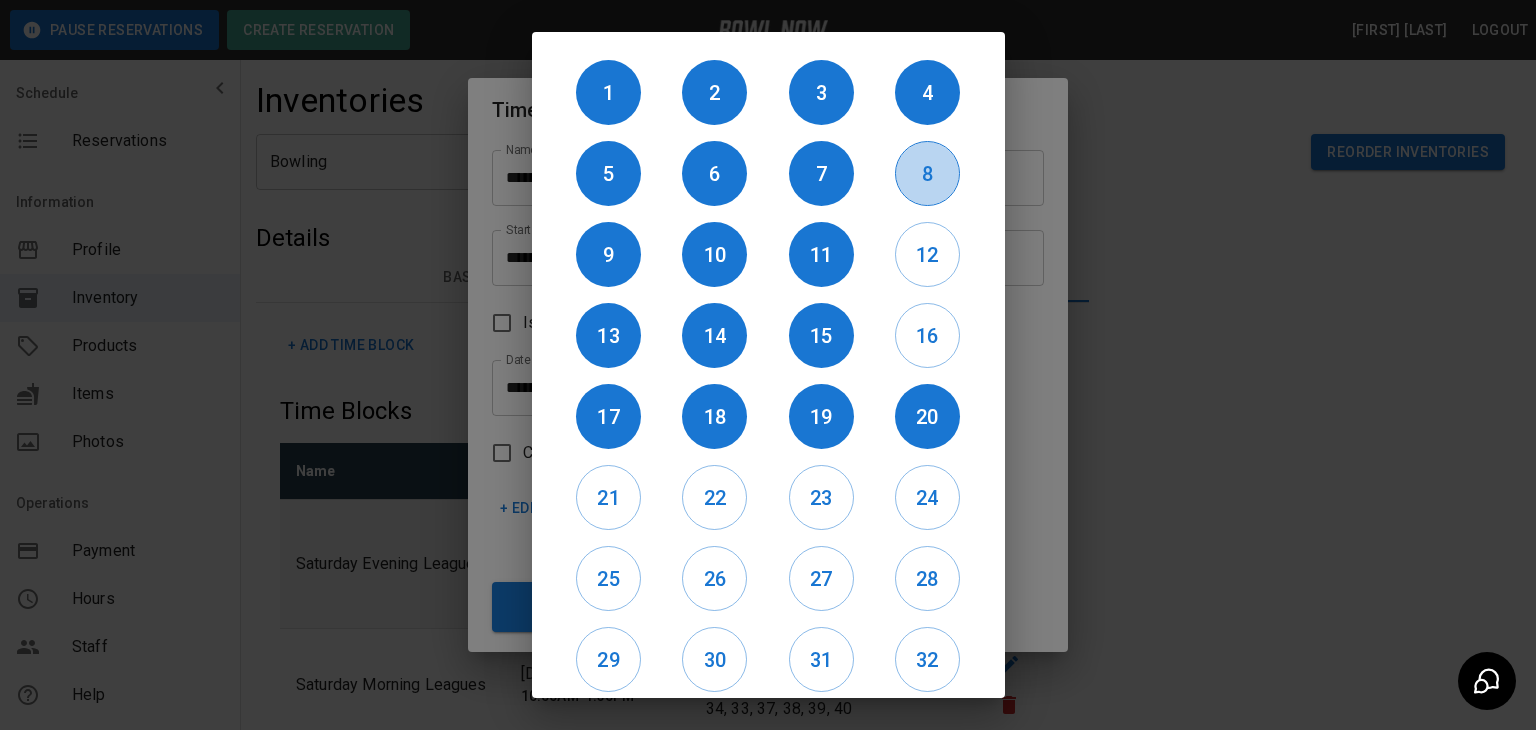 click on "8" at bounding box center [927, 174] 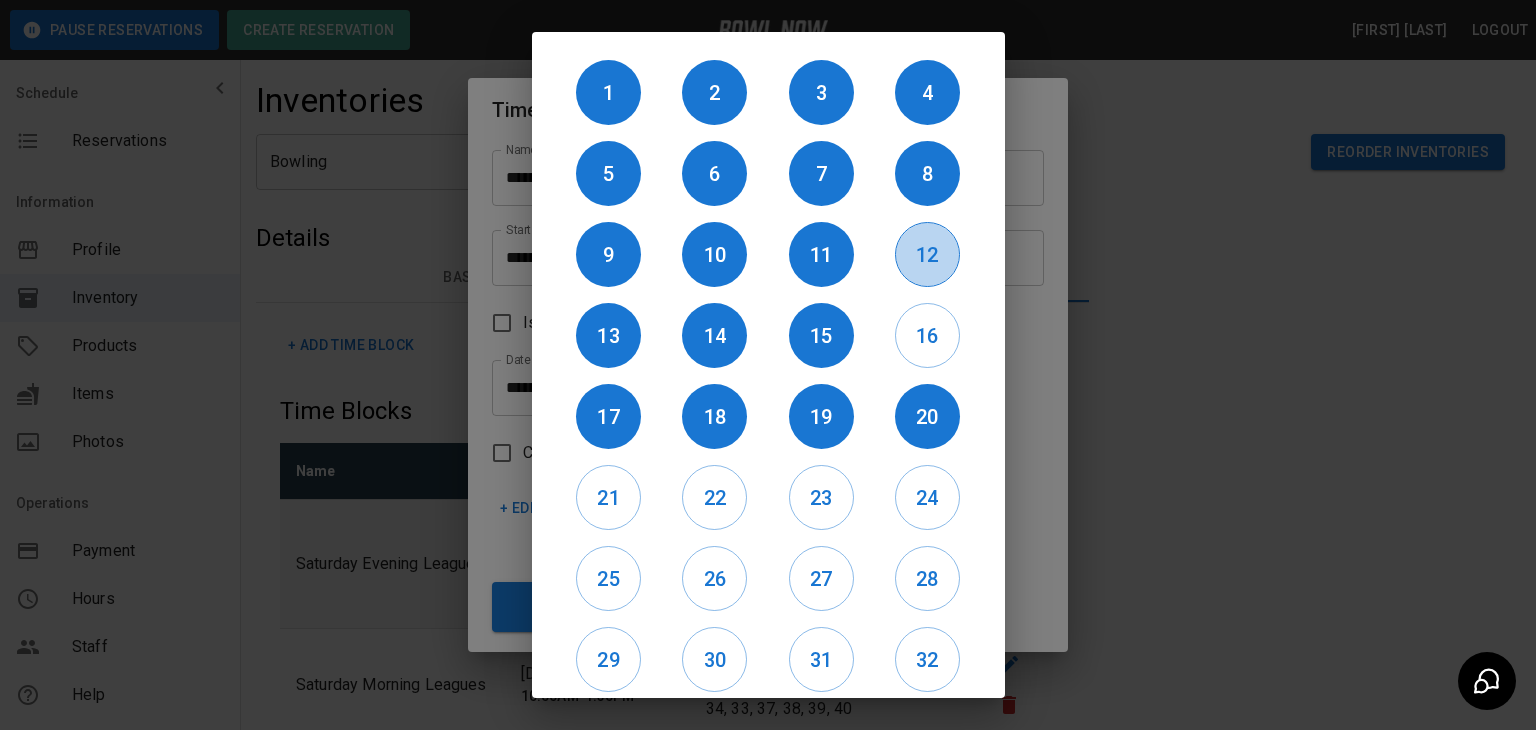 click on "12" at bounding box center [927, 255] 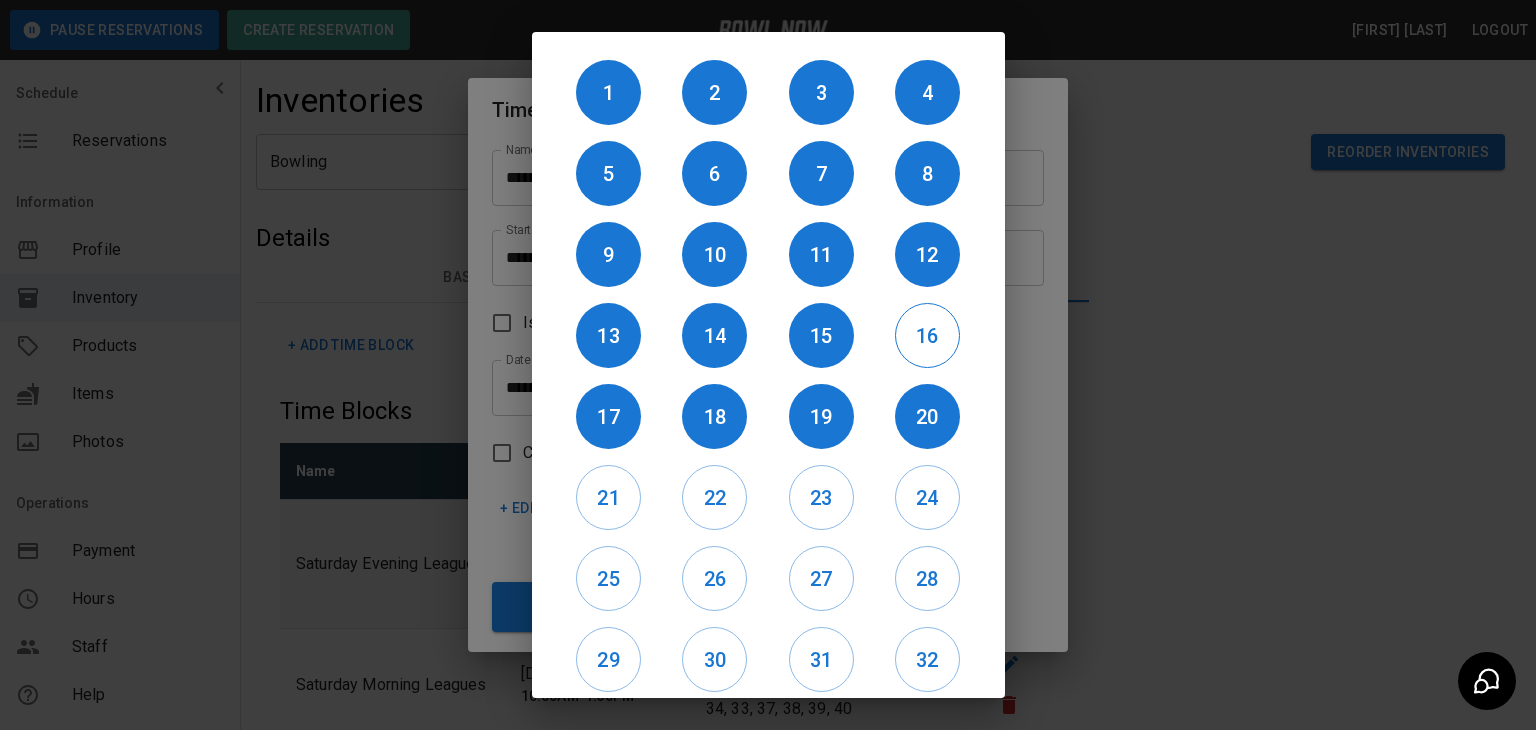 click on "16" at bounding box center (927, 336) 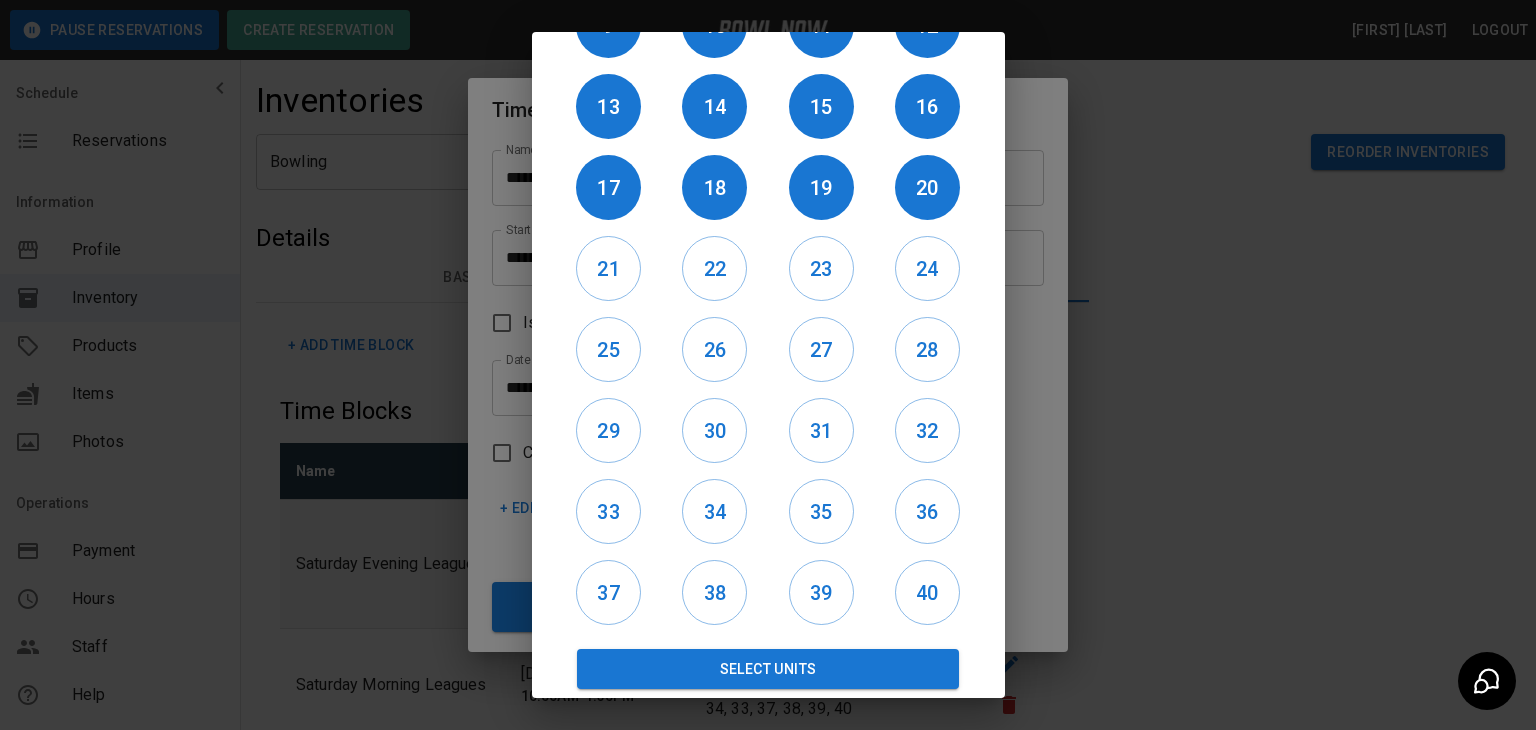 scroll, scrollTop: 240, scrollLeft: 0, axis: vertical 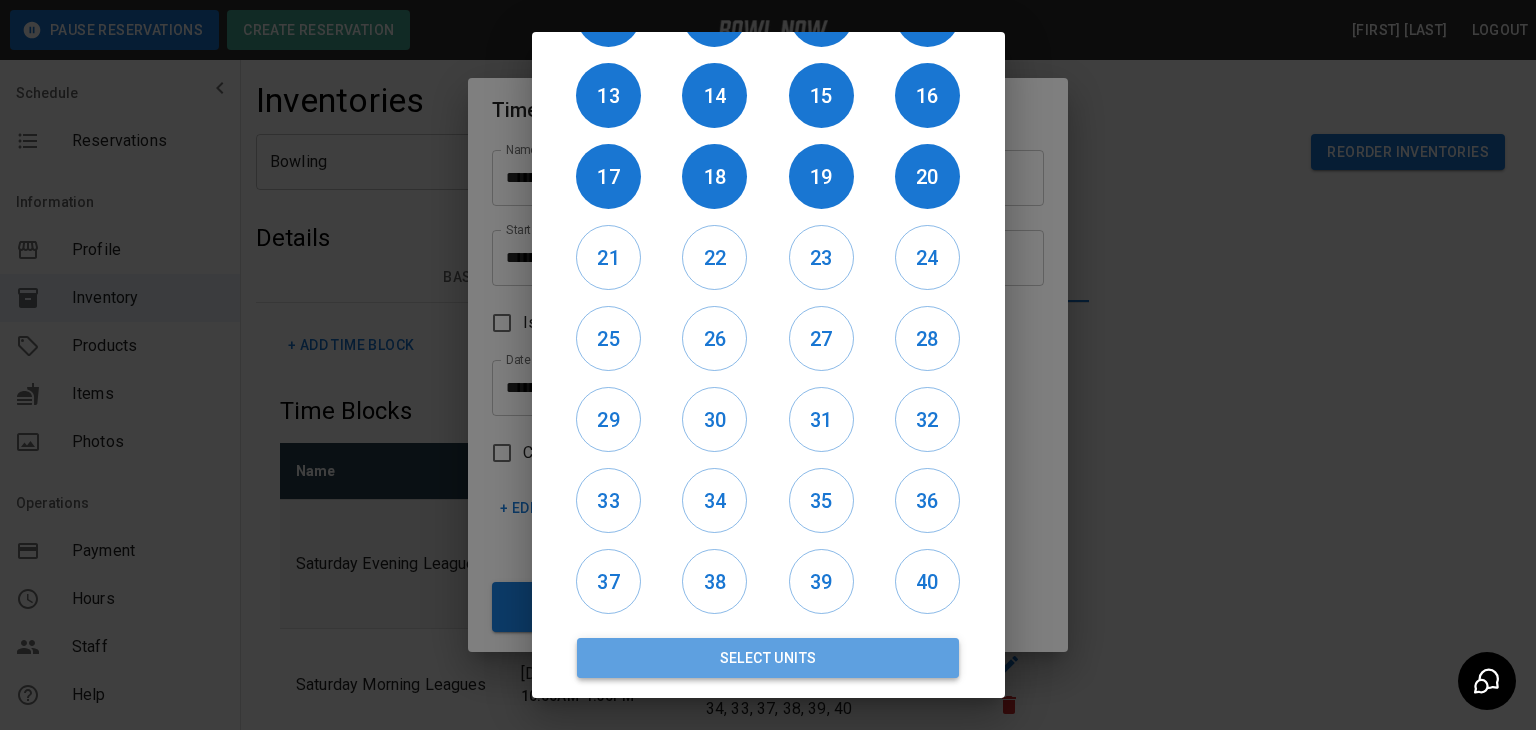 click on "Select Units" at bounding box center (768, 658) 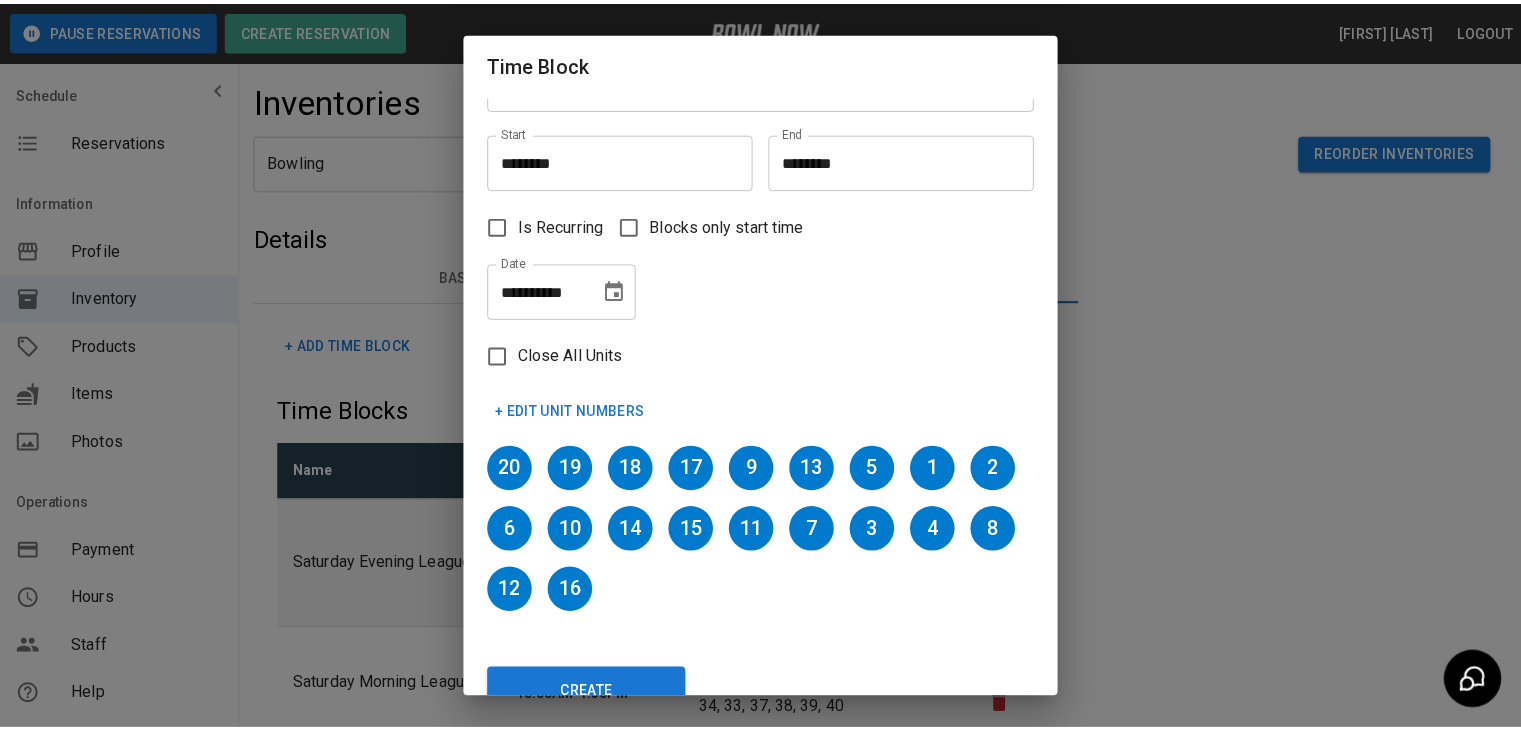 scroll, scrollTop: 92, scrollLeft: 0, axis: vertical 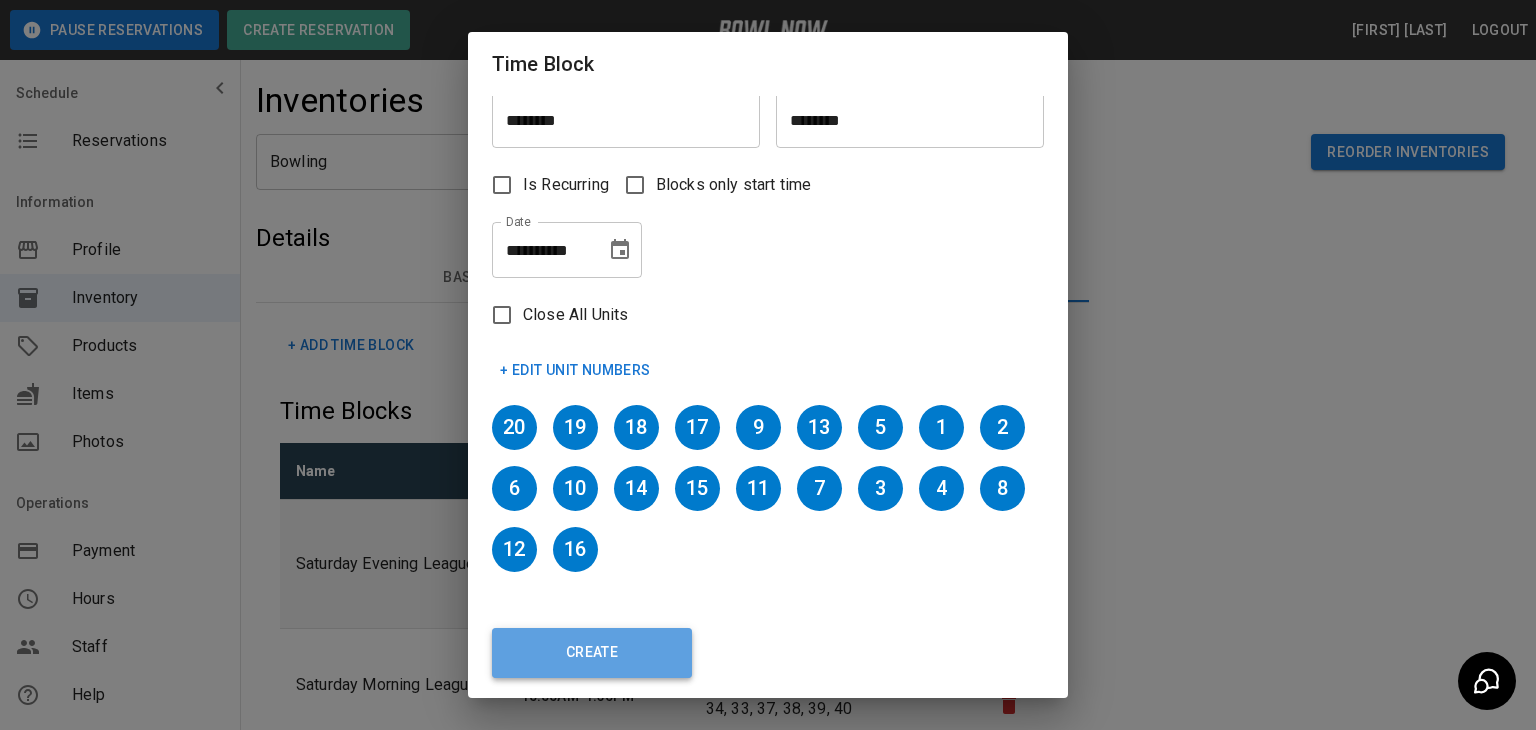 click on "Create" at bounding box center (592, 653) 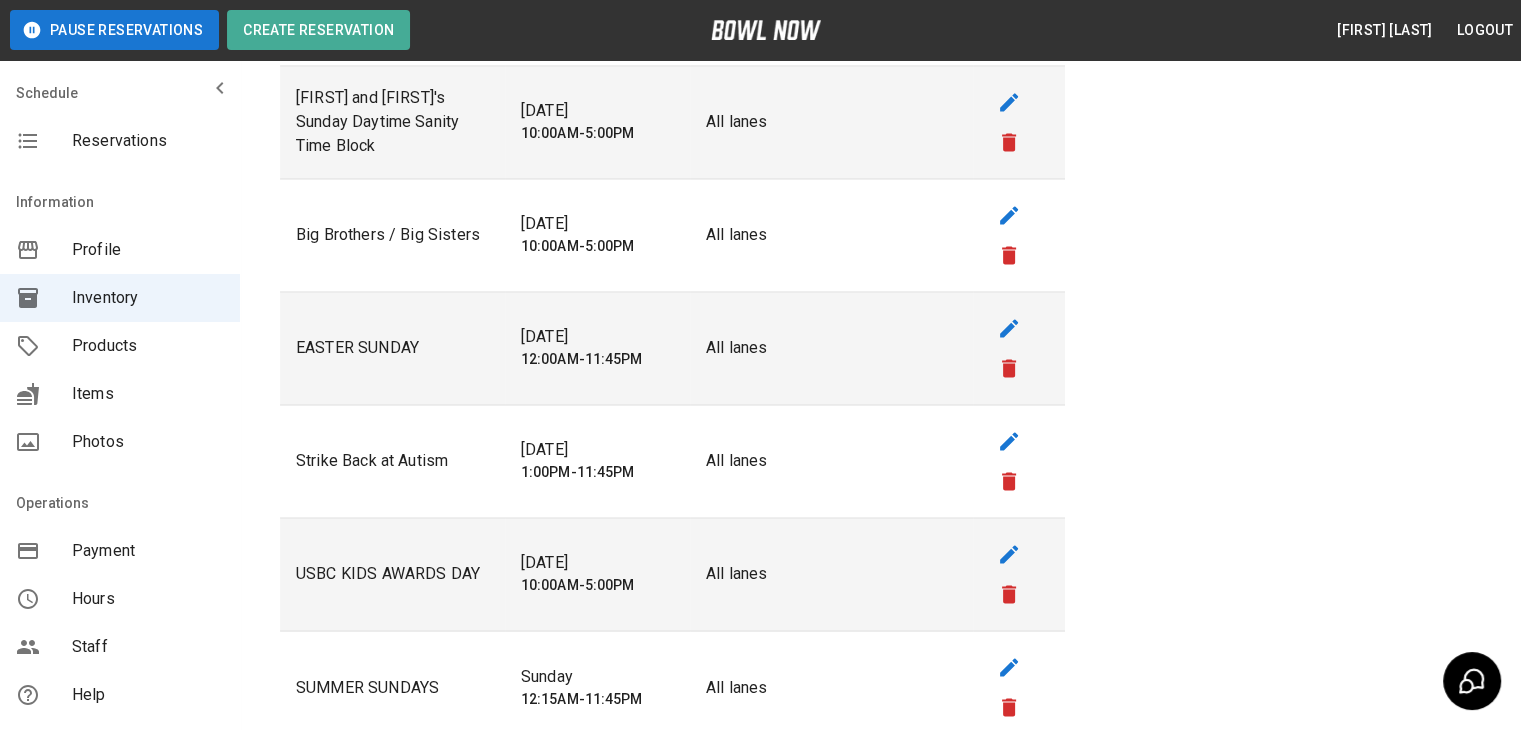 scroll, scrollTop: 3830, scrollLeft: 0, axis: vertical 